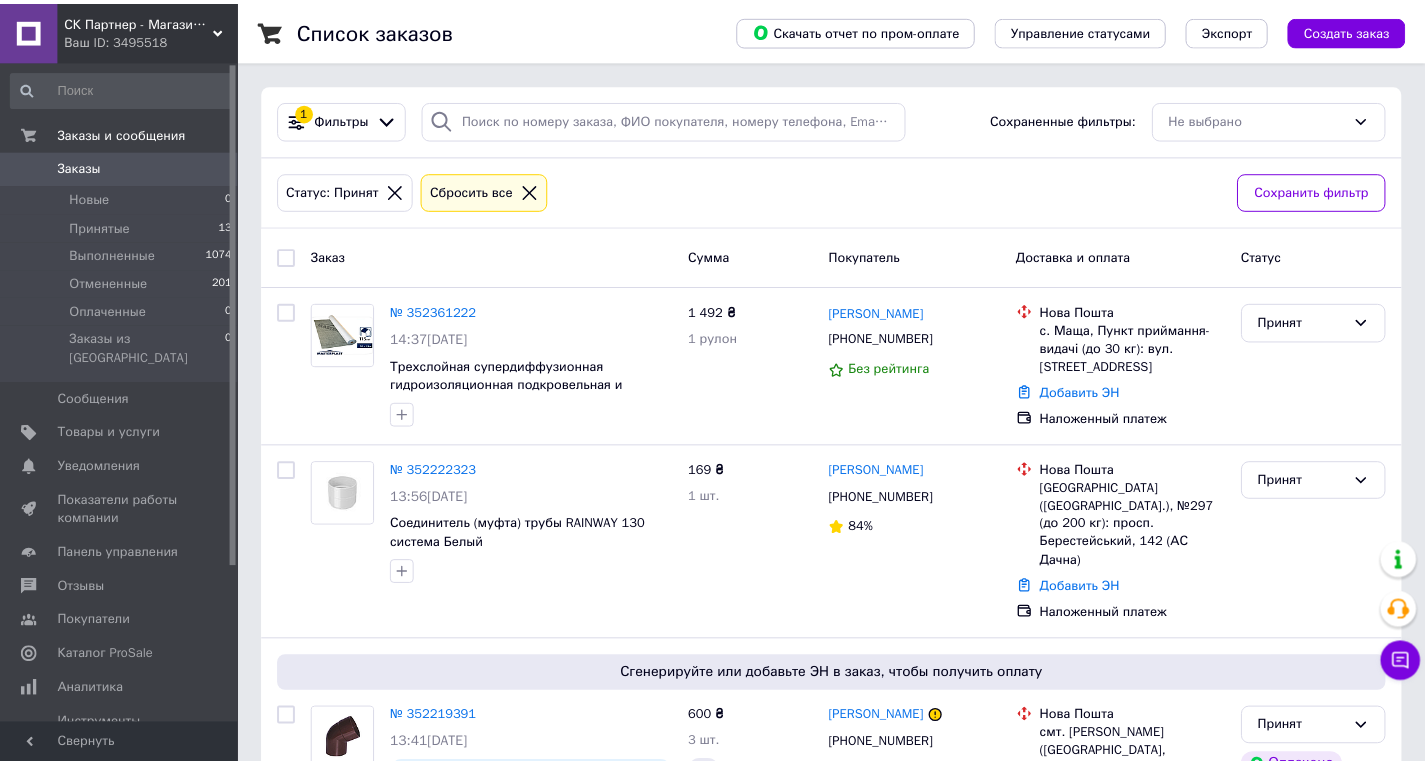 scroll, scrollTop: 500, scrollLeft: 0, axis: vertical 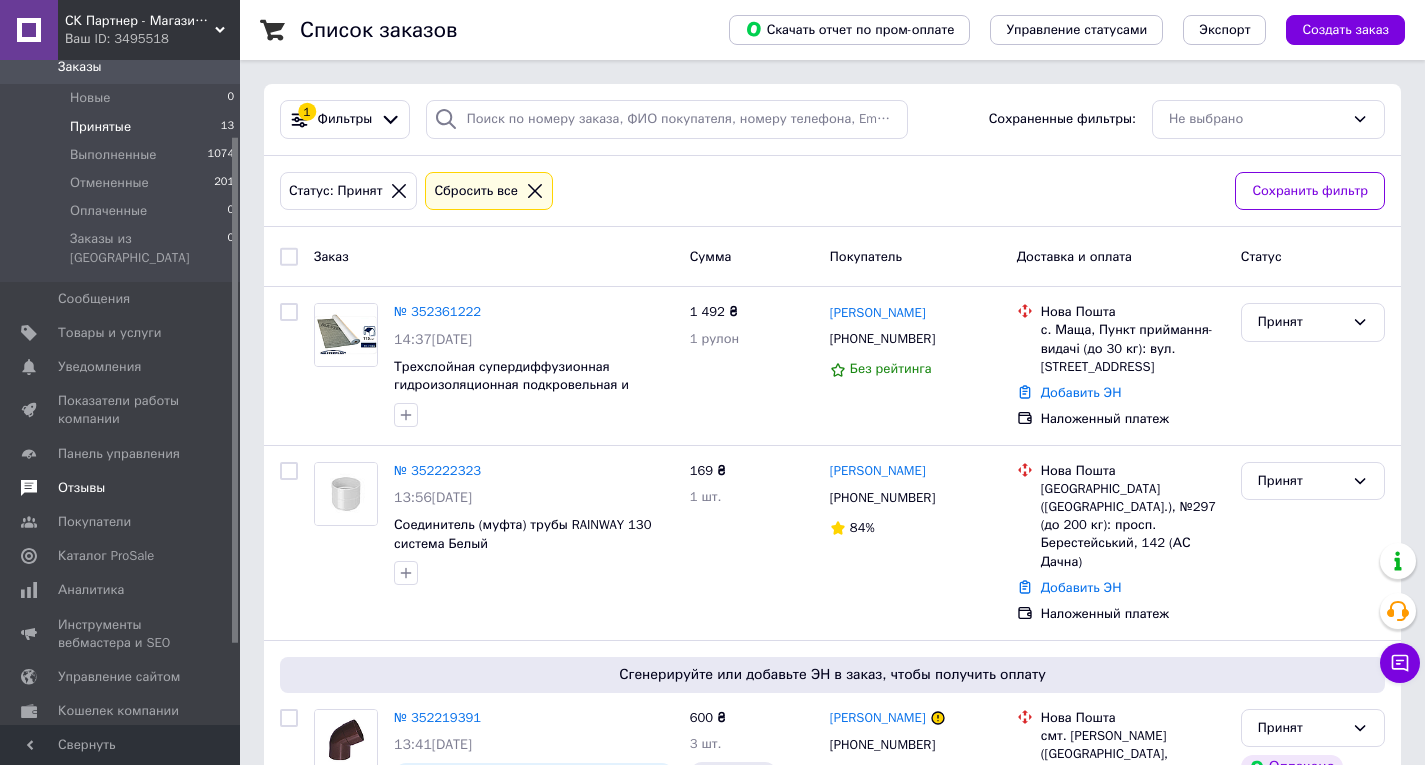 click on "Отзывы" at bounding box center [81, 488] 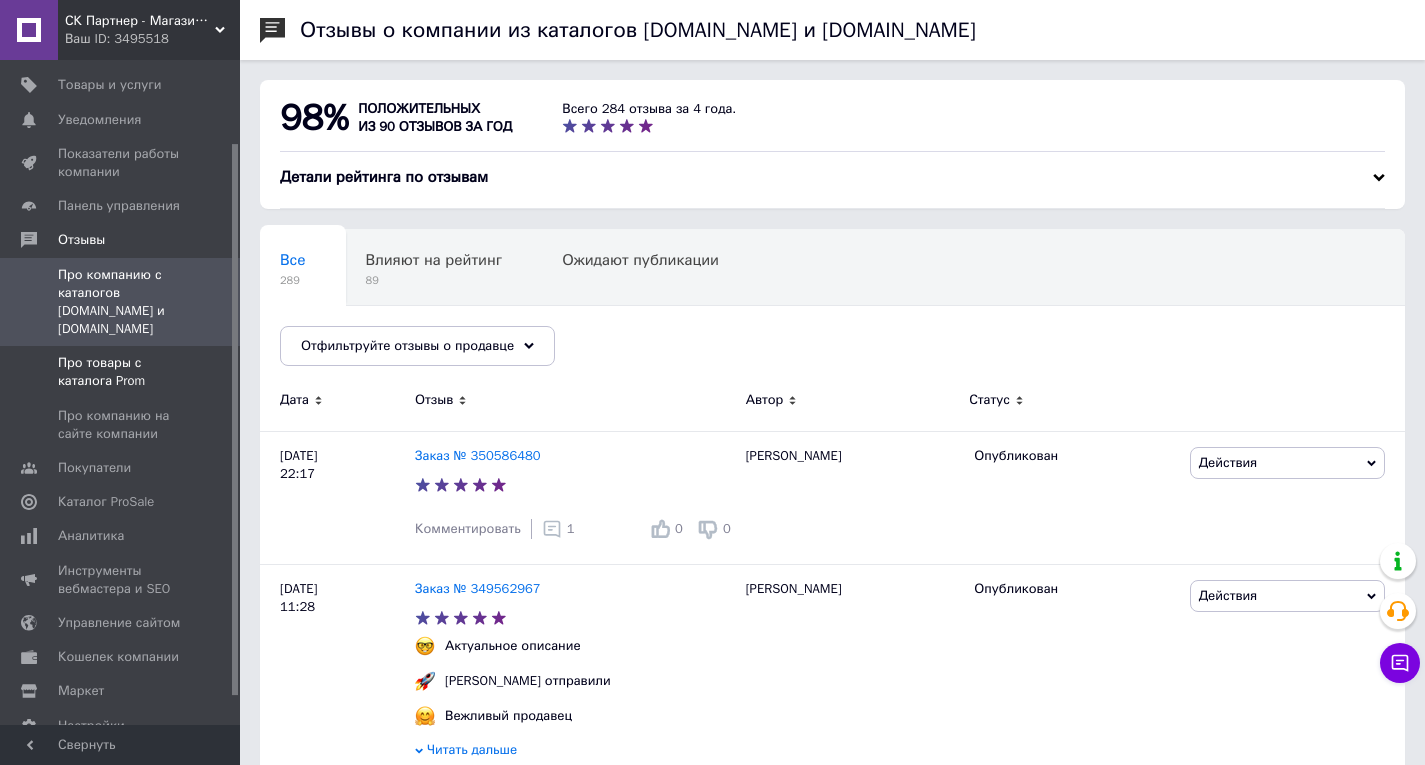 click on "Про товары с каталога Prom" at bounding box center (121, 372) 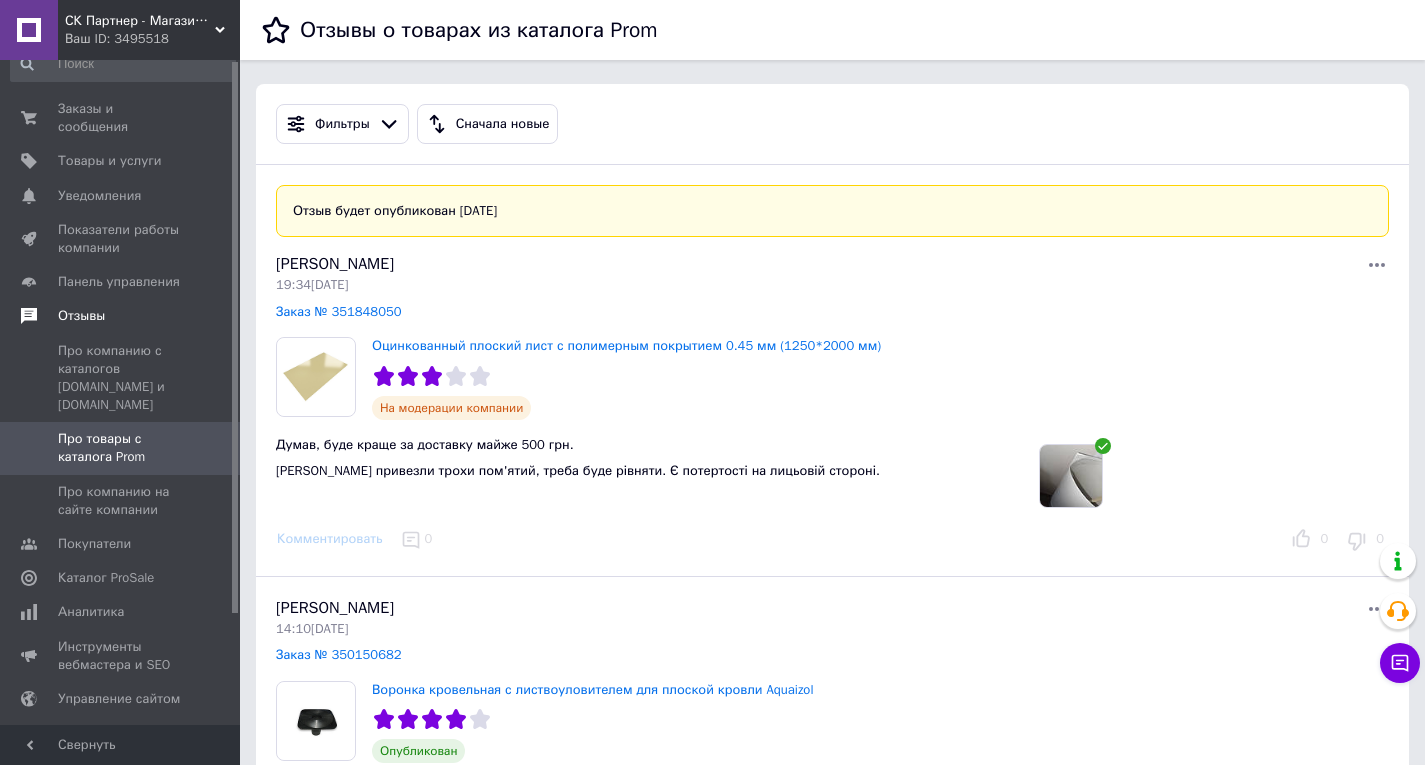 scroll, scrollTop: 0, scrollLeft: 0, axis: both 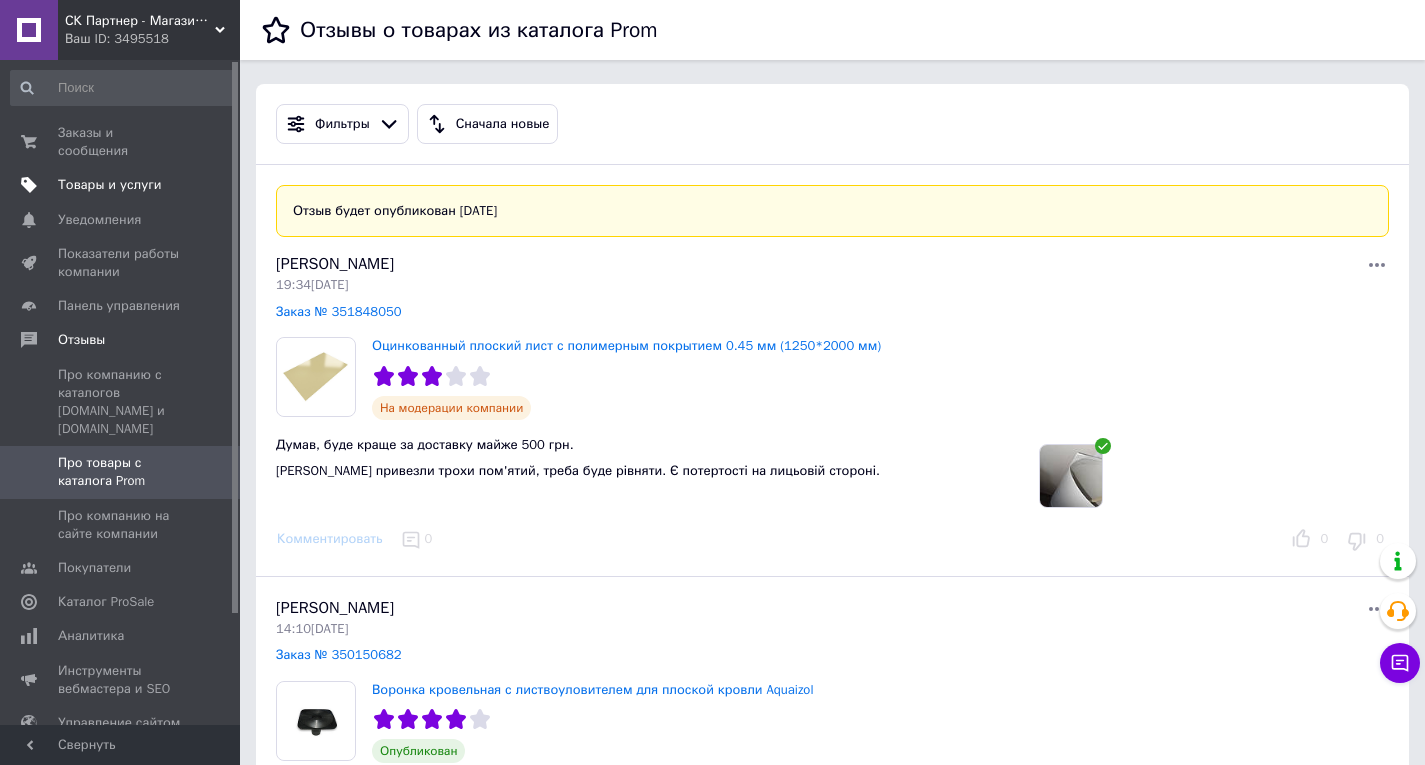 click on "Товары и услуги" at bounding box center [110, 185] 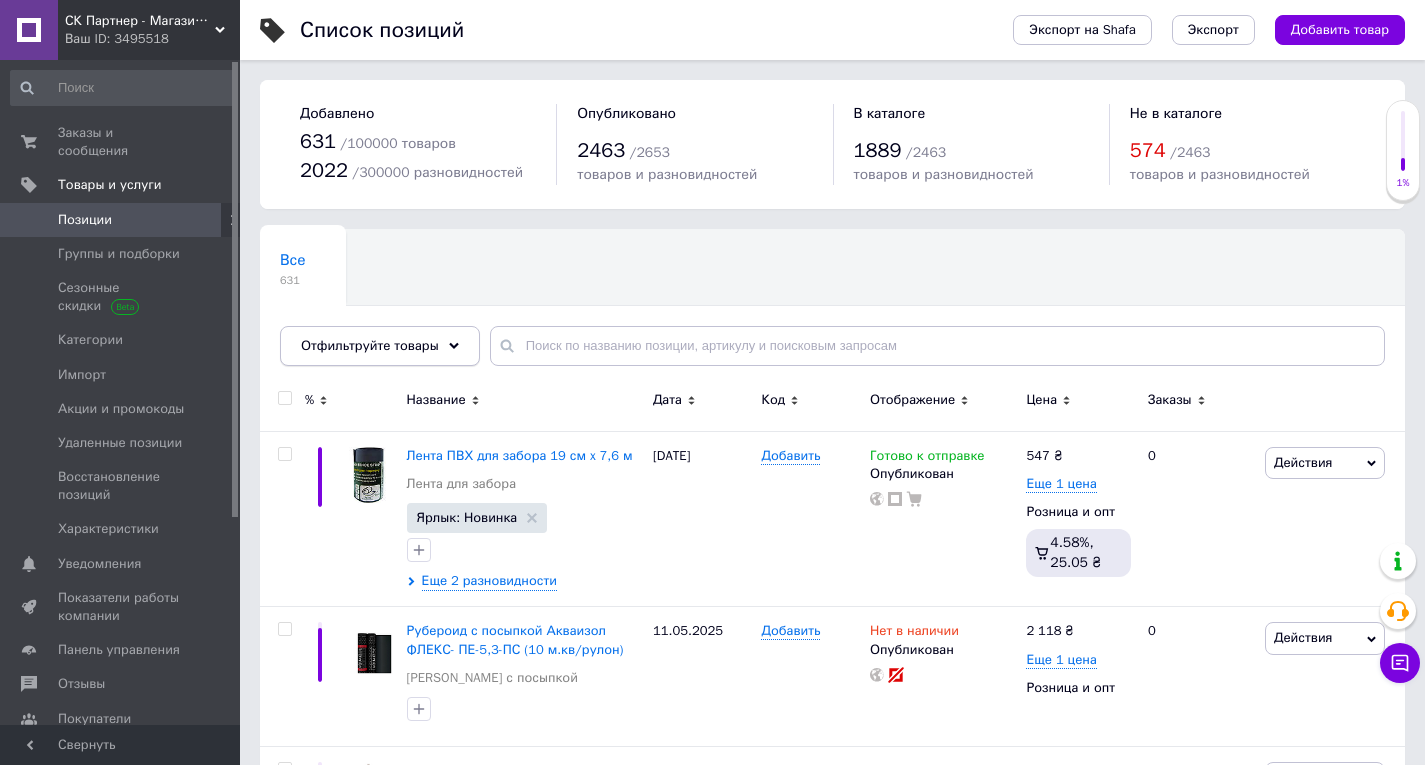 click on "Отфильтруйте товары" at bounding box center [370, 345] 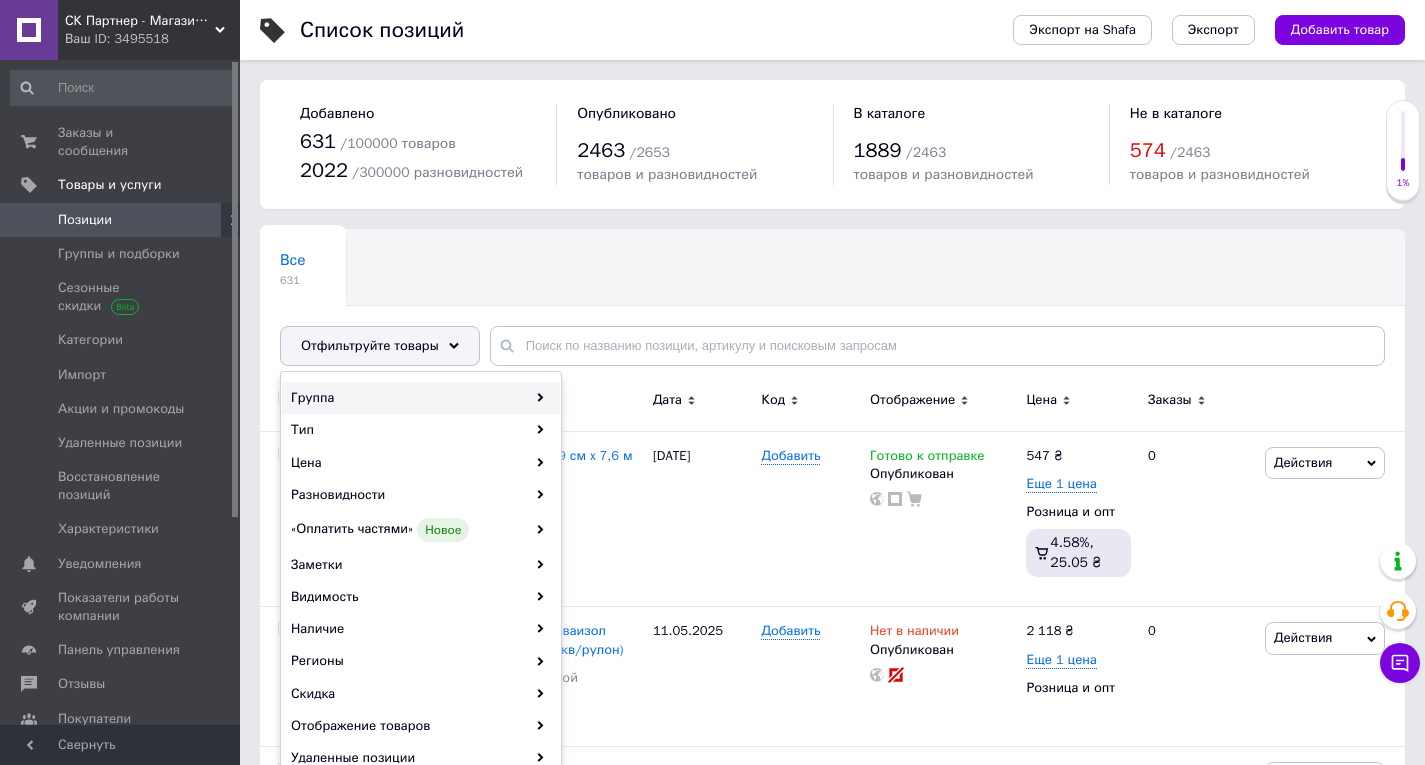 click on "Группа" at bounding box center (421, 398) 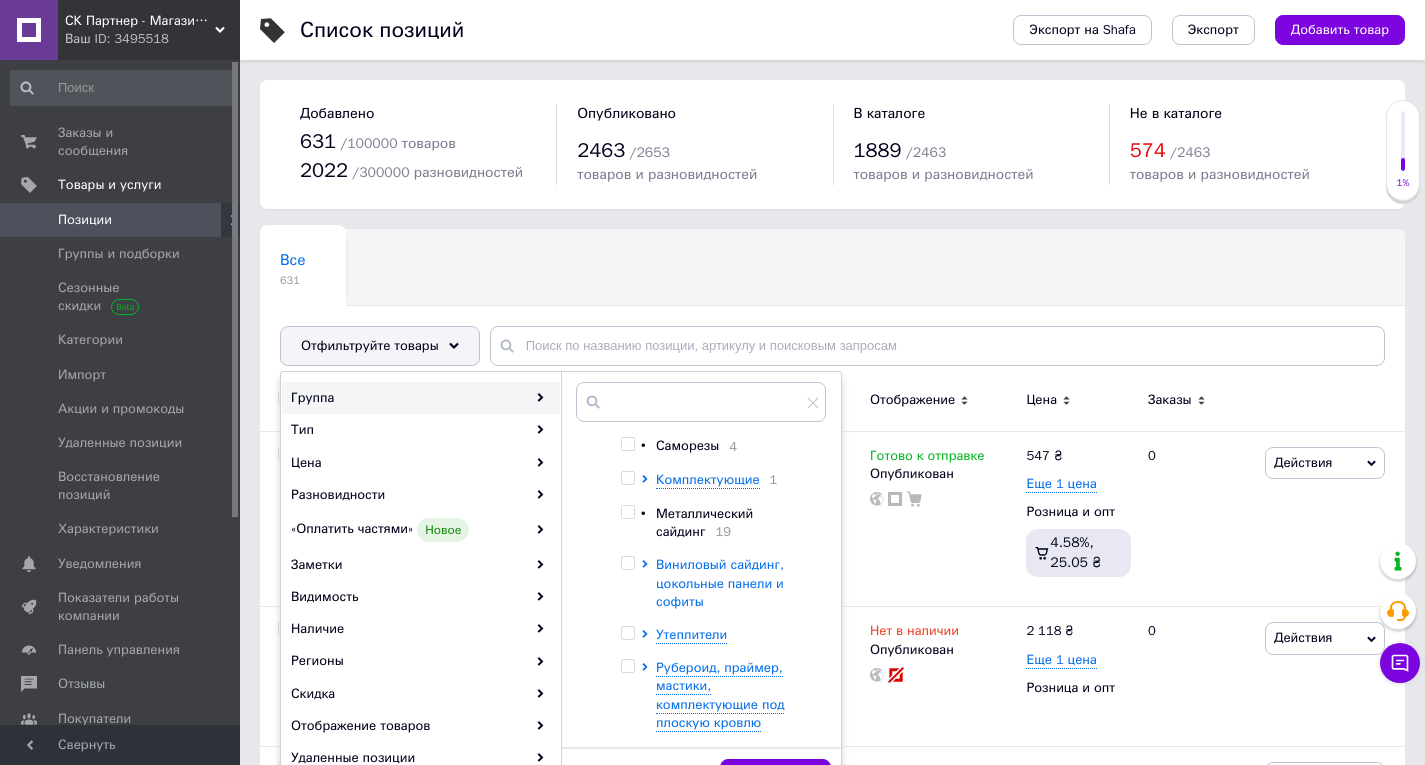 scroll, scrollTop: 430, scrollLeft: 0, axis: vertical 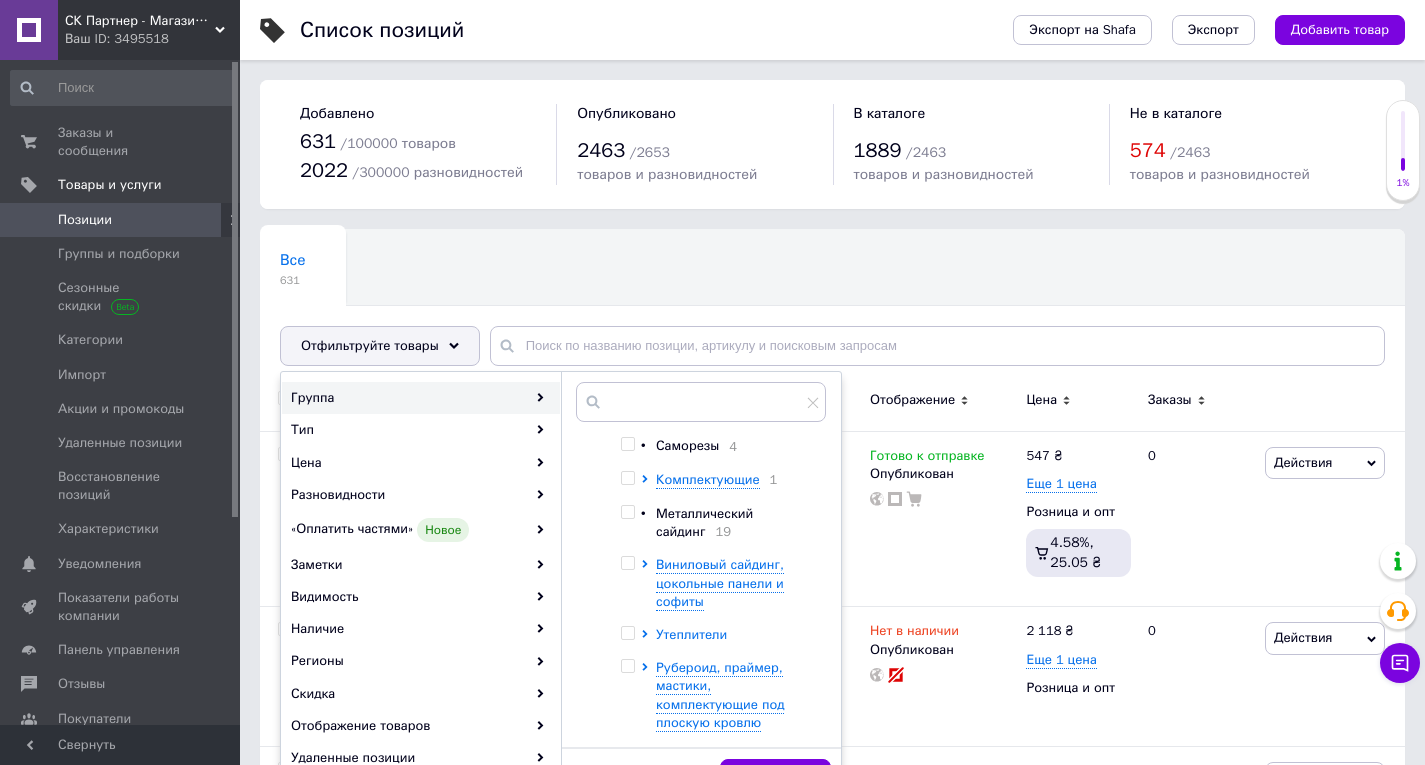 click on "Утеплители" at bounding box center [691, 634] 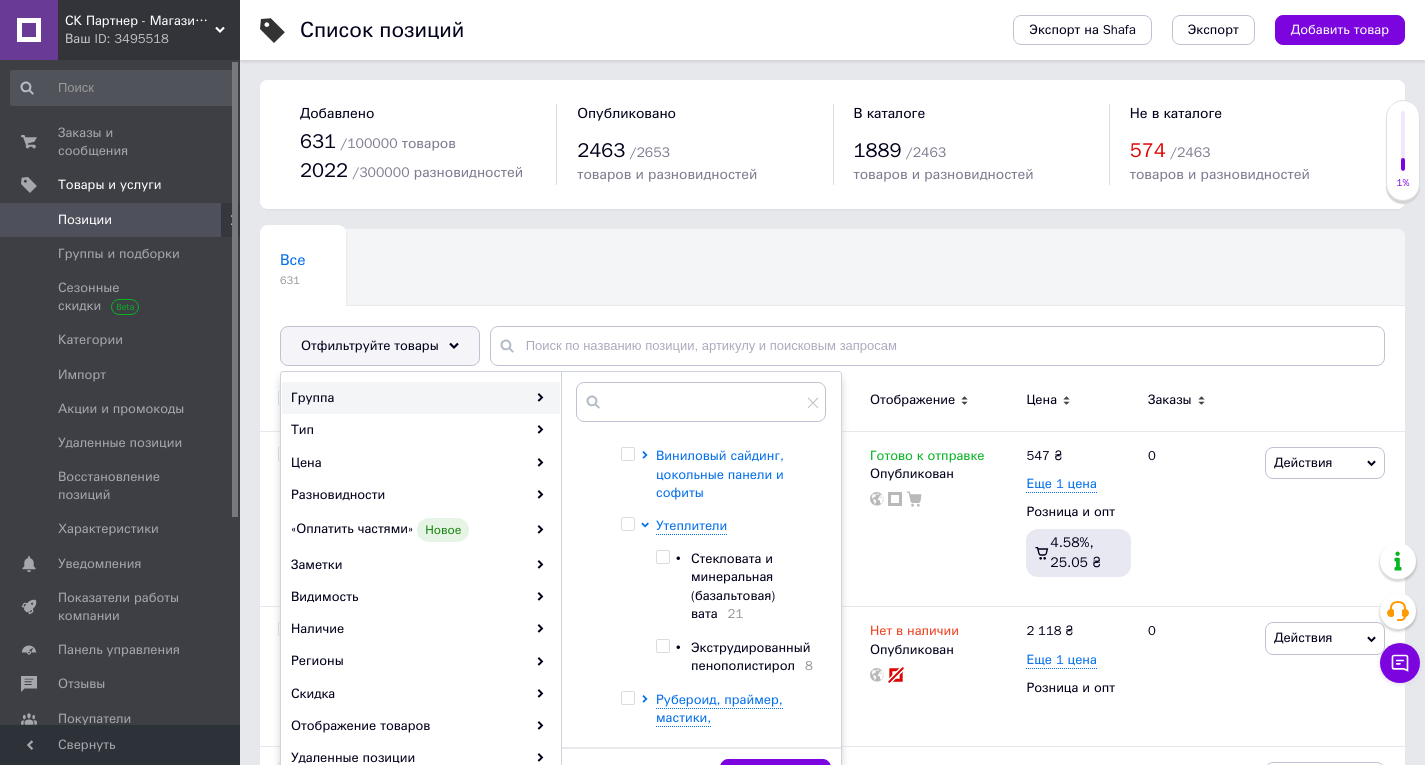 scroll, scrollTop: 572, scrollLeft: 0, axis: vertical 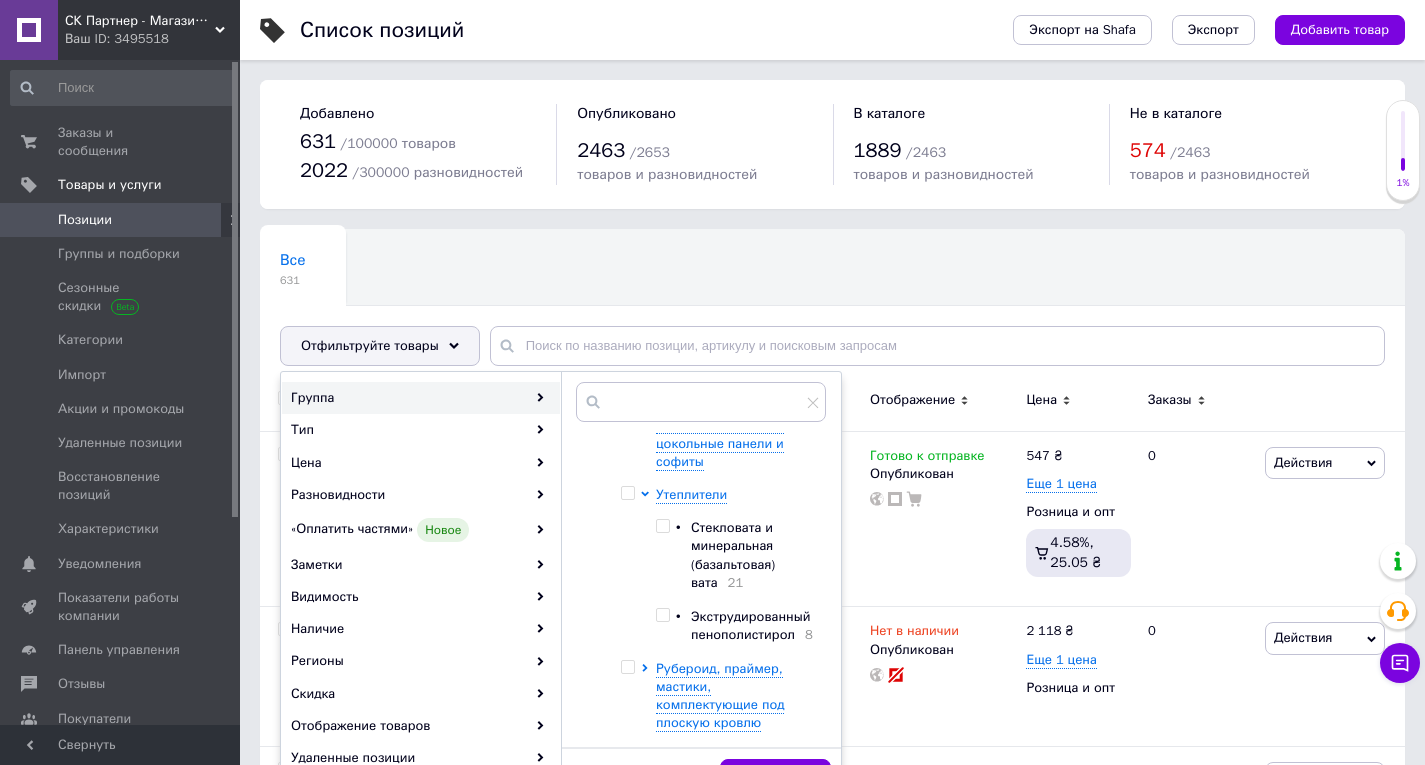 click at bounding box center (666, 555) 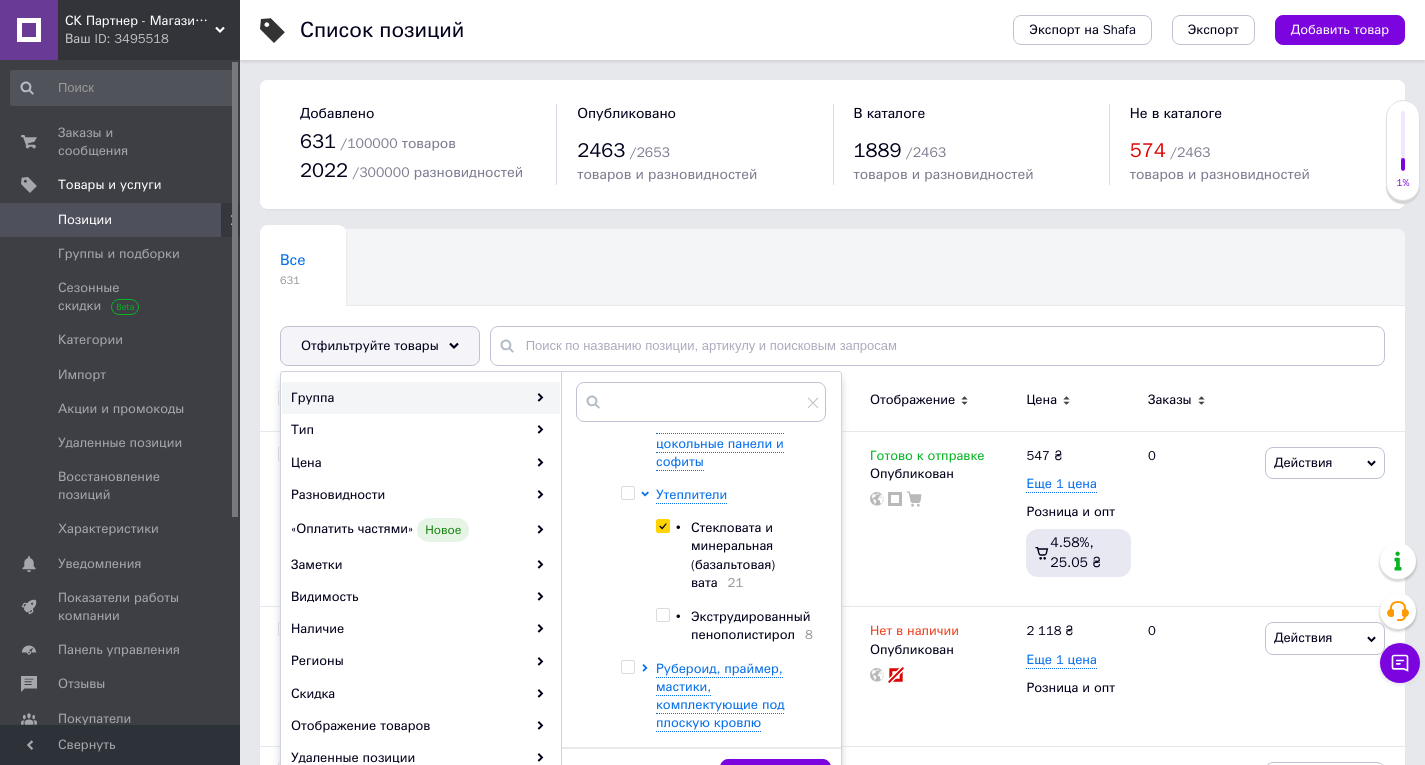 checkbox on "true" 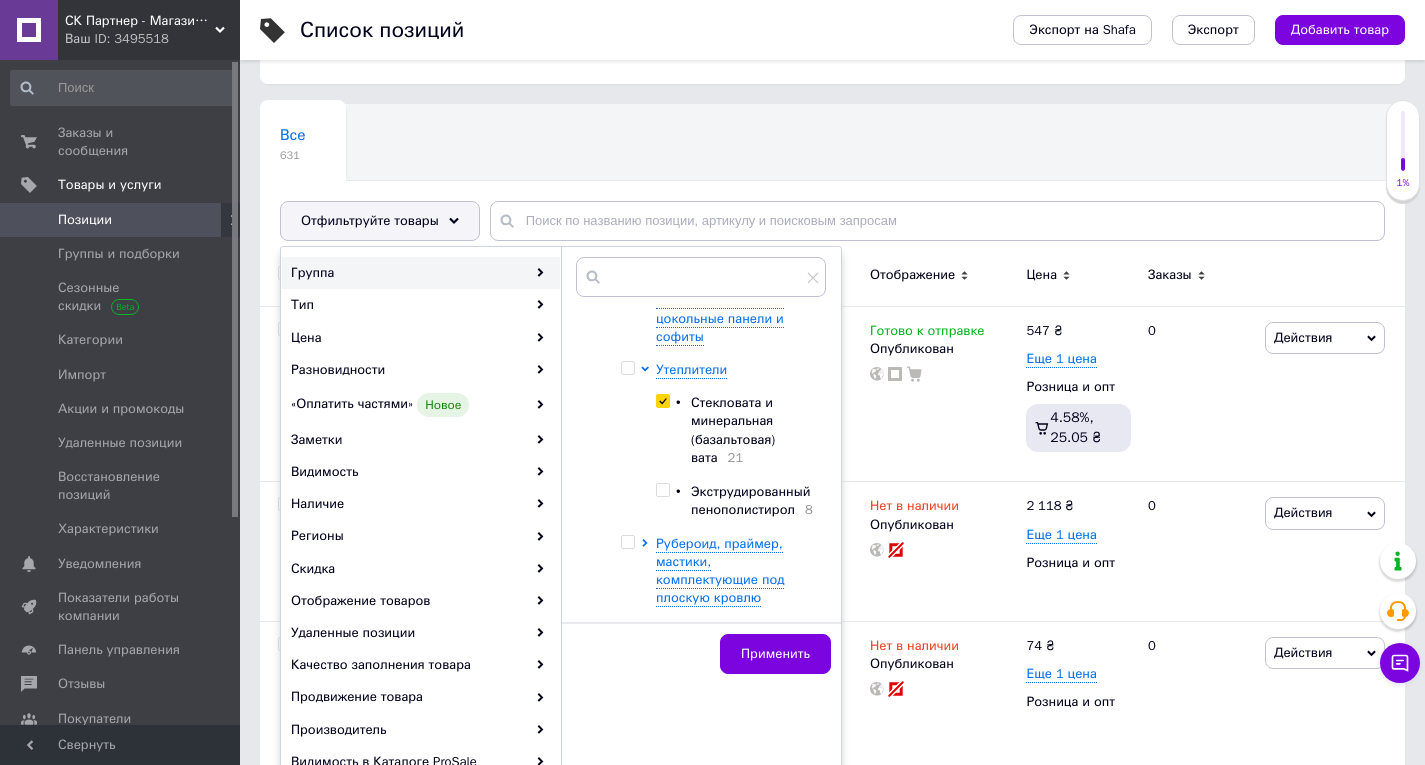 scroll, scrollTop: 200, scrollLeft: 0, axis: vertical 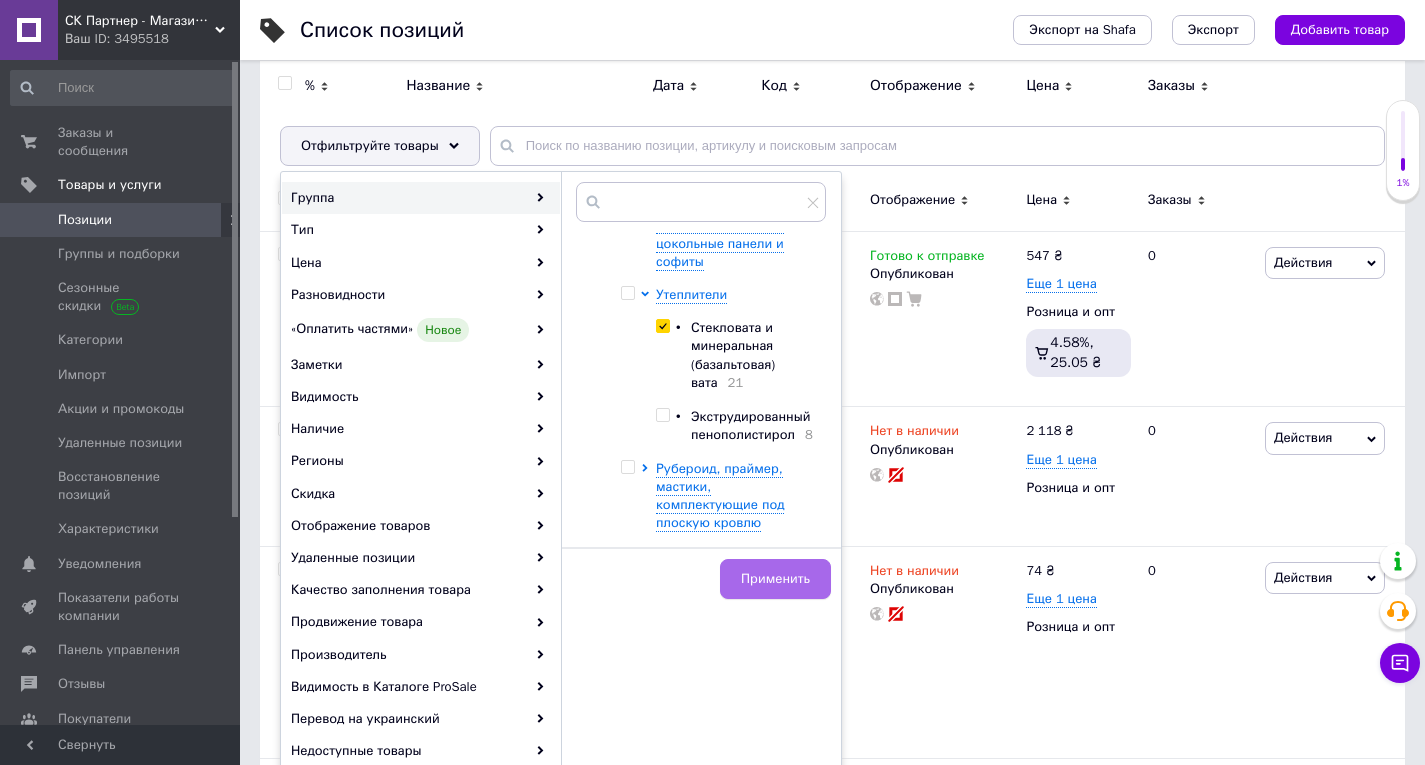 click on "Применить" at bounding box center (775, 579) 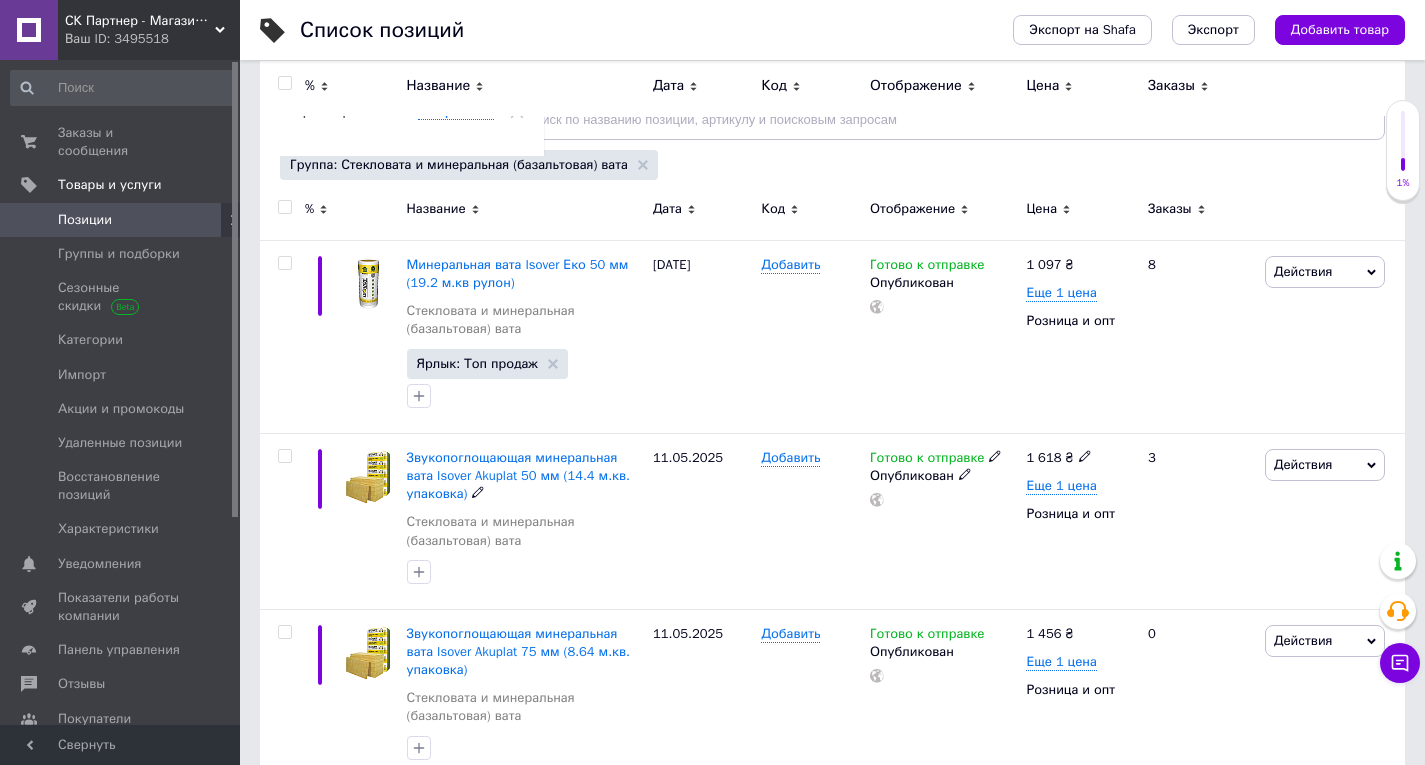 scroll, scrollTop: 100, scrollLeft: 0, axis: vertical 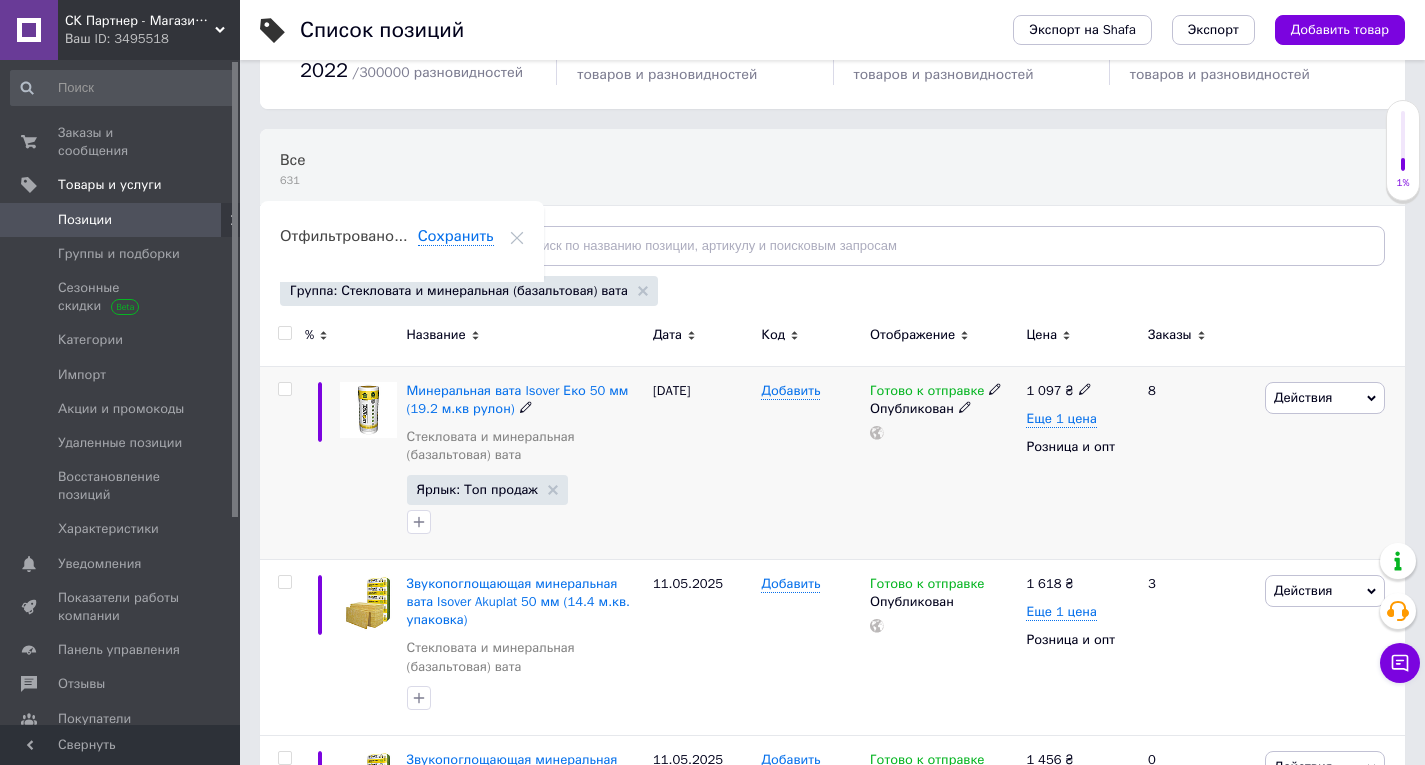 click 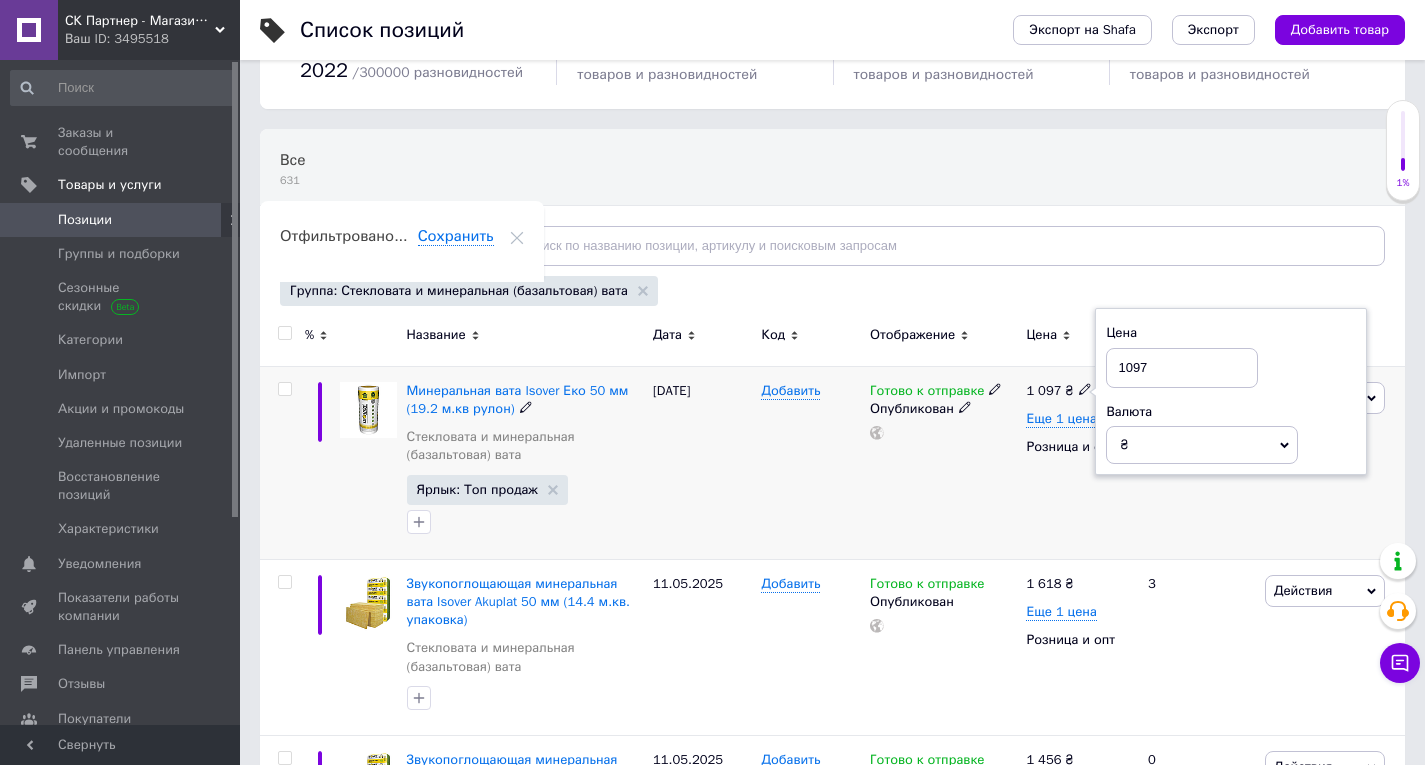 click on "1097" at bounding box center [1182, 368] 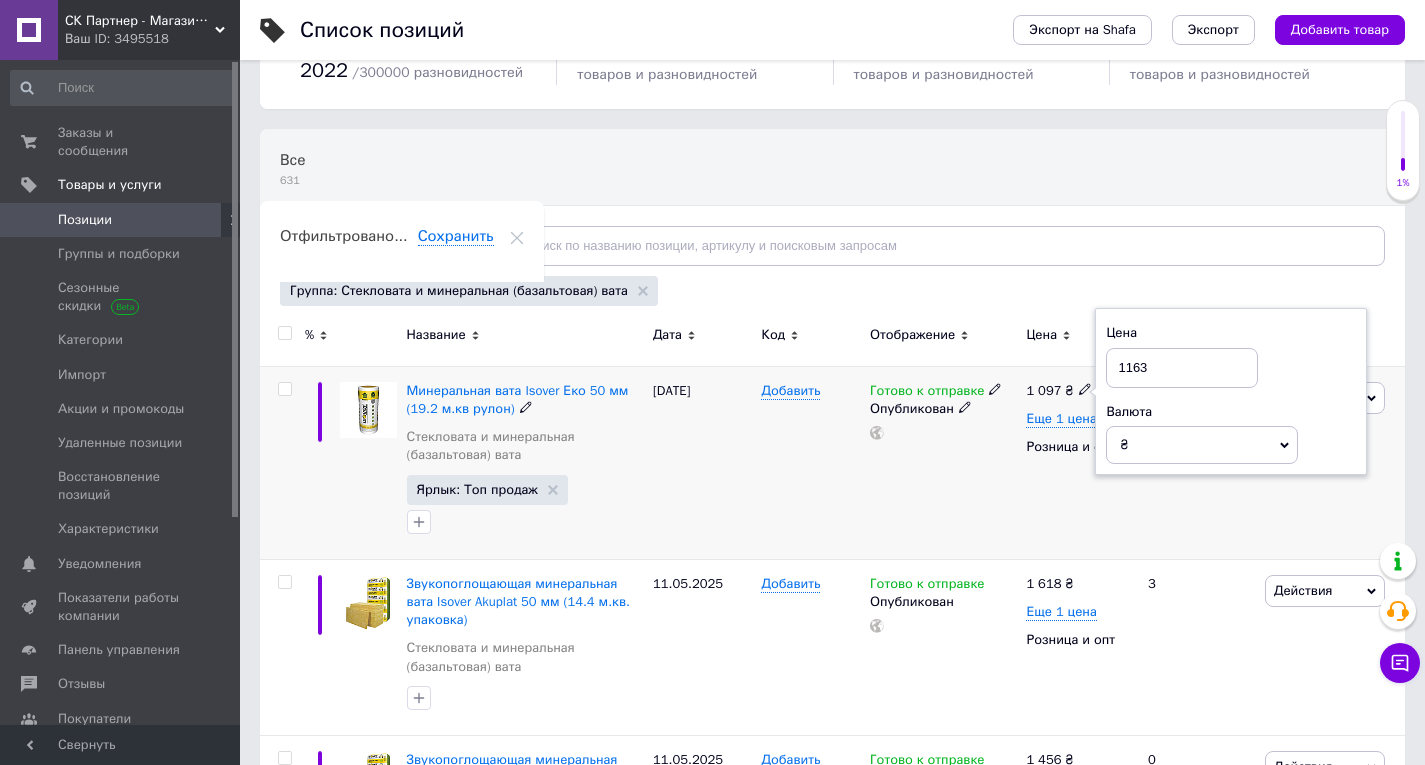 type on "1163" 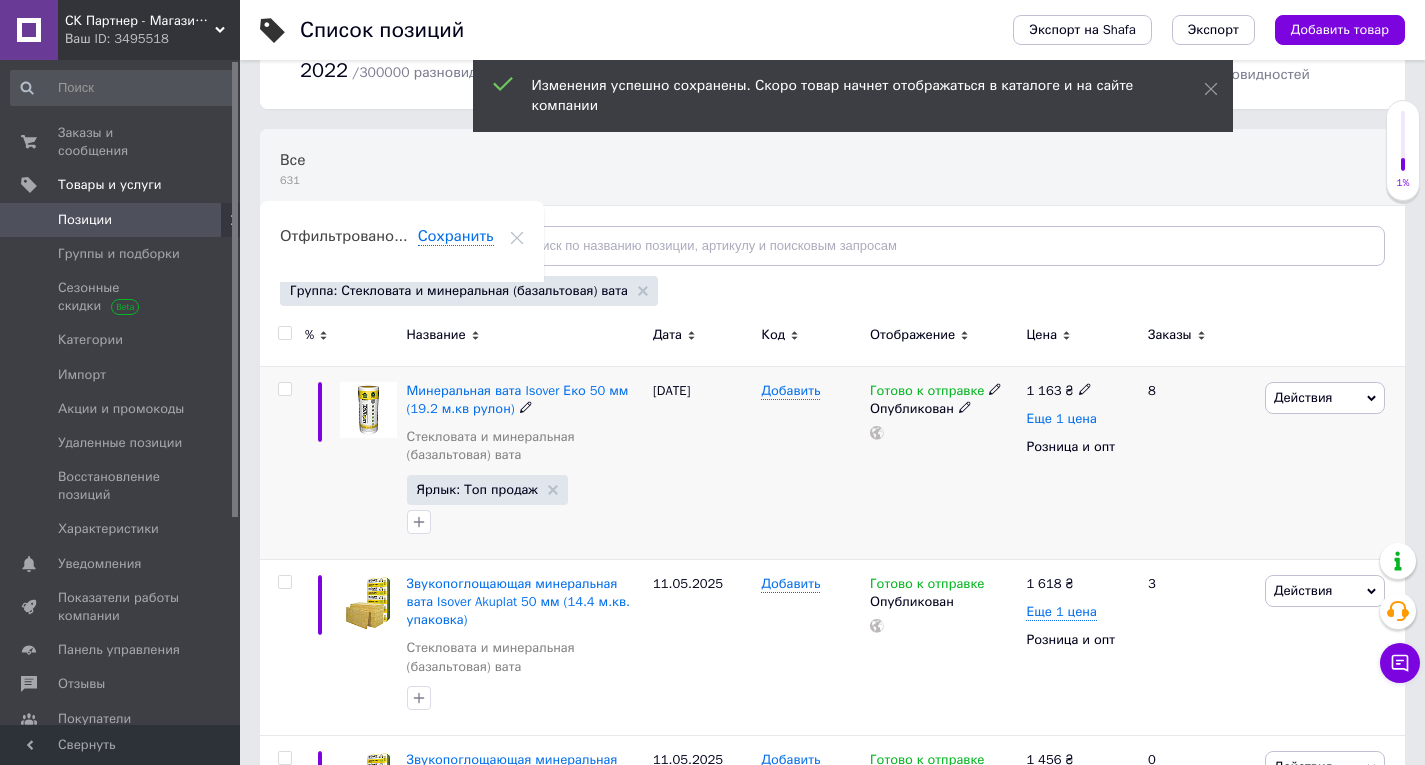 click on "Еще 1 цена" at bounding box center (1061, 419) 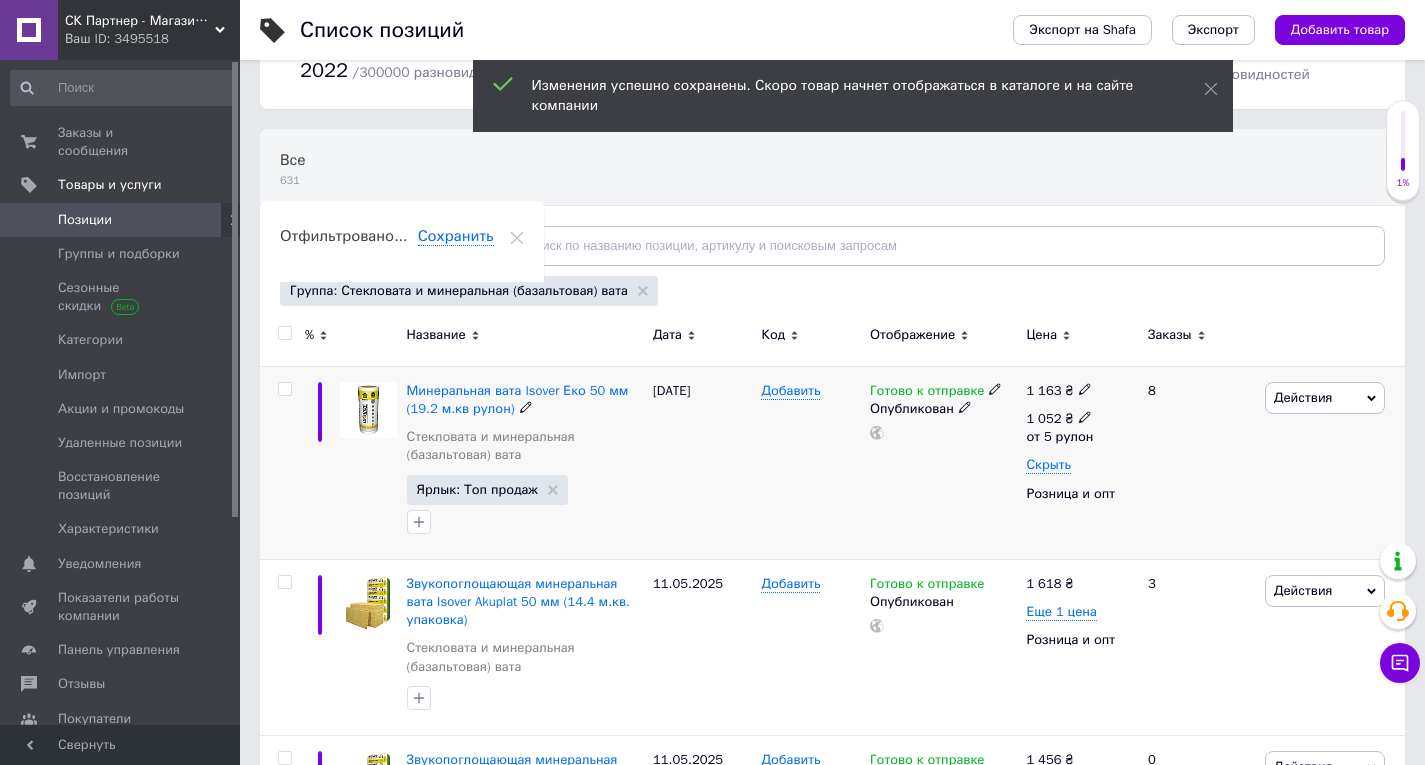 click 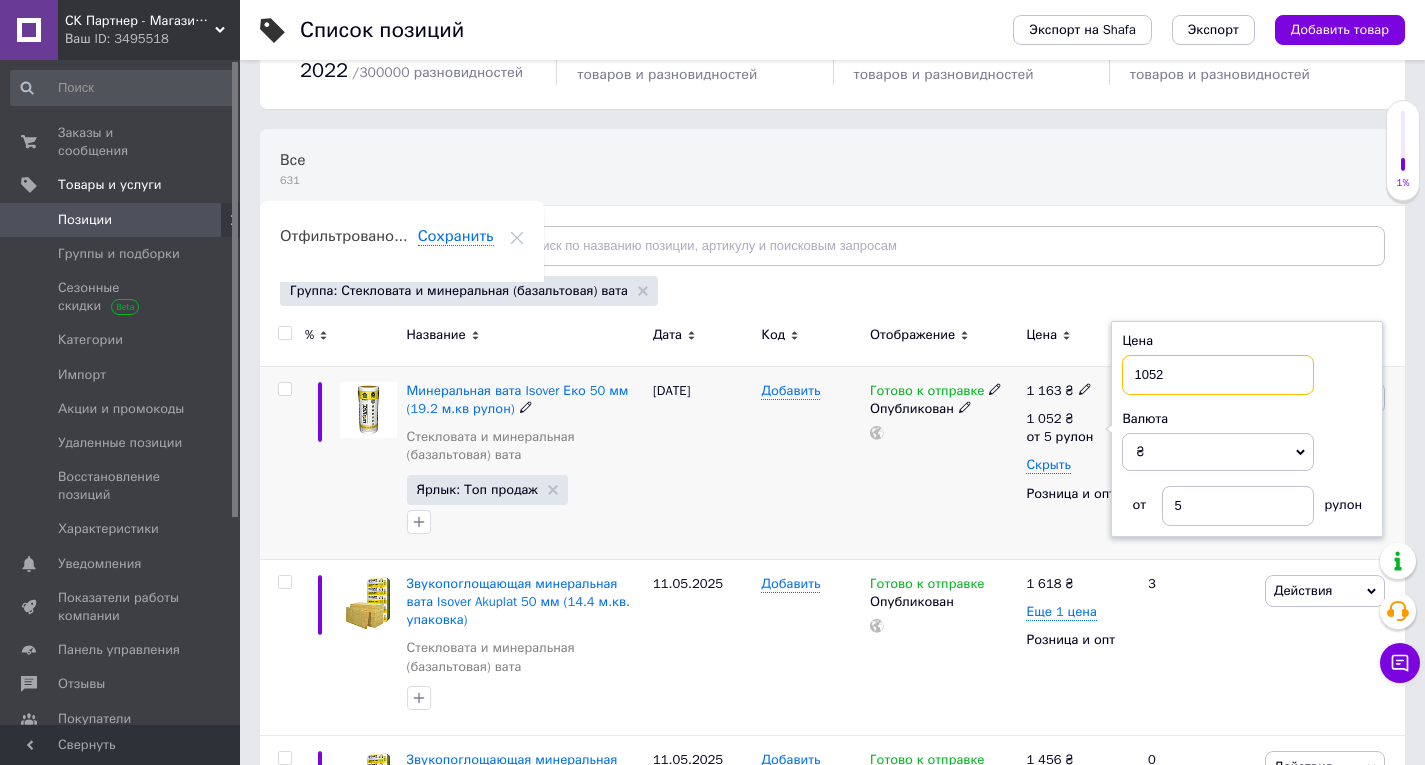 click on "1052" at bounding box center [1218, 375] 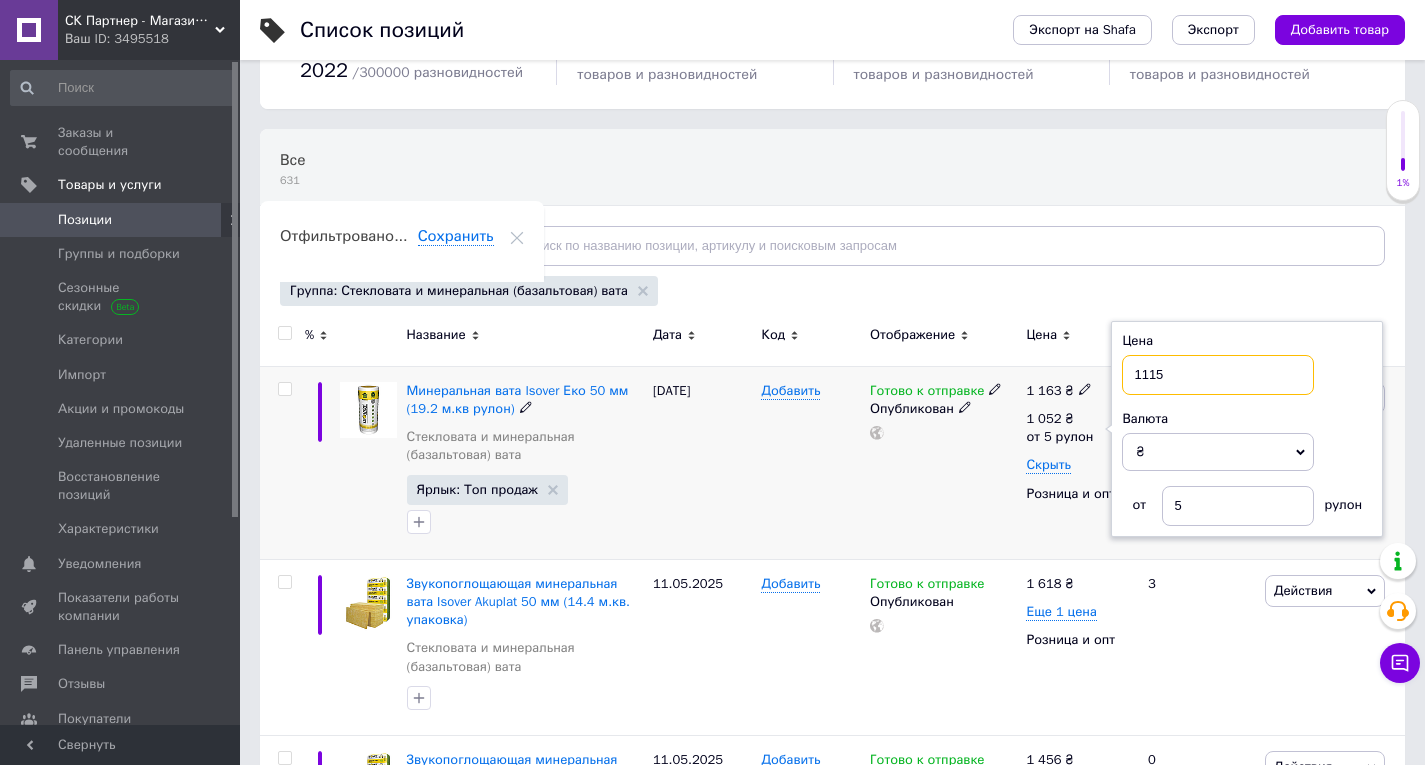 type on "1115" 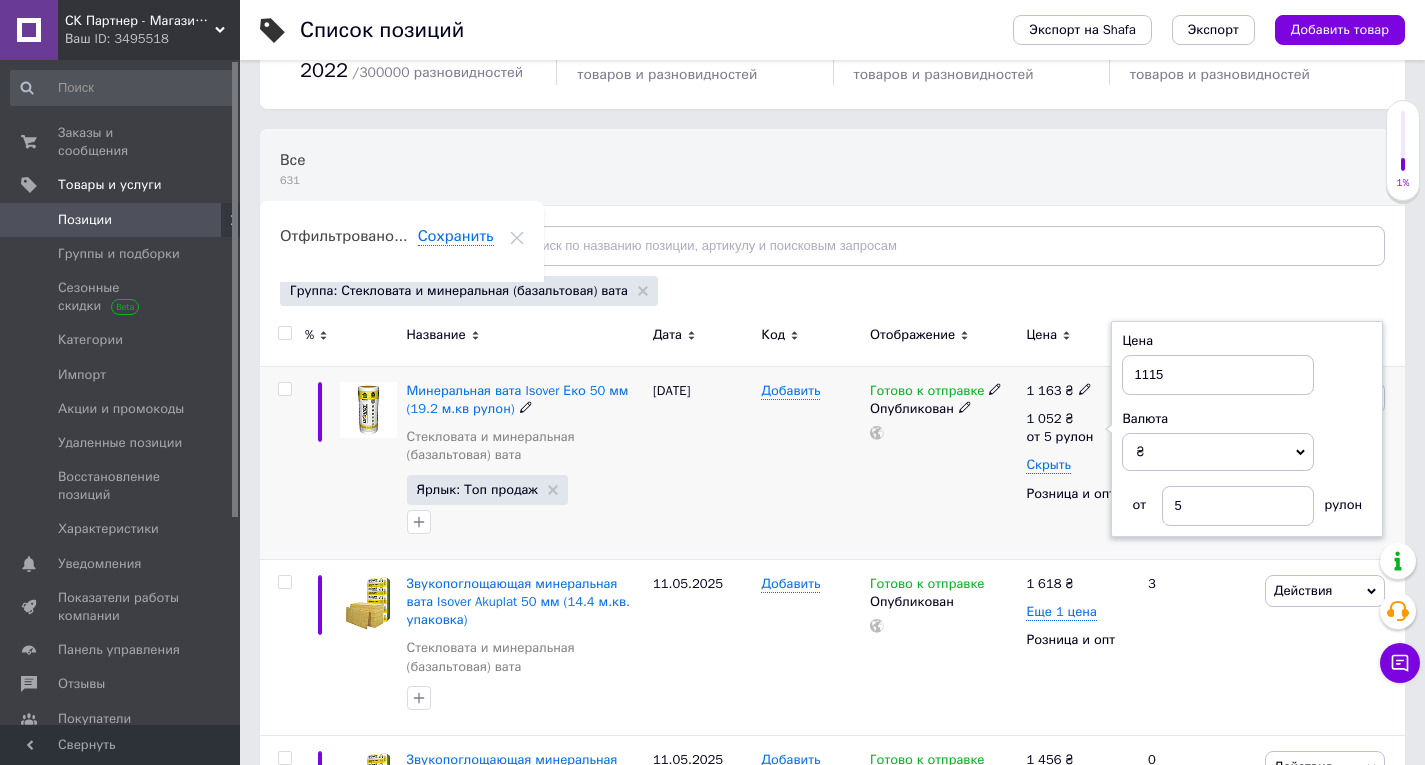 click on "Готово к отправке Опубликован" at bounding box center [943, 462] 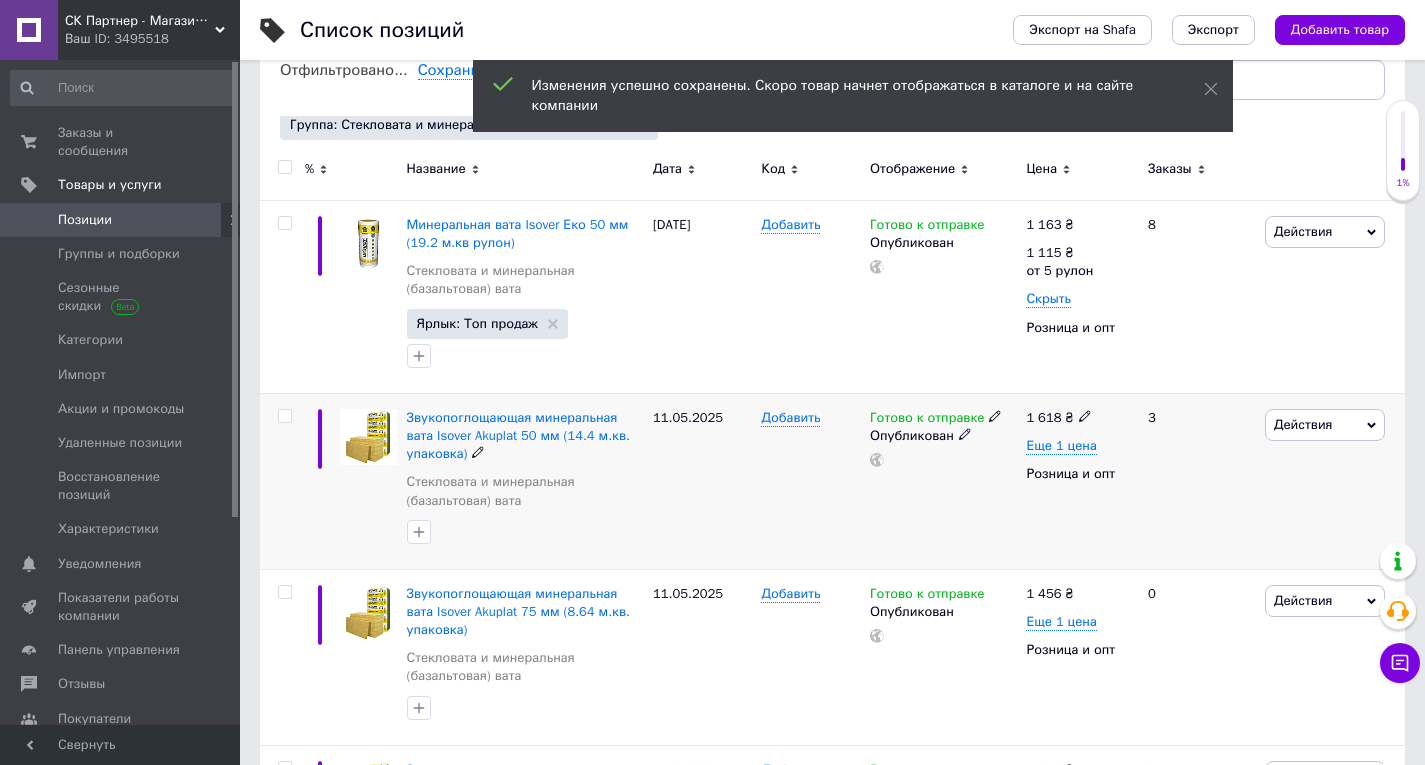 scroll, scrollTop: 300, scrollLeft: 0, axis: vertical 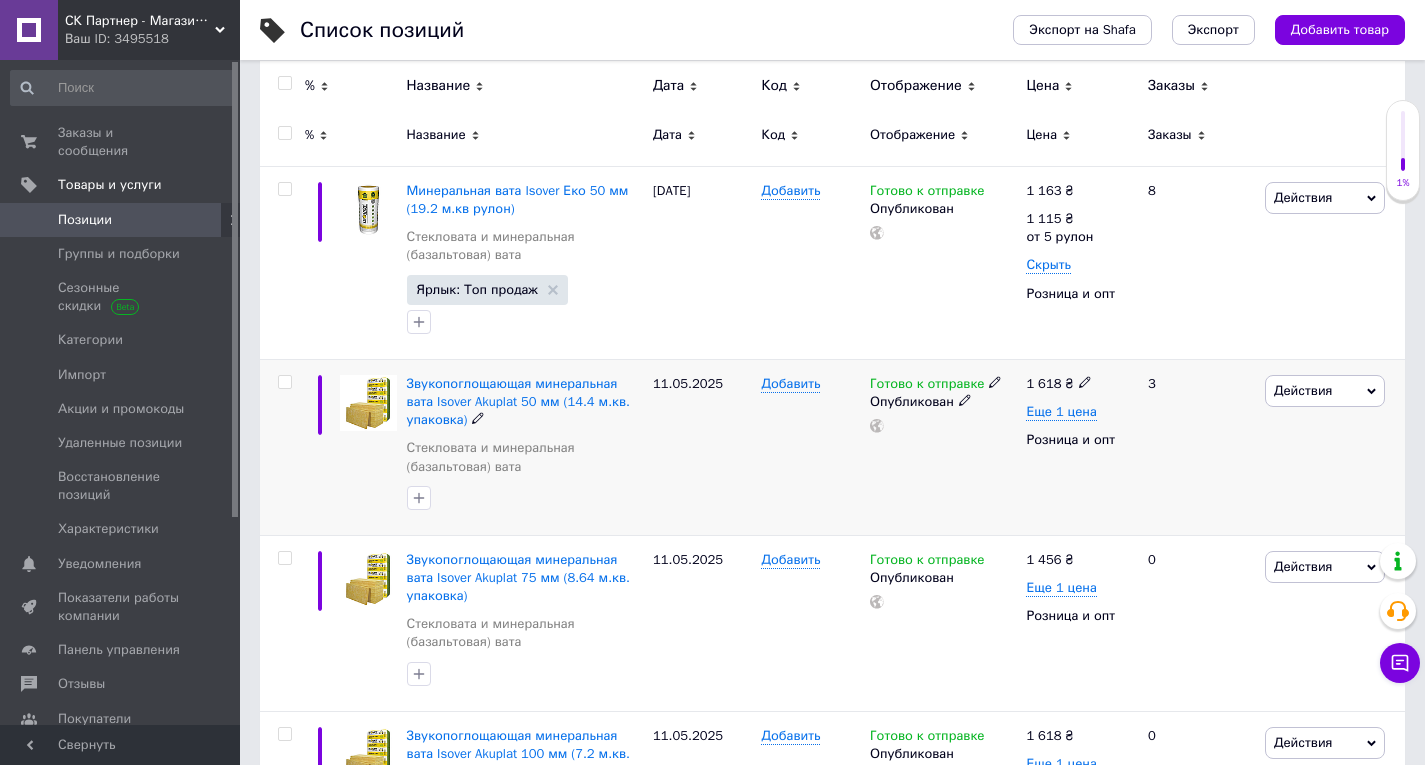 click on "1 618   ₴" at bounding box center [1078, 384] 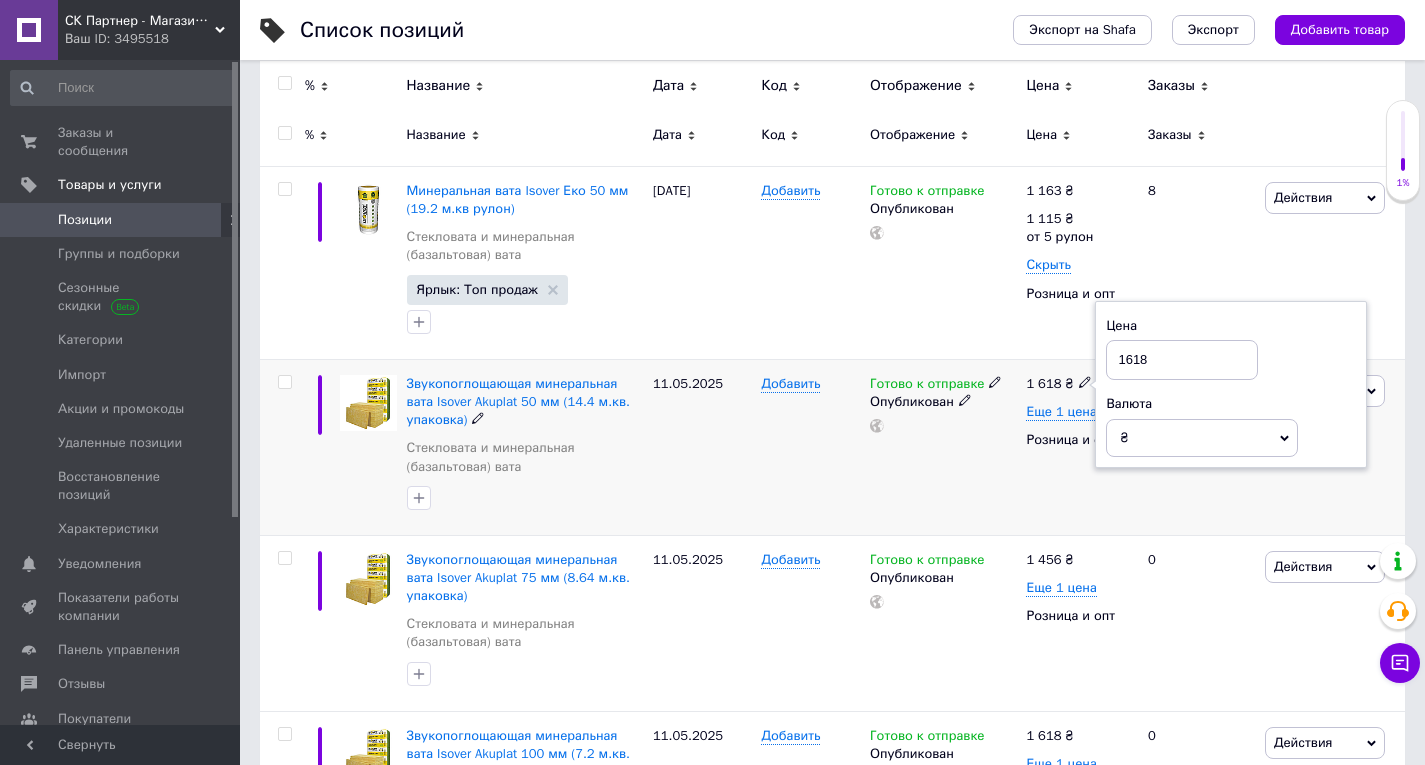 click on "1618" at bounding box center (1182, 360) 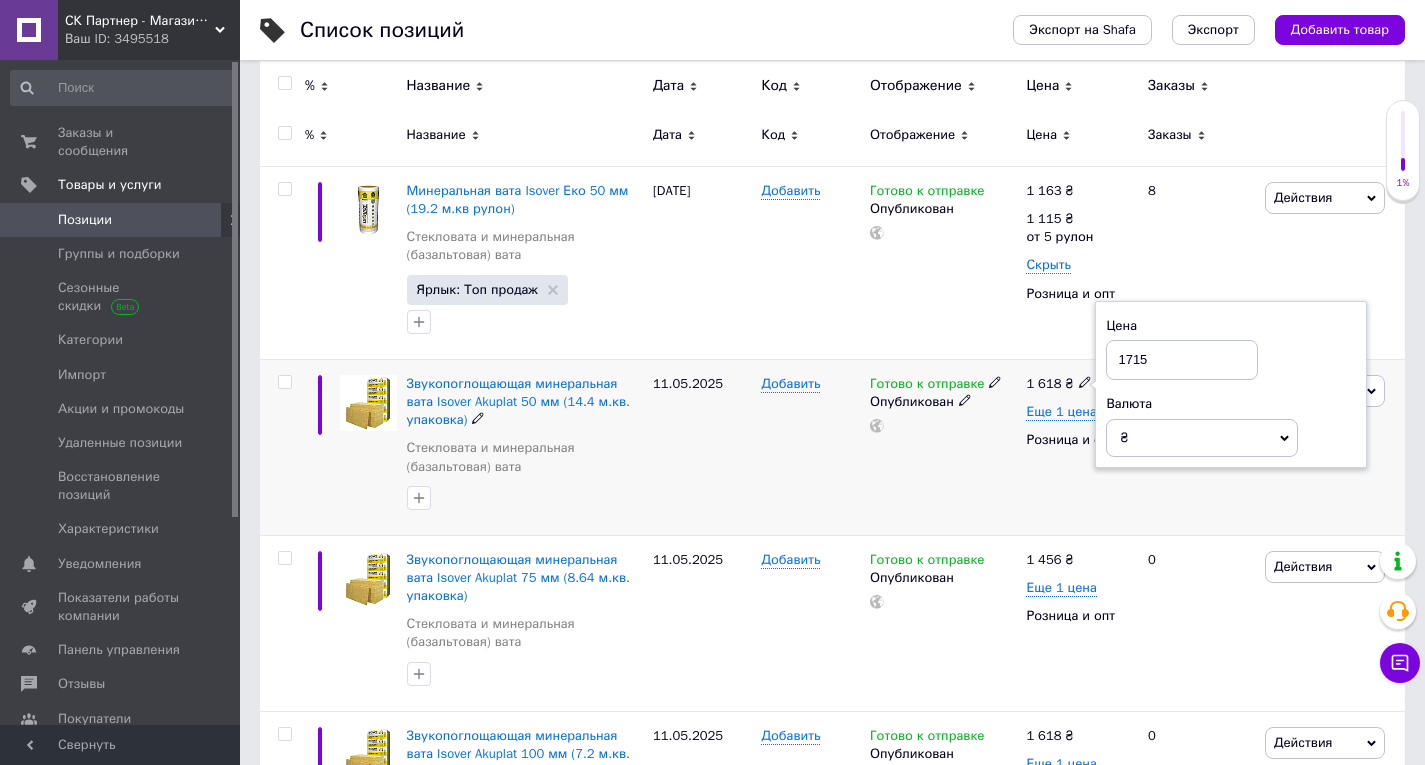 type on "1715" 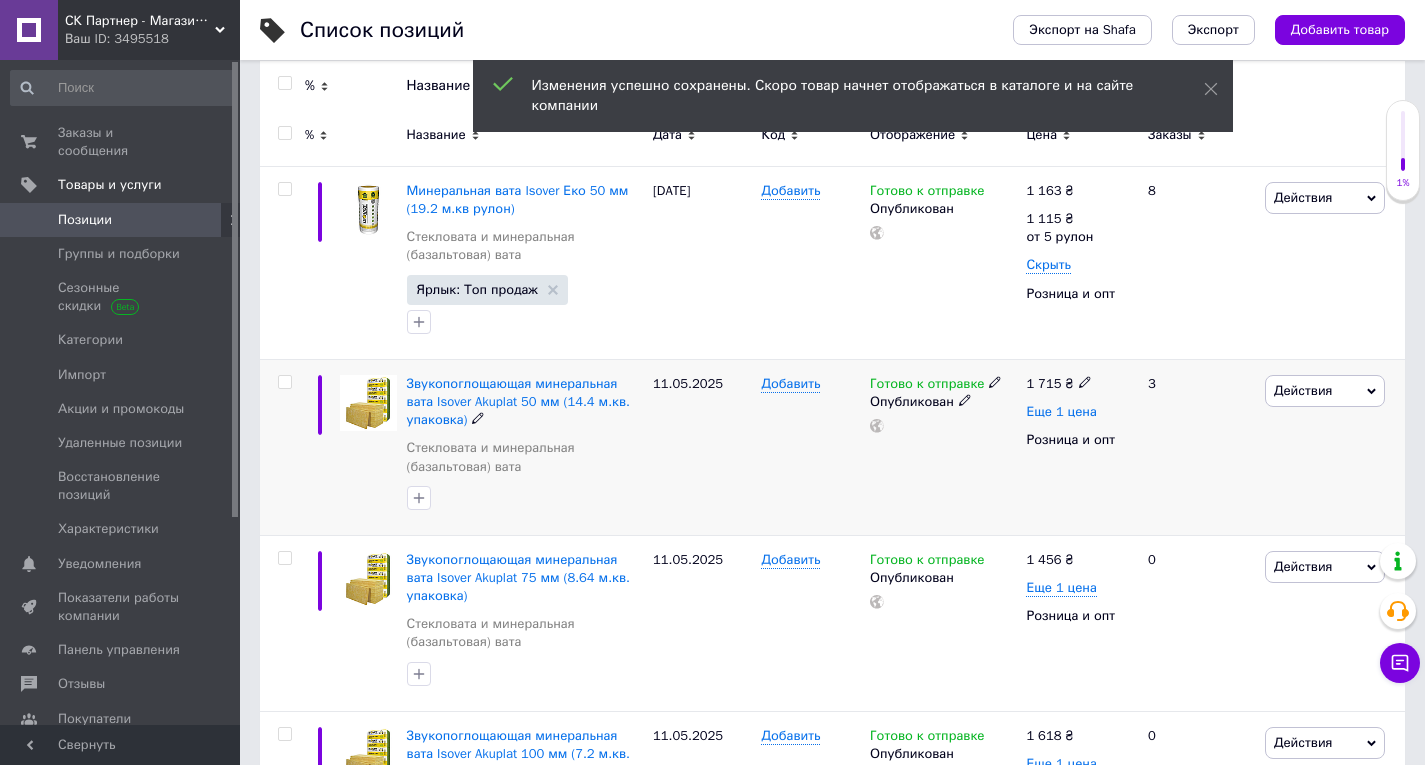 click on "Еще 1 цена" at bounding box center (1061, 412) 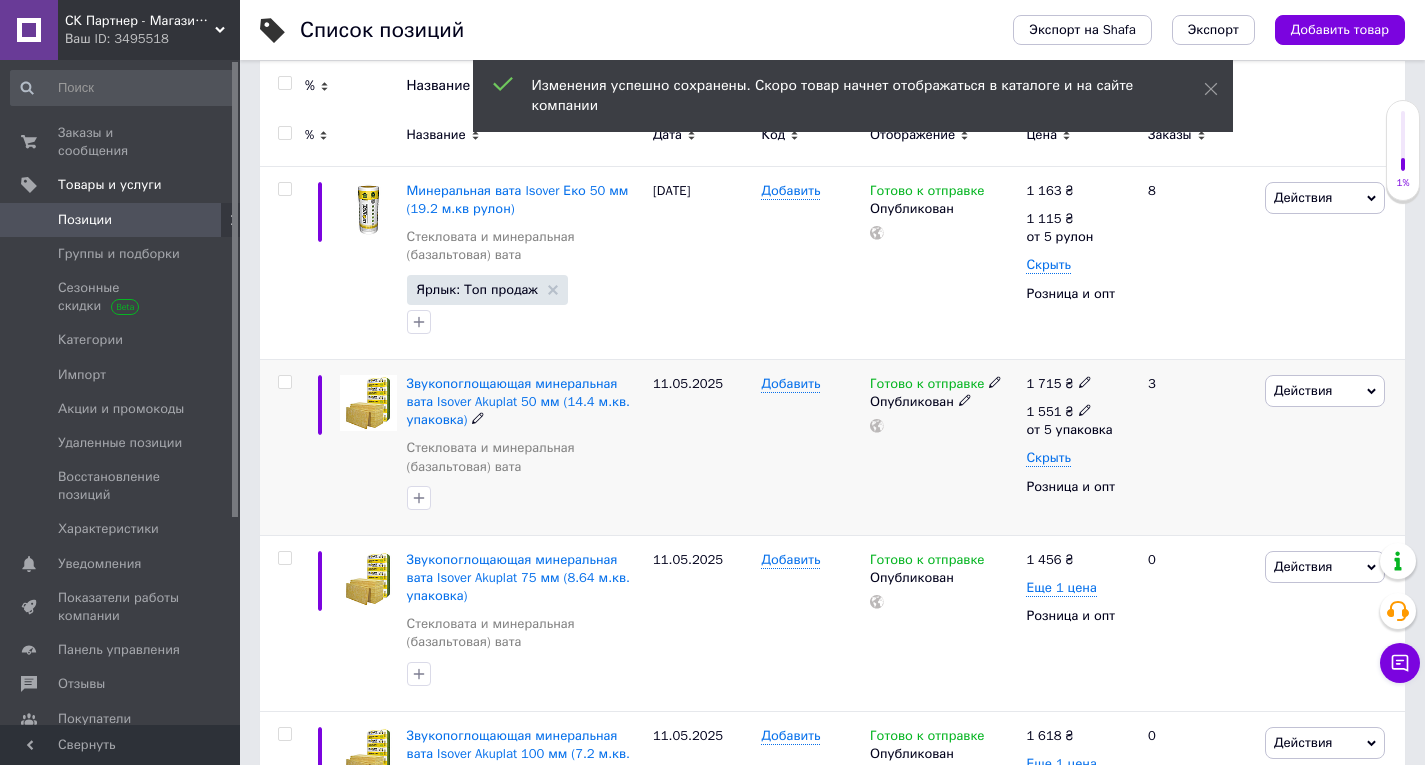 click 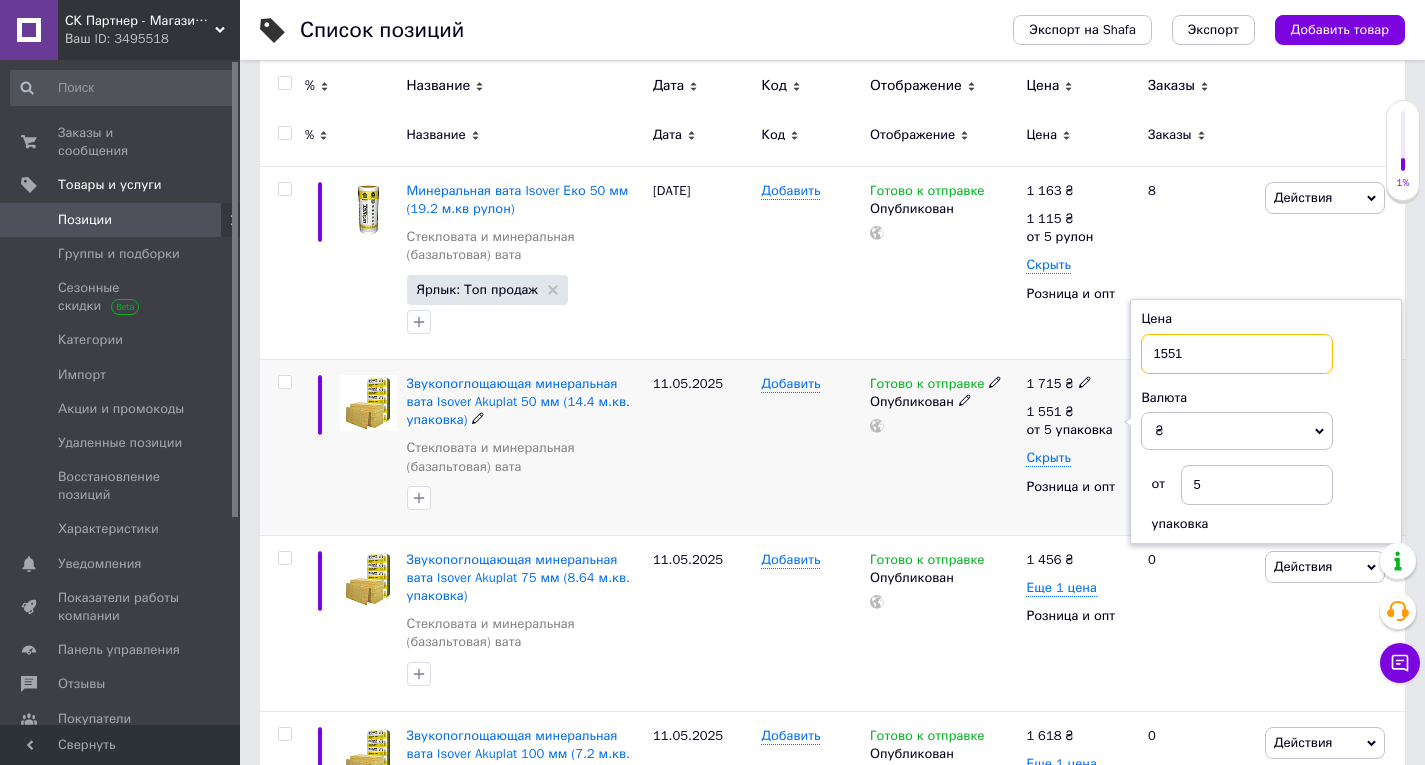 click on "1551" at bounding box center [1237, 354] 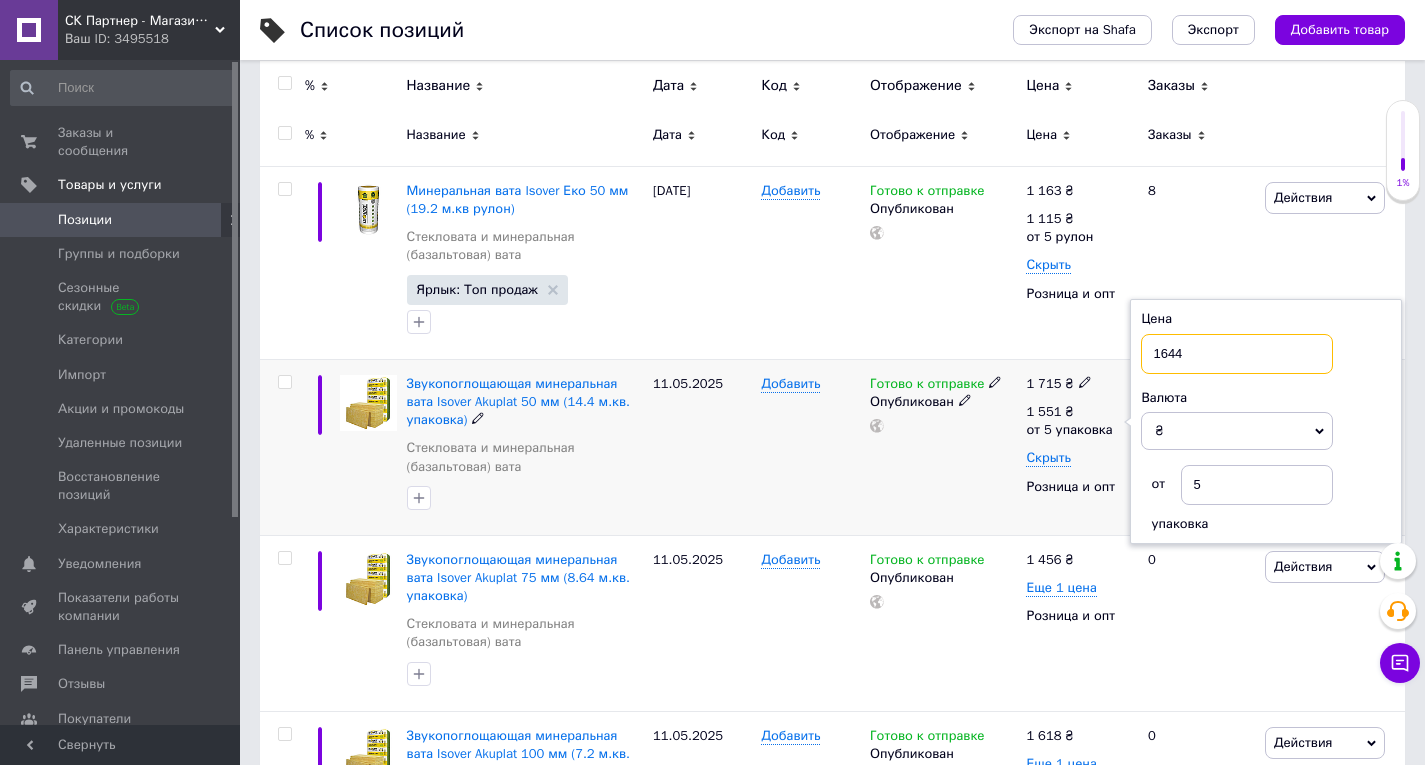 type on "1644" 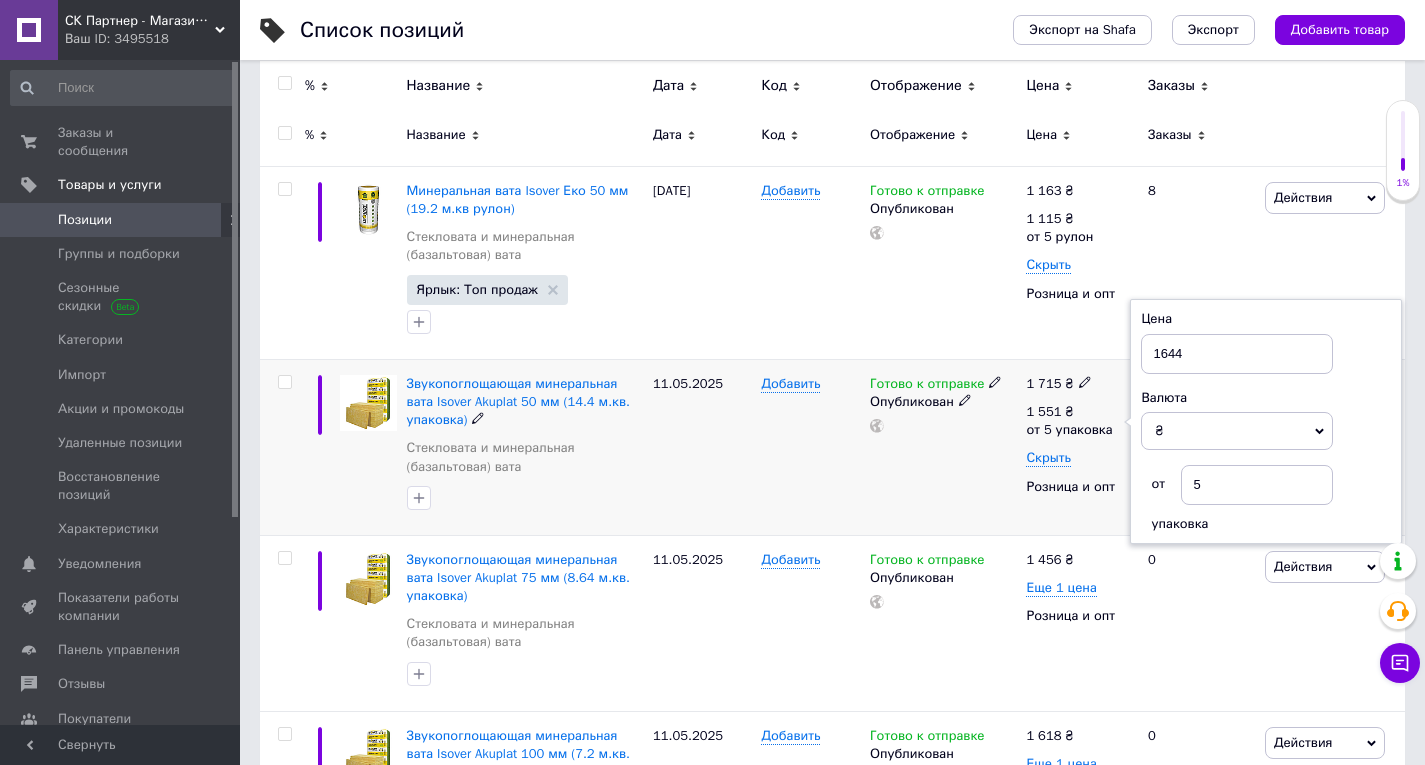 click on "Готово к отправке Опубликован" at bounding box center (943, 447) 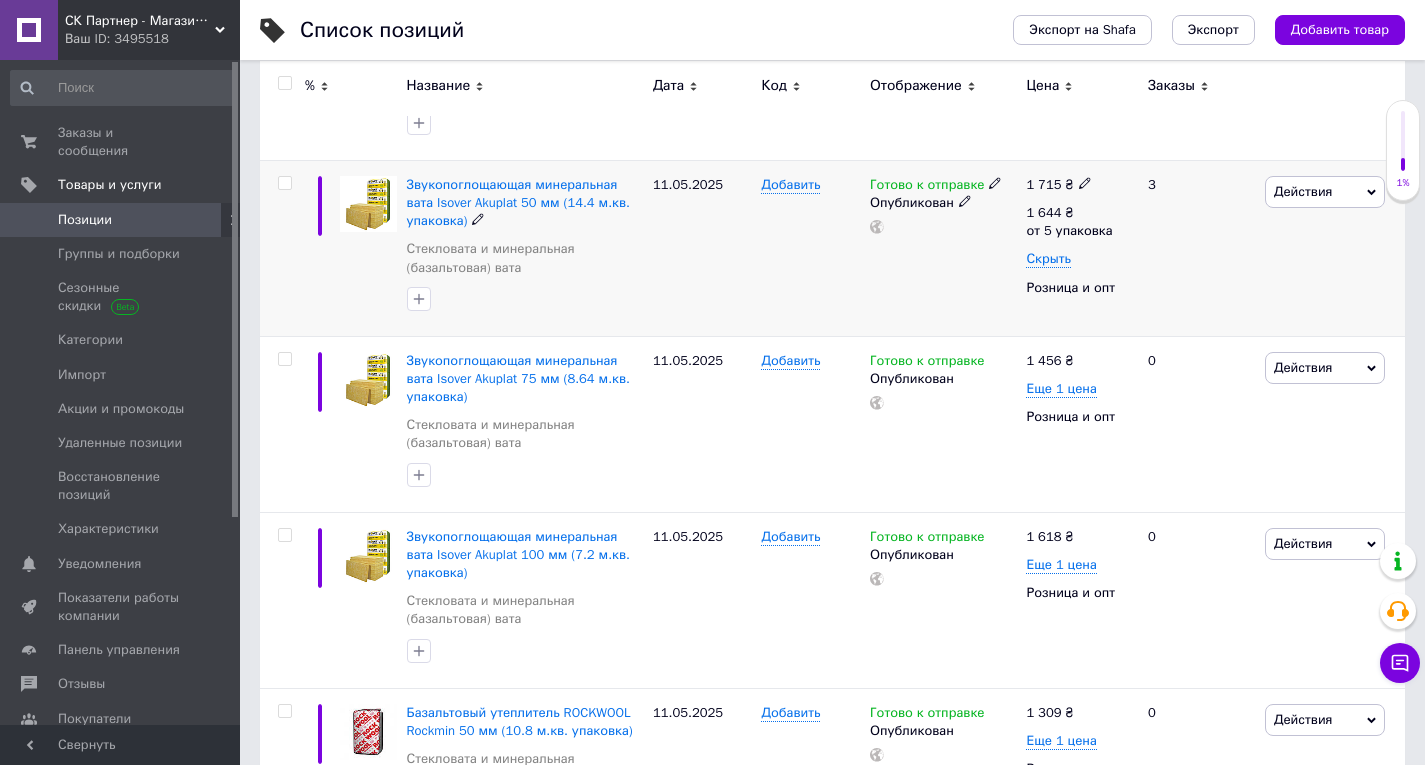 scroll, scrollTop: 500, scrollLeft: 0, axis: vertical 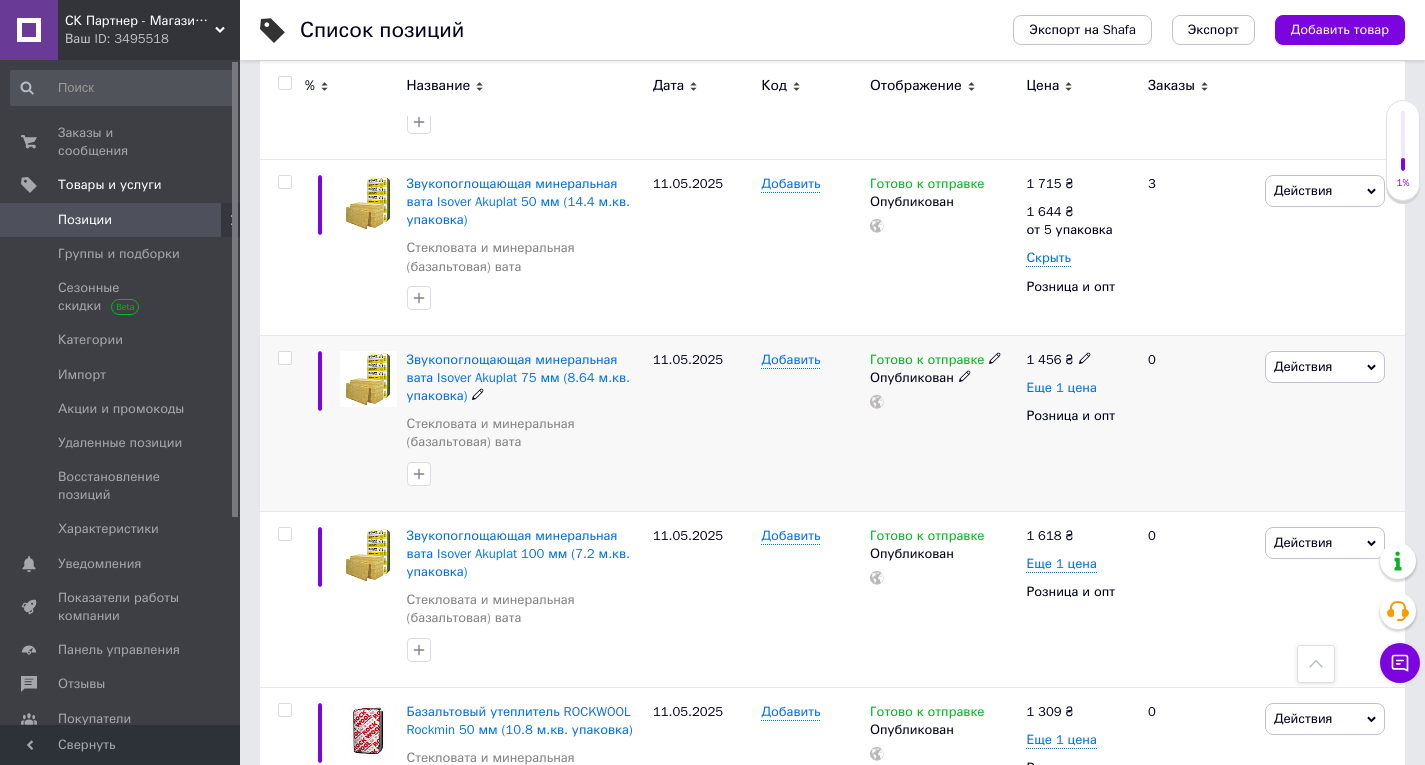 click on "Еще 1 цена" at bounding box center [1061, 388] 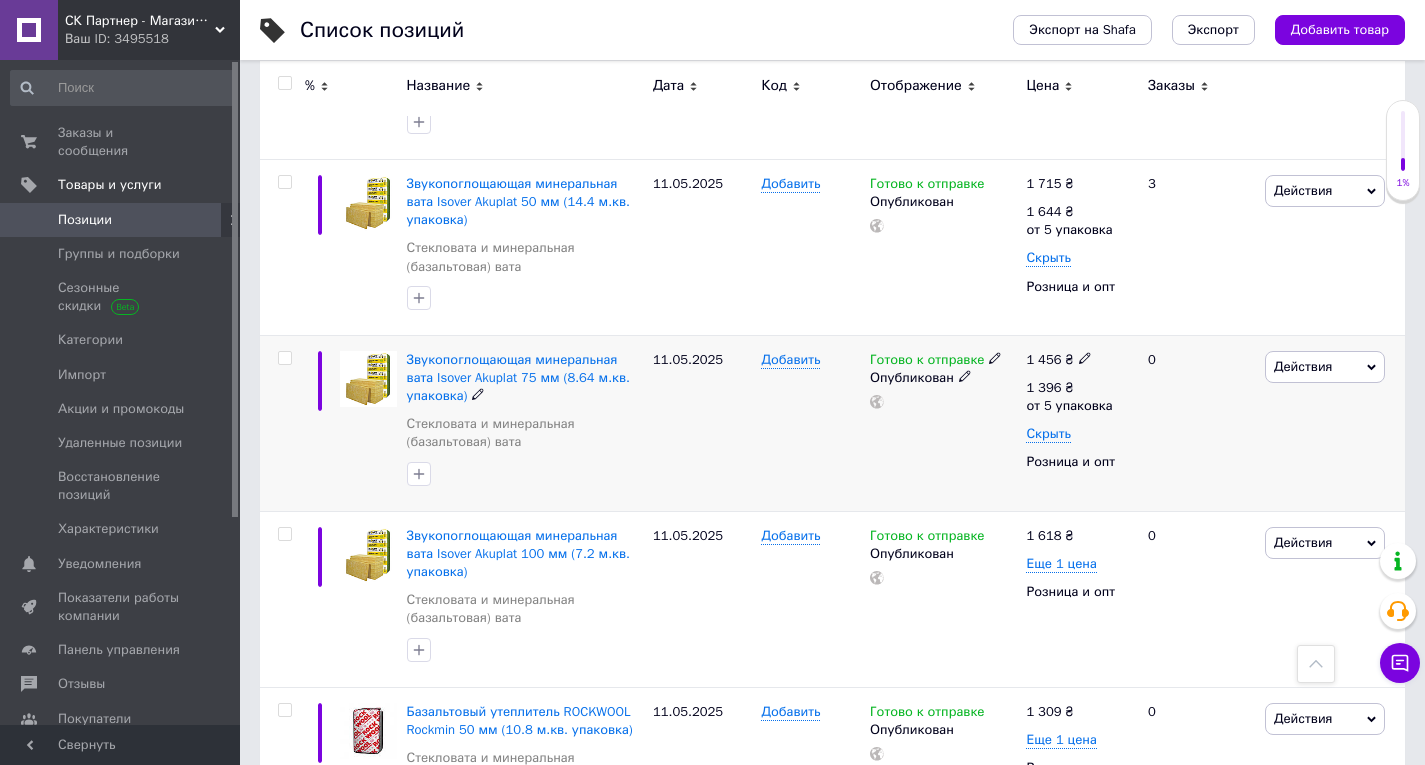 click on "1 456   ₴" at bounding box center [1078, 360] 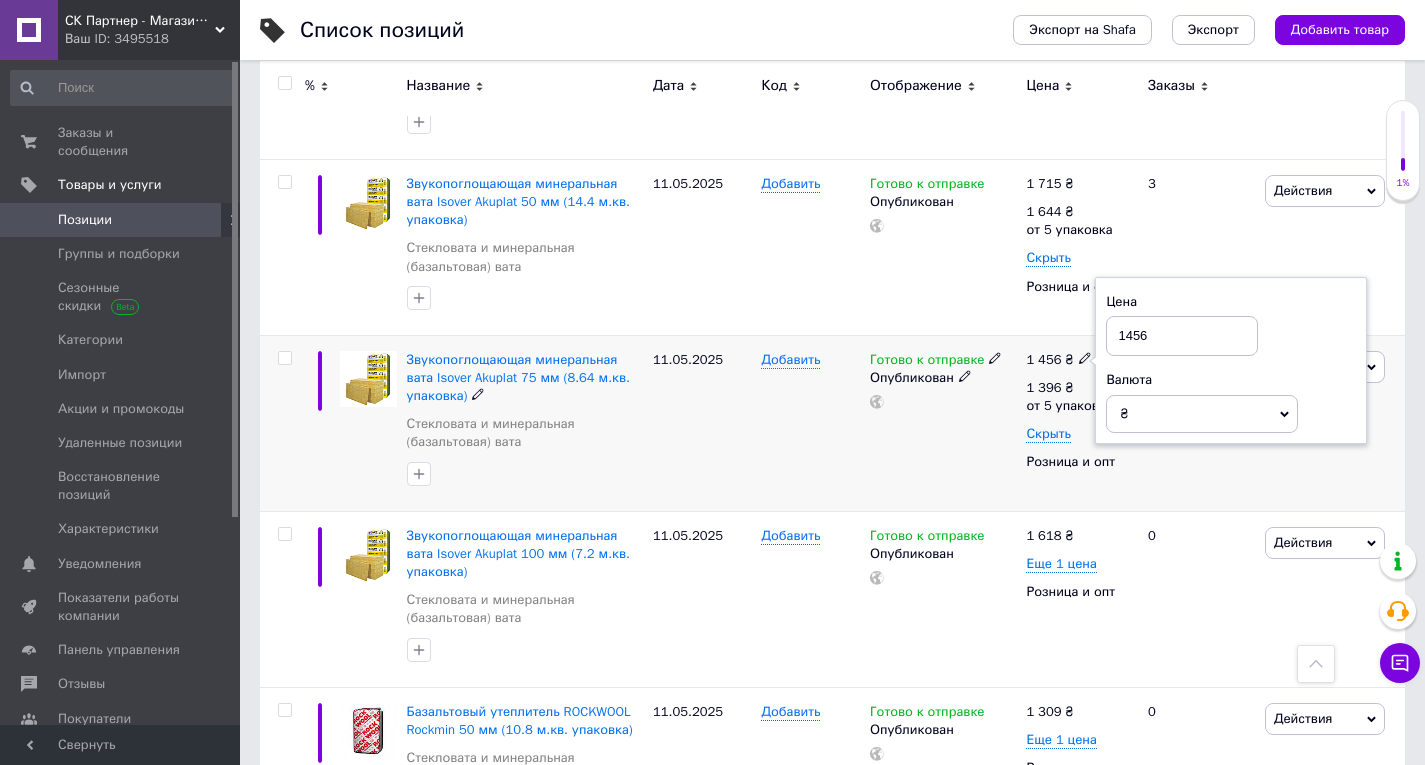 click on "1456" at bounding box center (1182, 336) 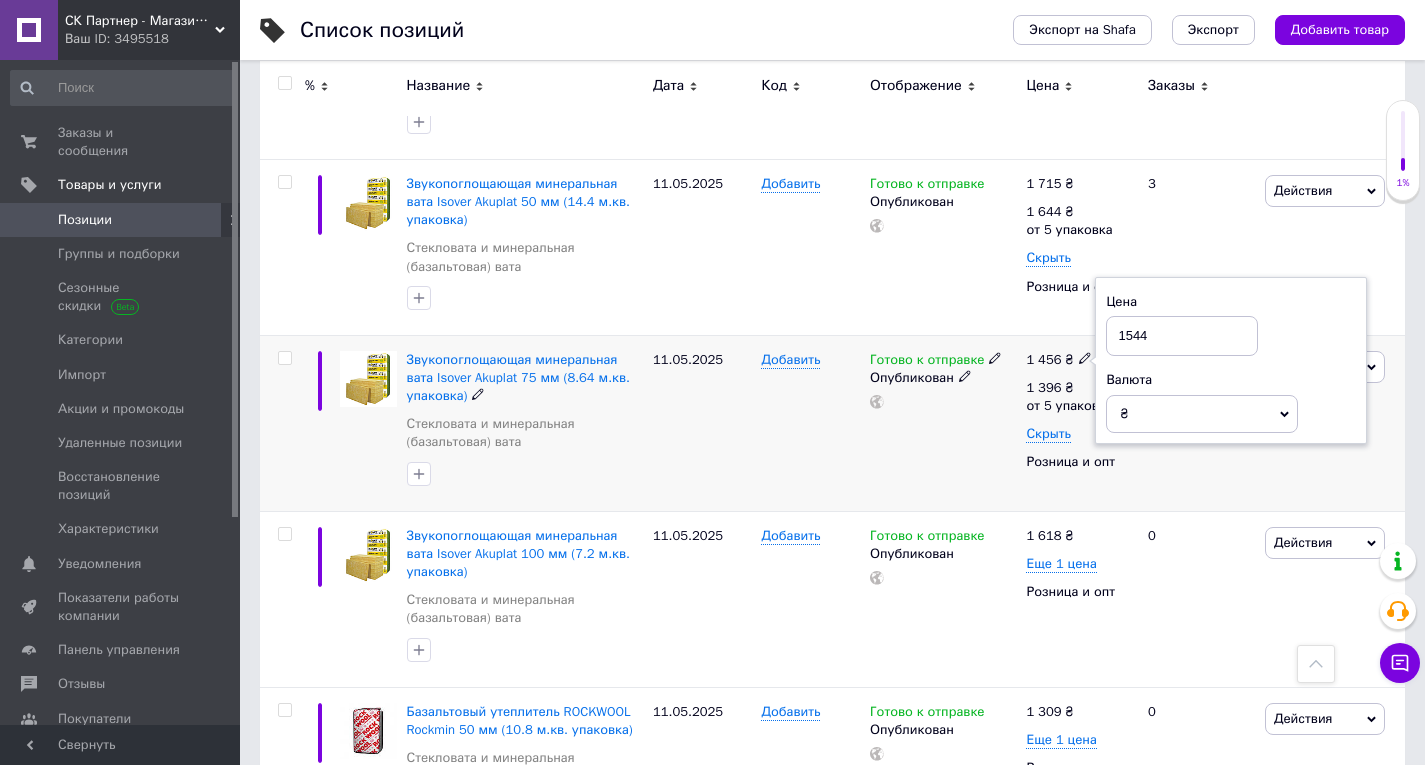 type on "1544" 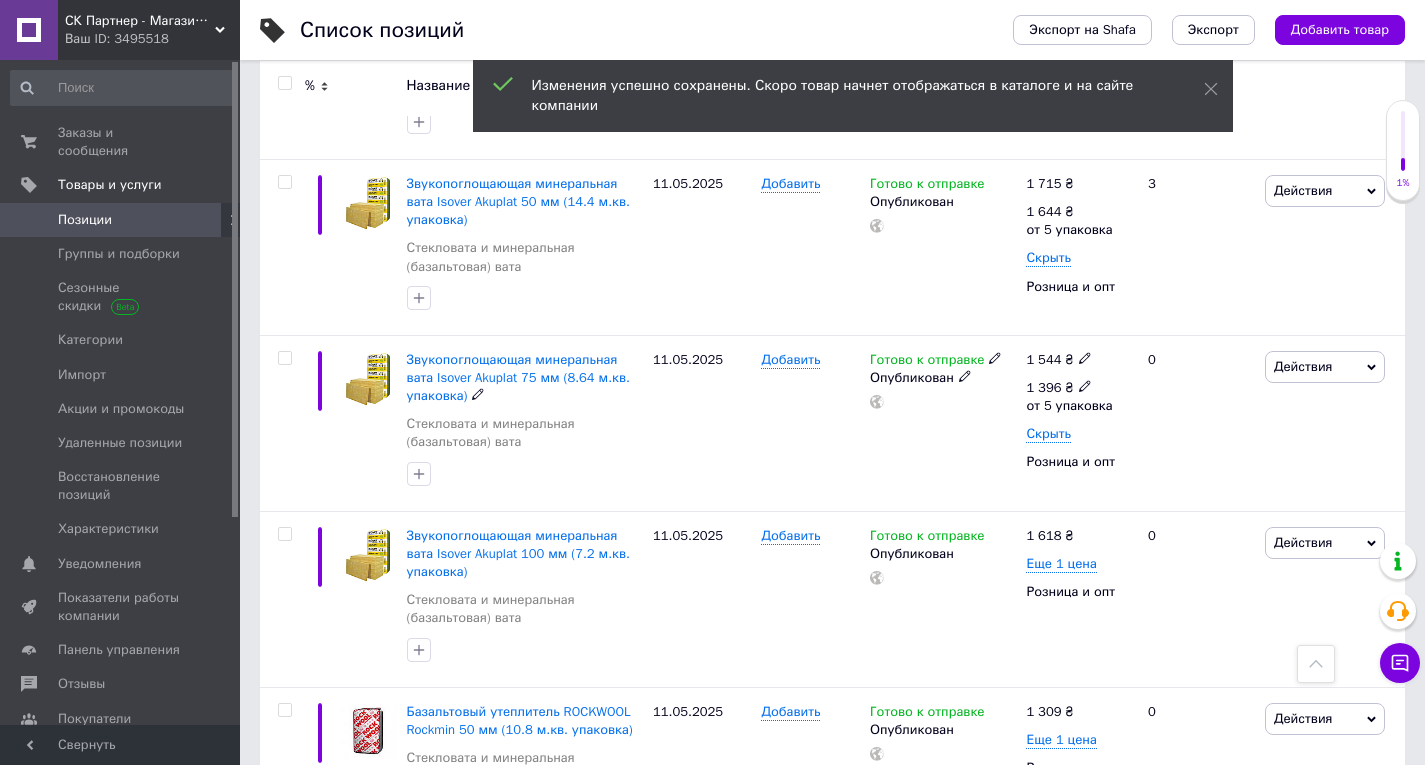 click 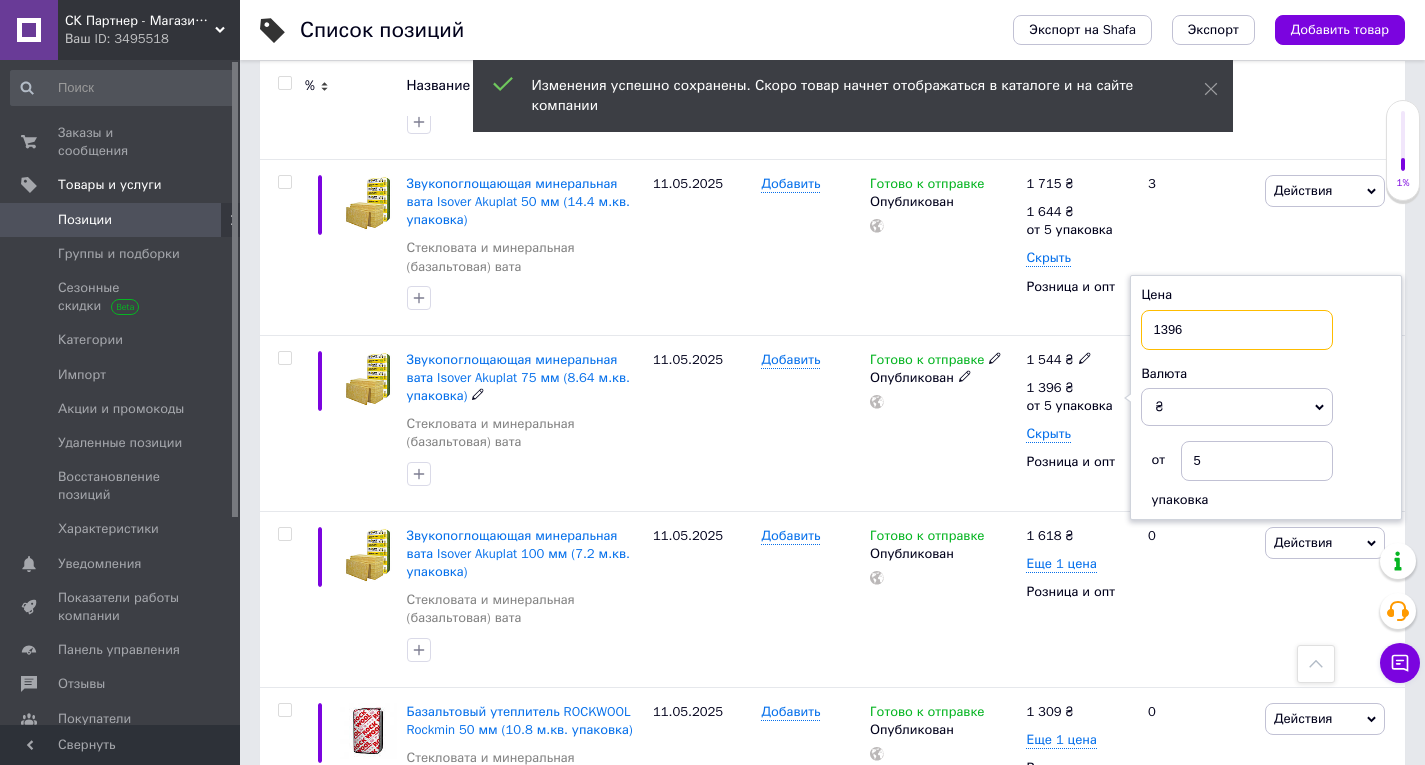 click on "1396" at bounding box center [1237, 330] 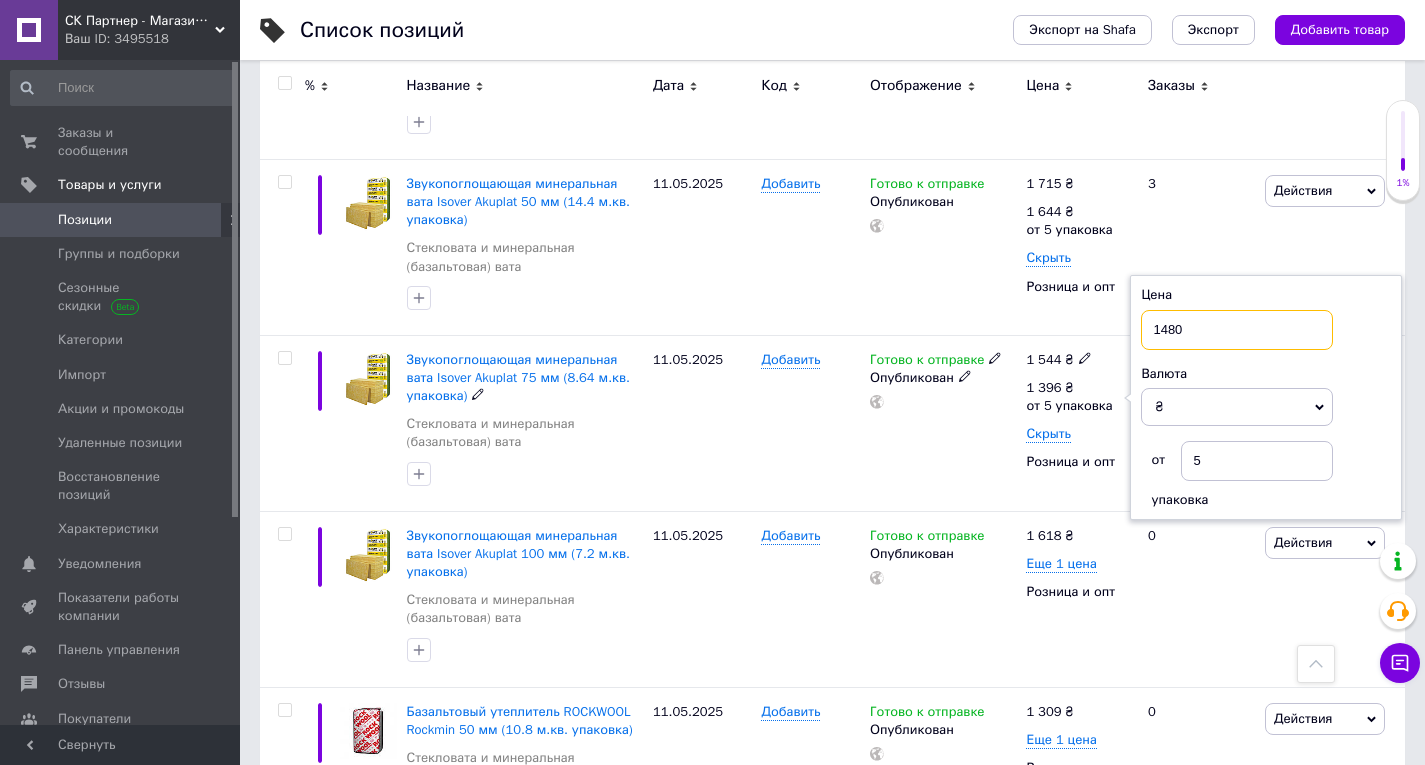 type on "1480" 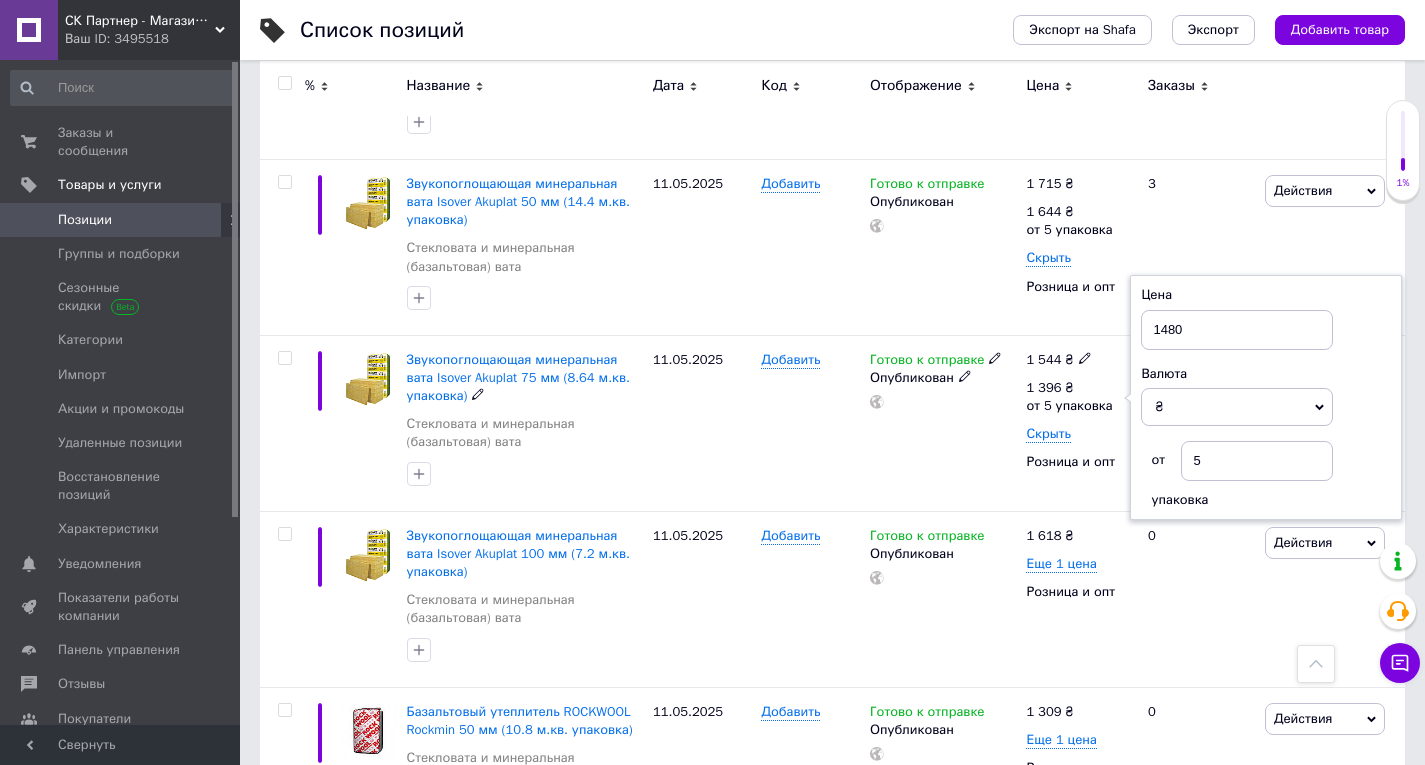 click on "Готово к отправке Опубликован" at bounding box center [943, 423] 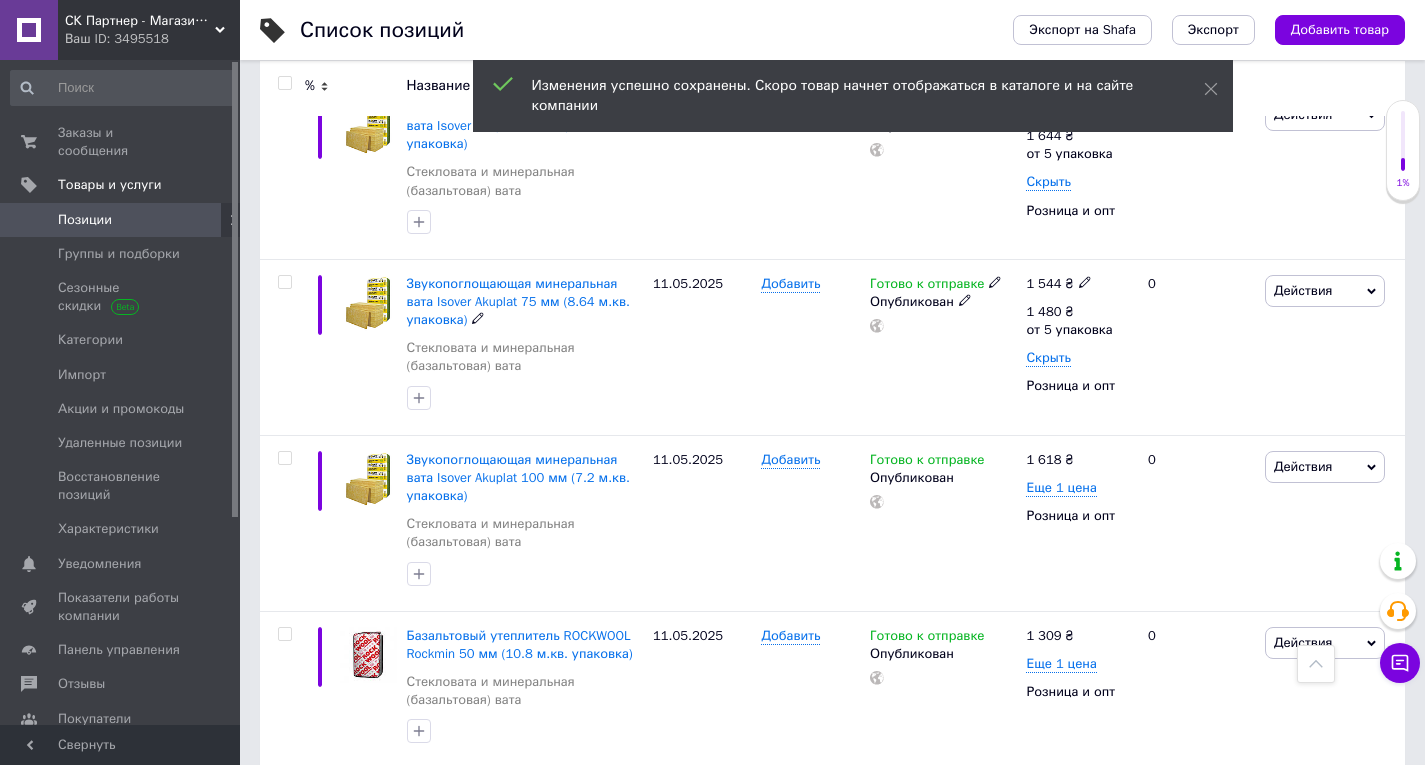 scroll, scrollTop: 600, scrollLeft: 0, axis: vertical 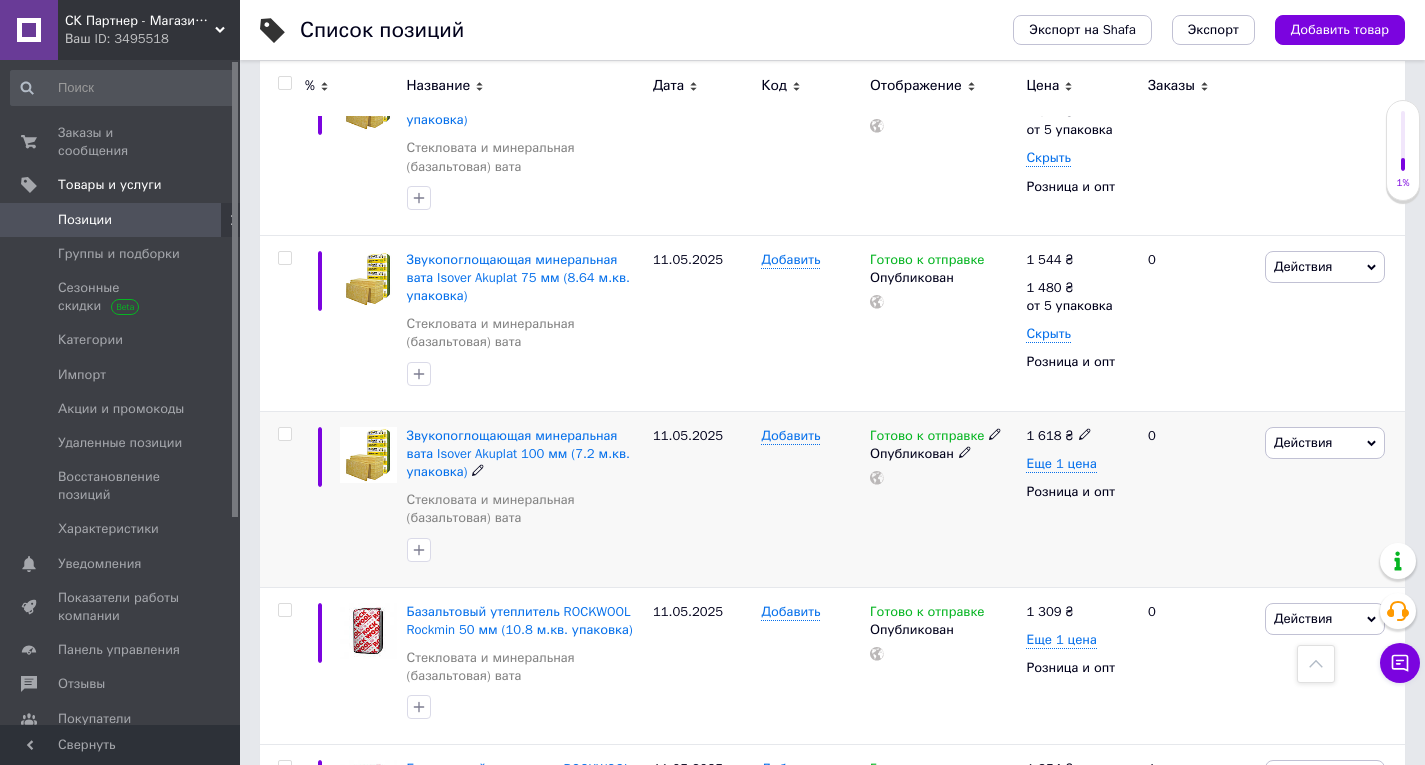 click 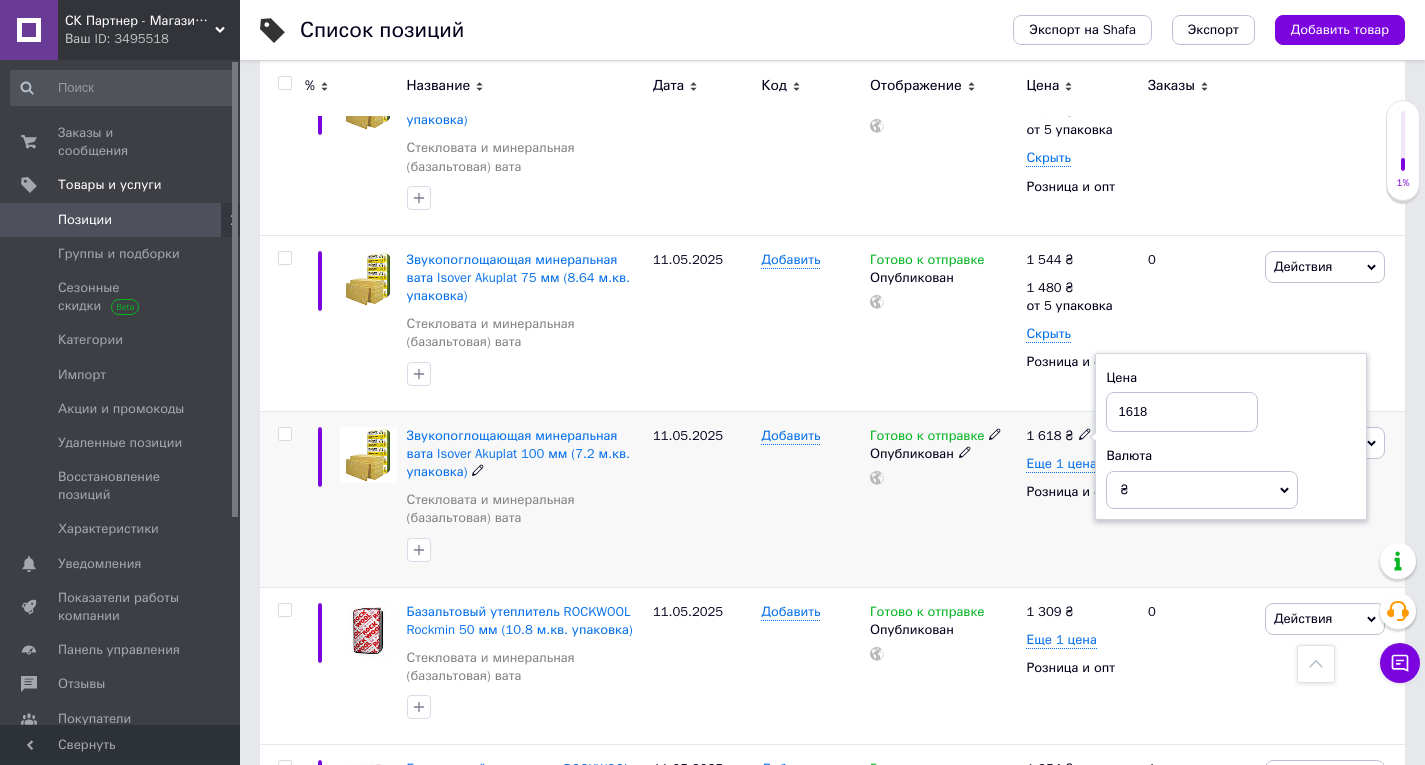 click on "1618" at bounding box center (1182, 412) 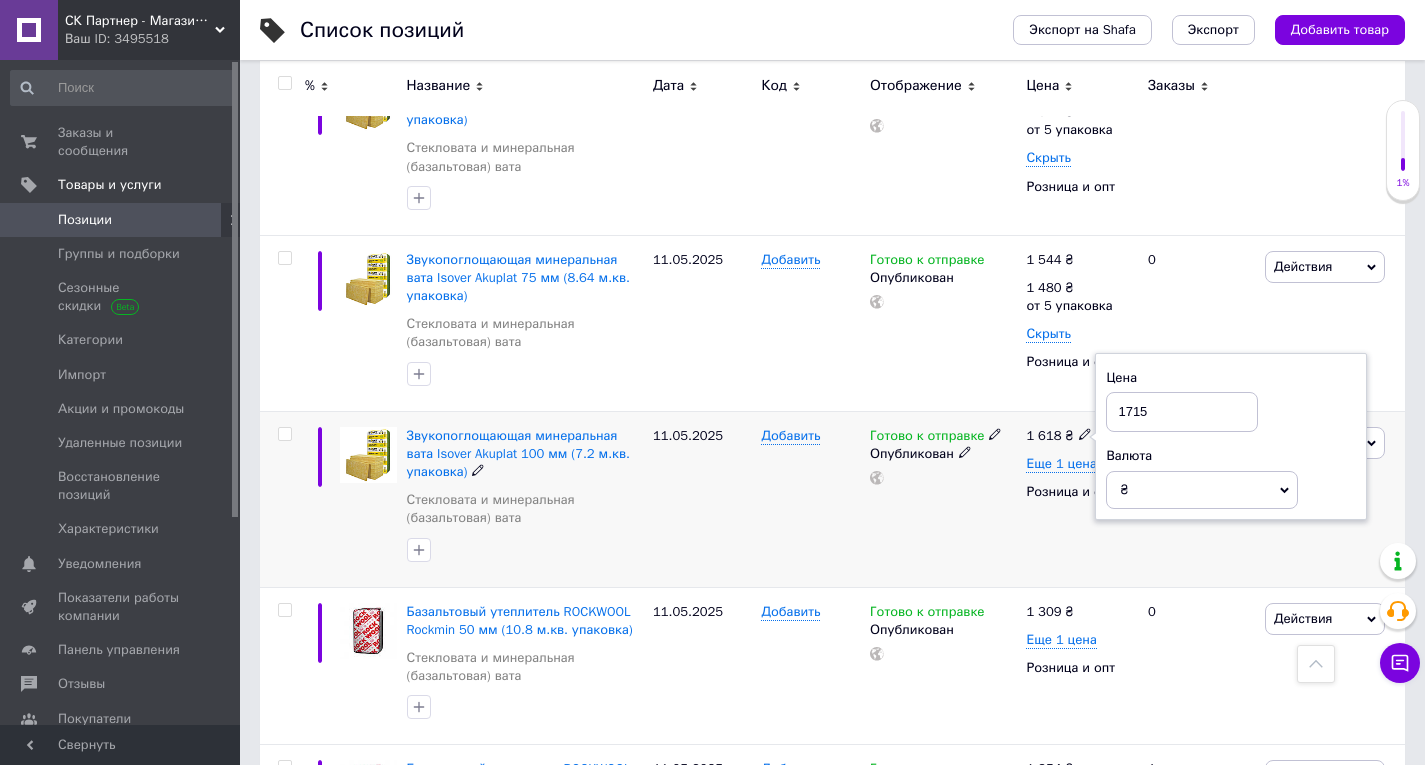 type on "1715" 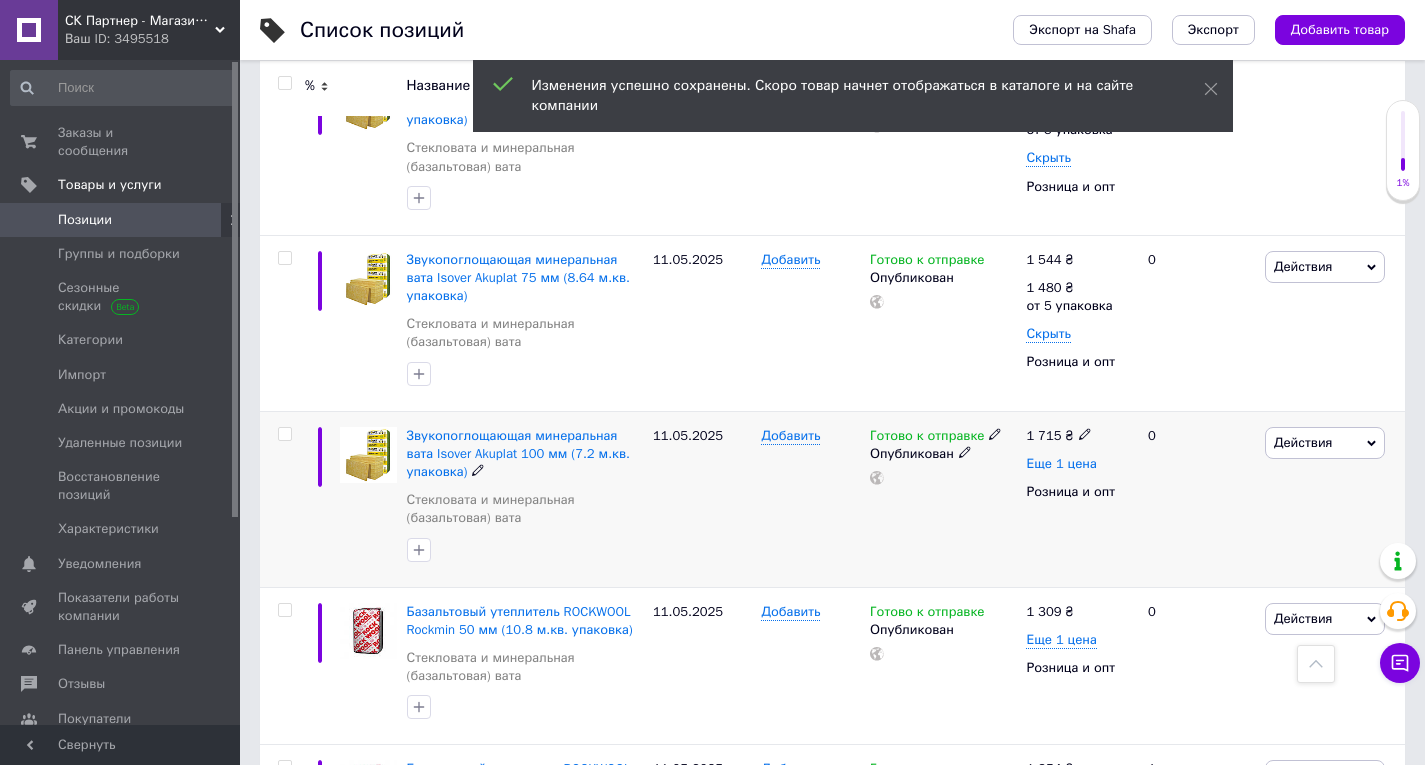click on "Еще 1 цена" at bounding box center [1061, 464] 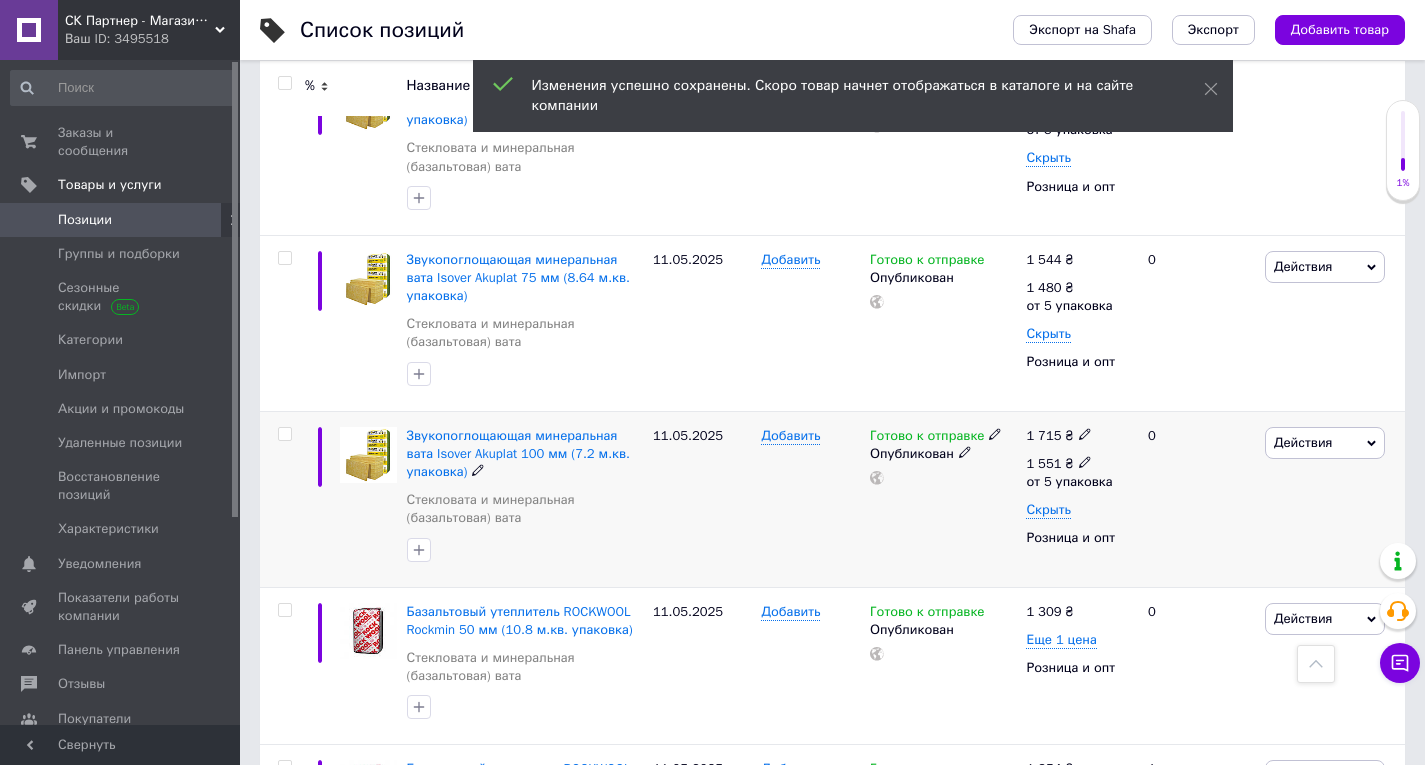 click 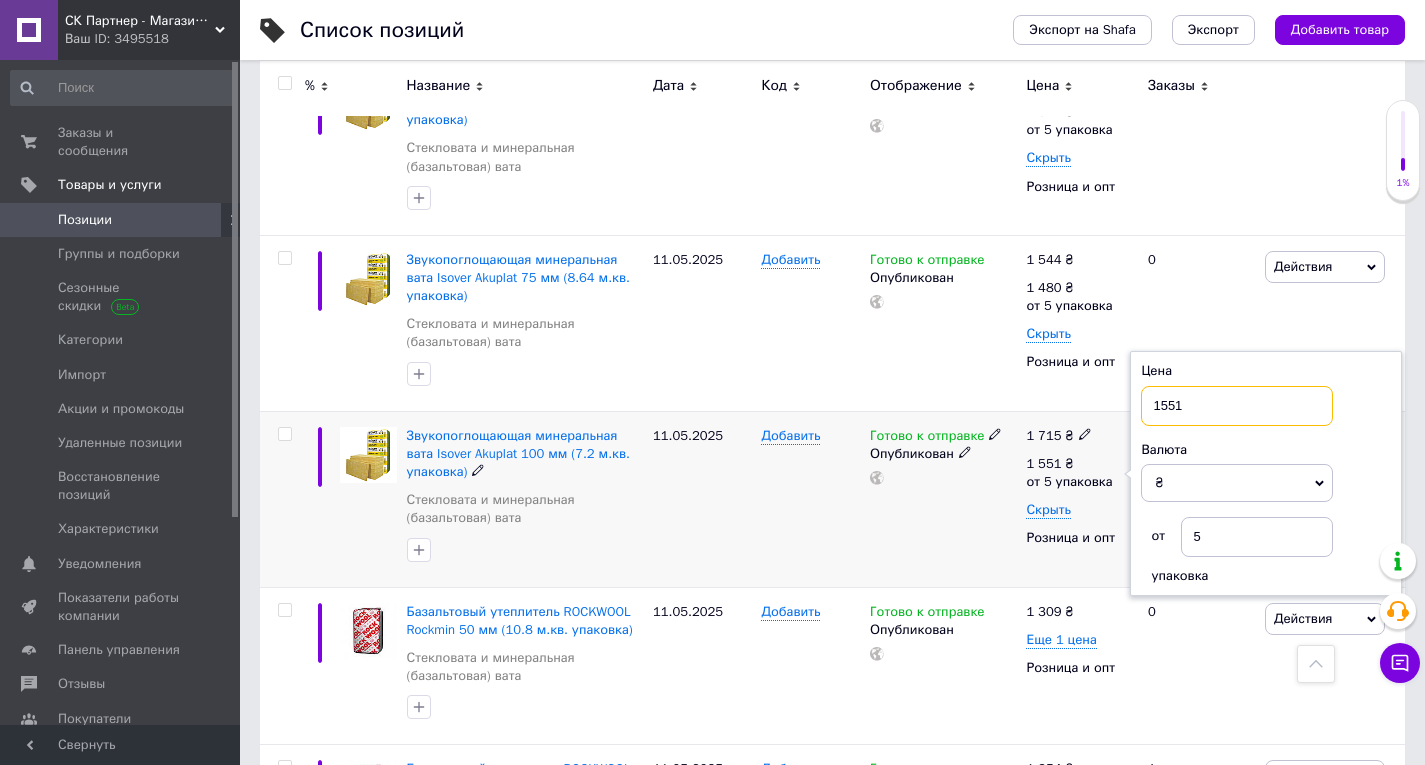 click on "1551" at bounding box center (1237, 406) 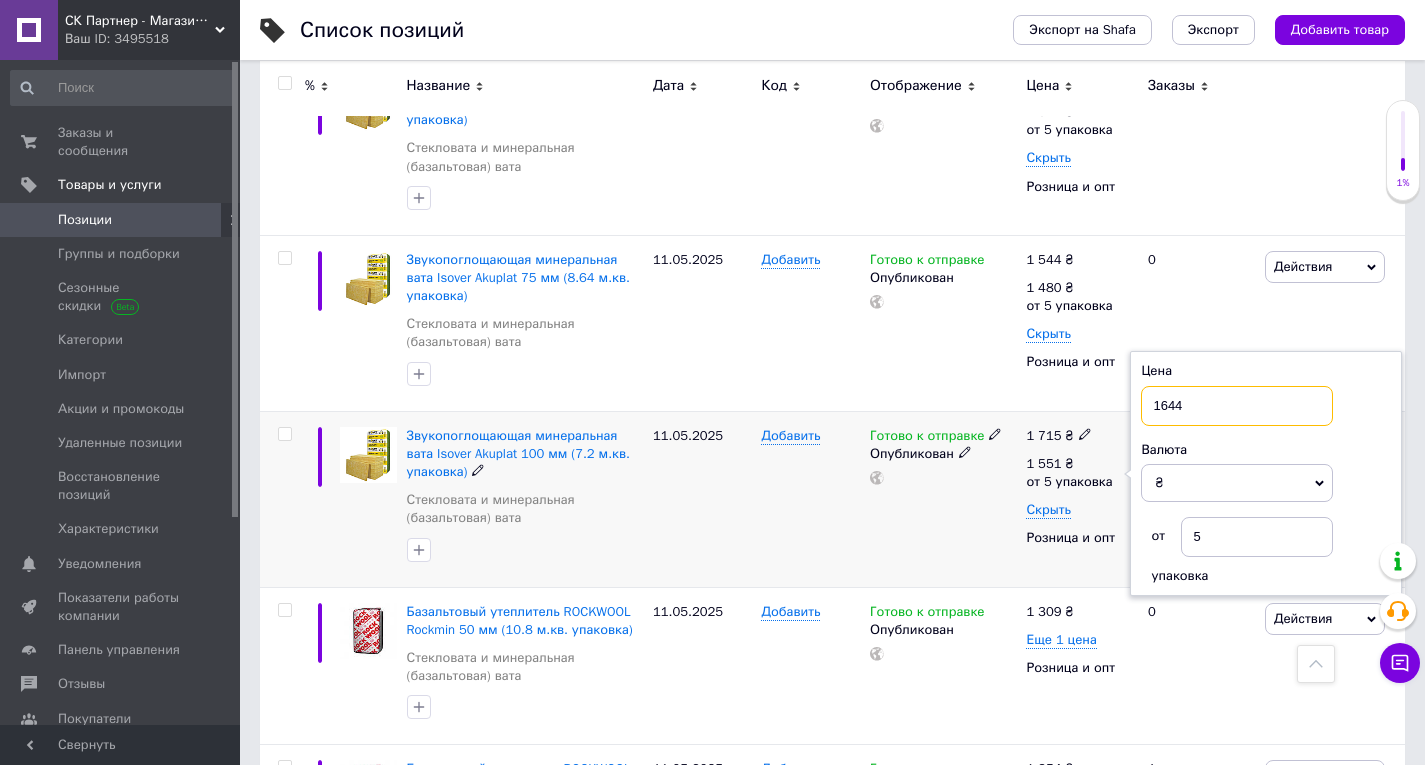 type on "1644" 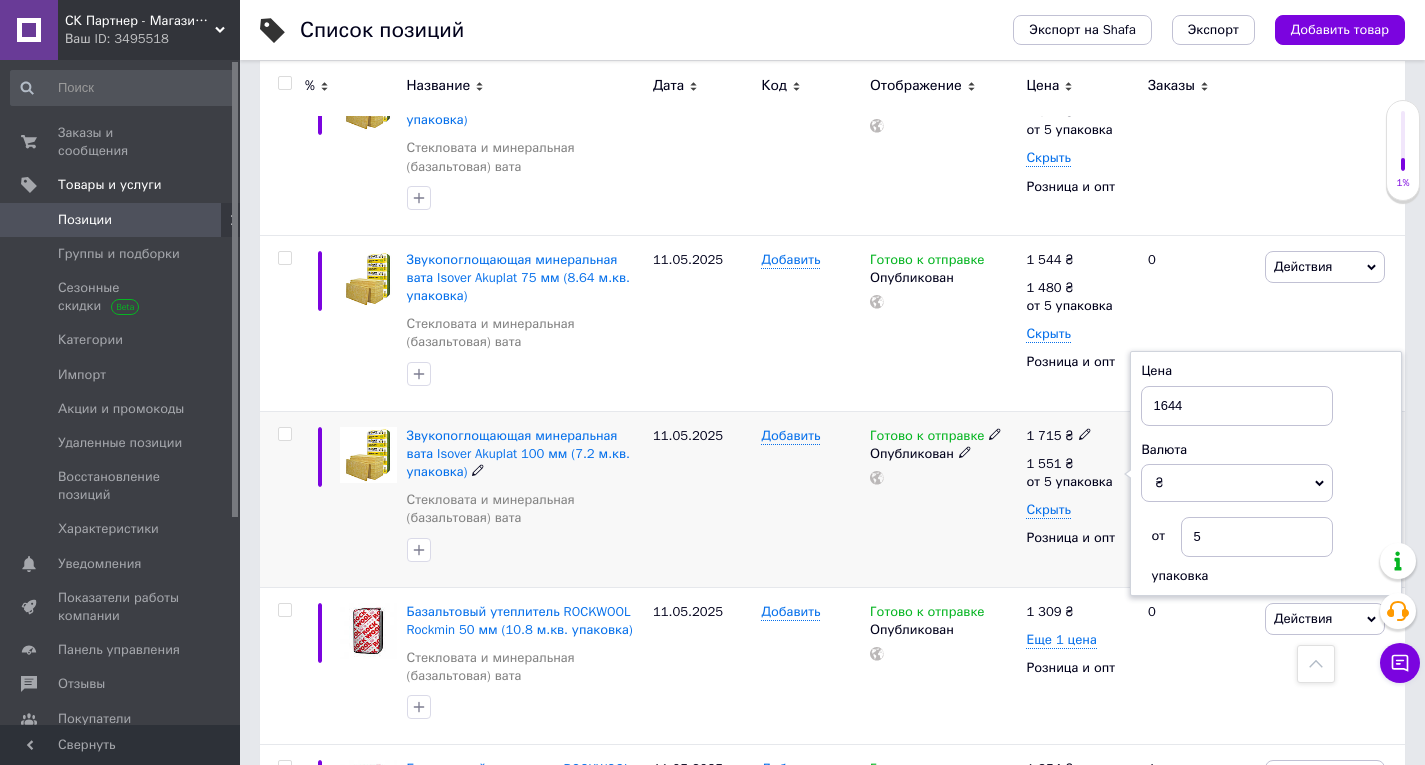 click on "Готово к отправке Опубликован" at bounding box center [943, 499] 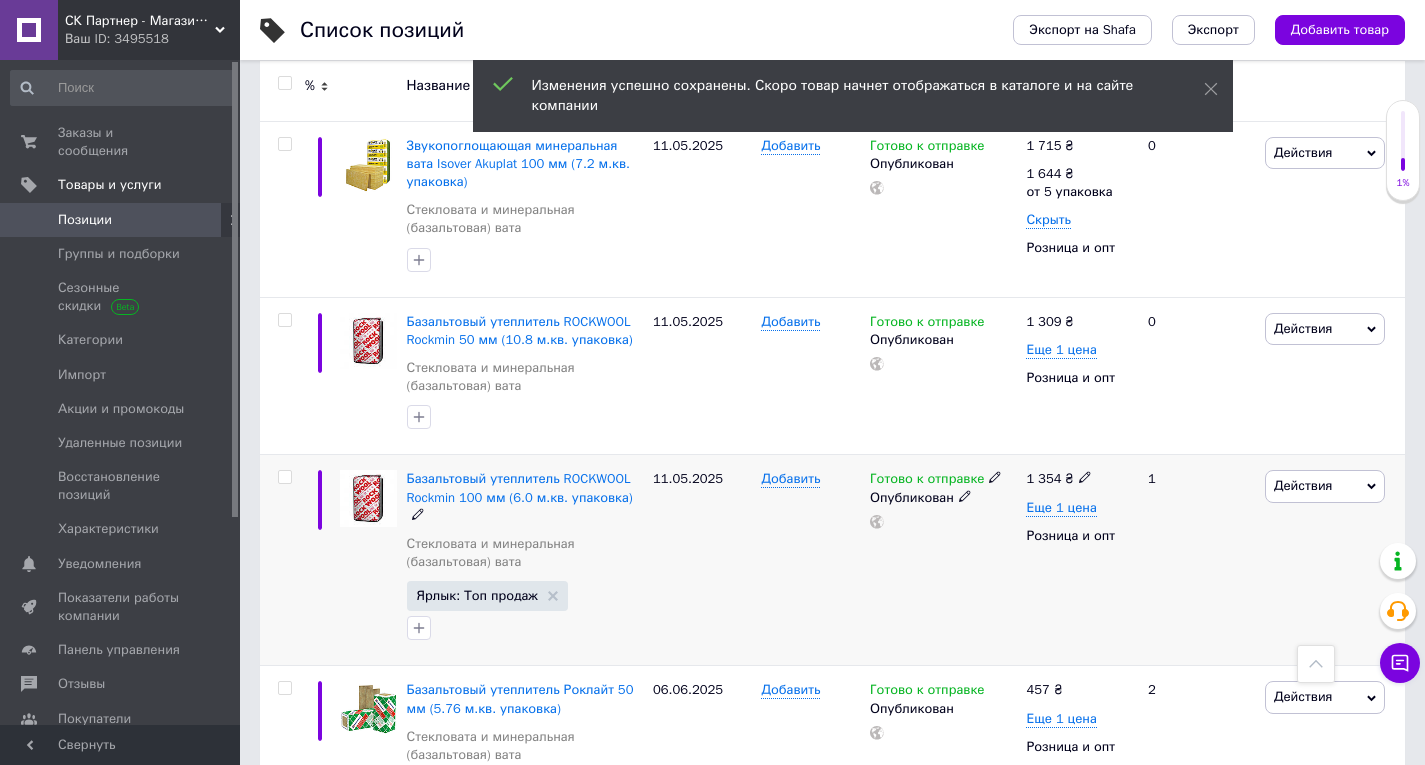 scroll, scrollTop: 900, scrollLeft: 0, axis: vertical 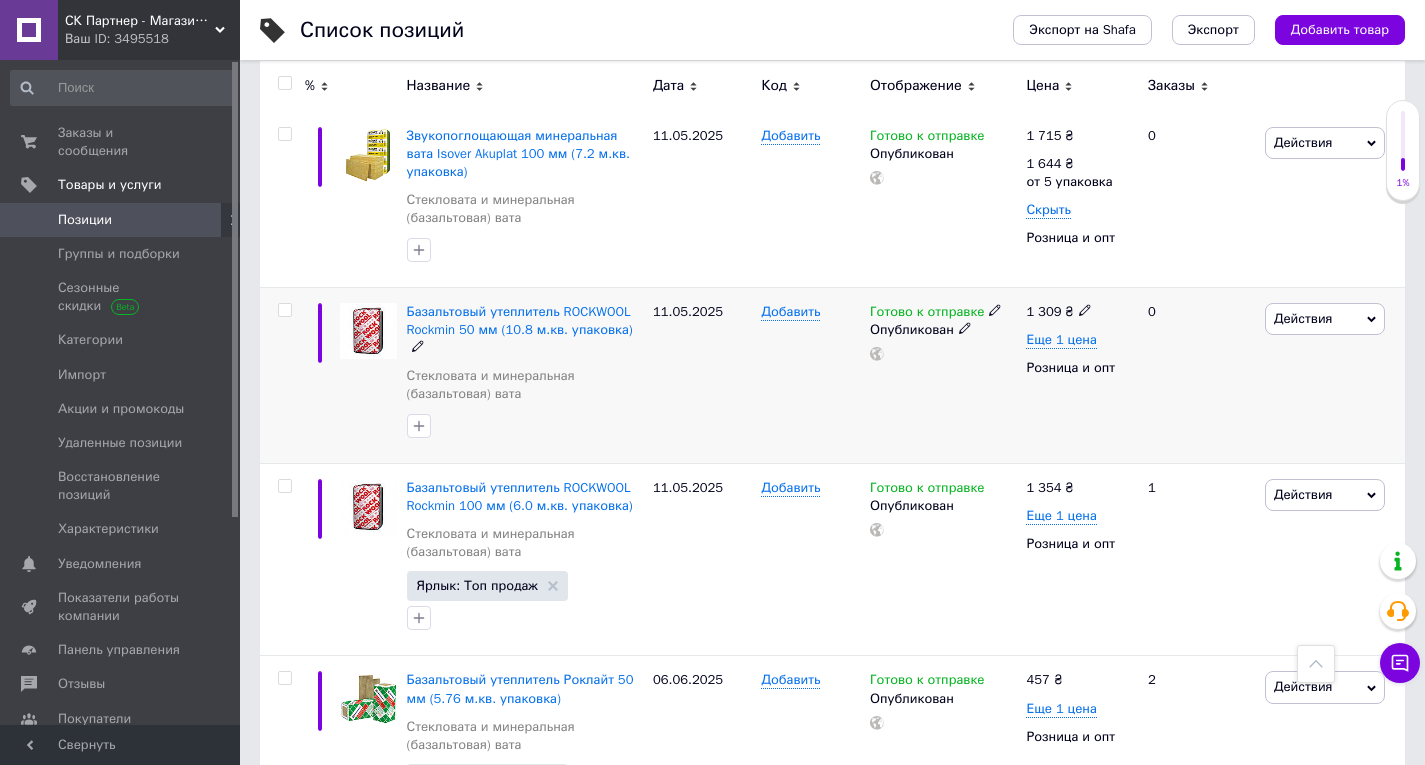 click 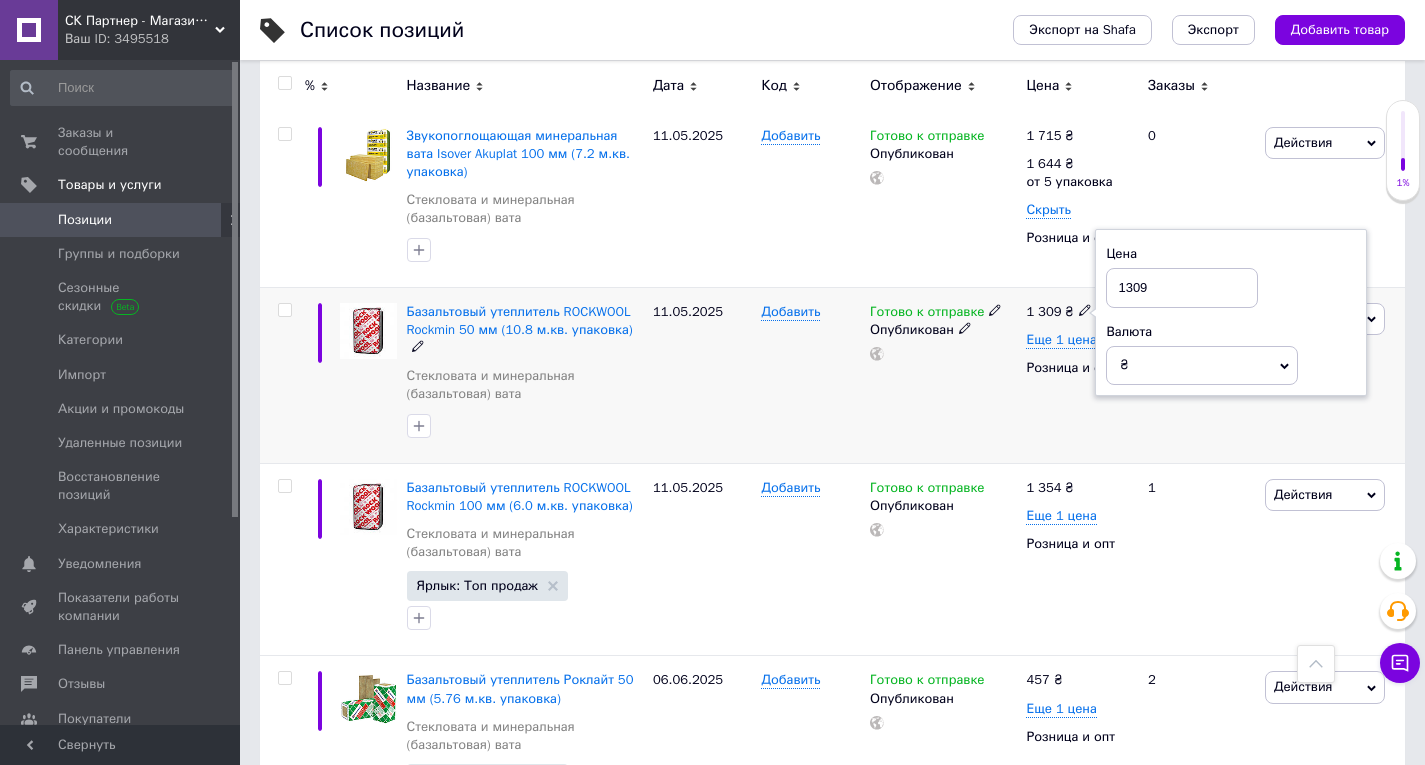 click on "1309" at bounding box center [1182, 288] 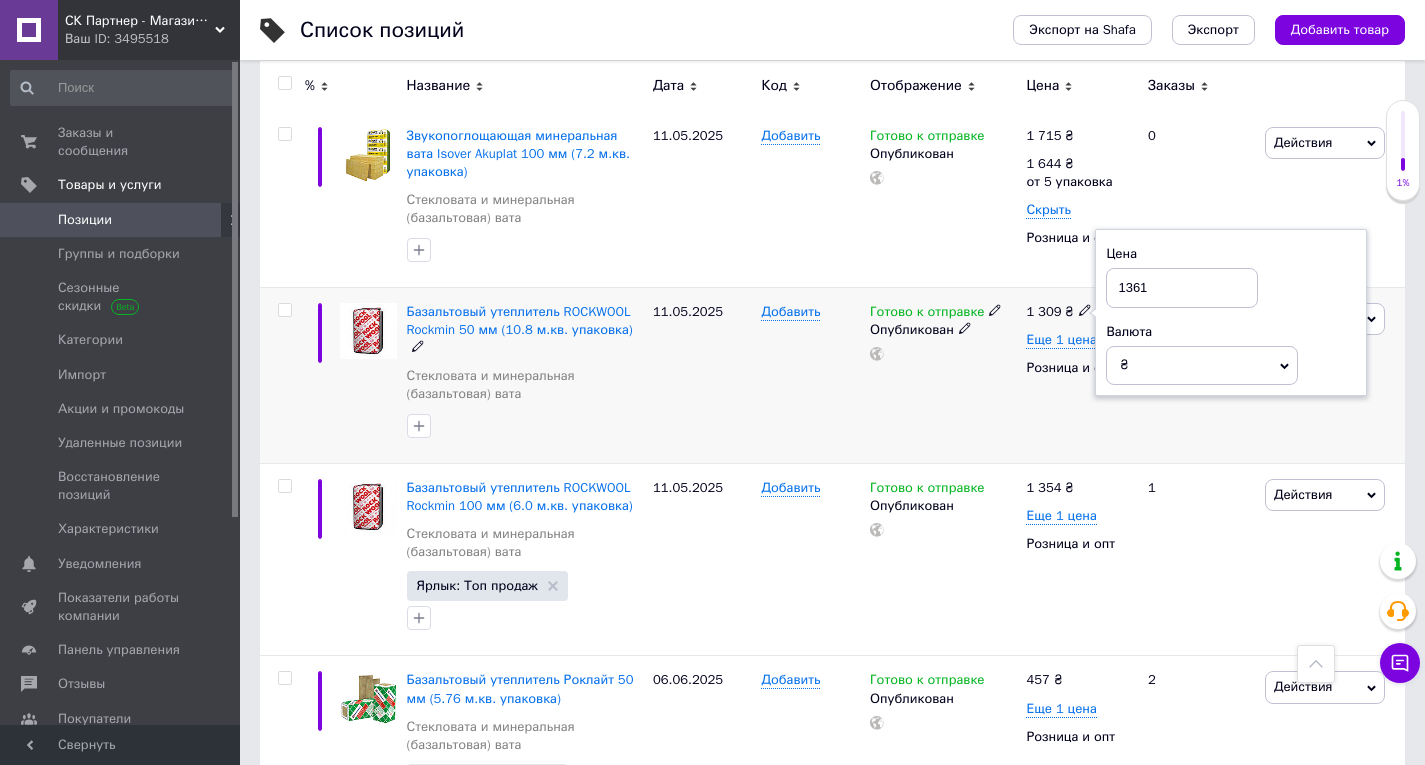 type on "1361" 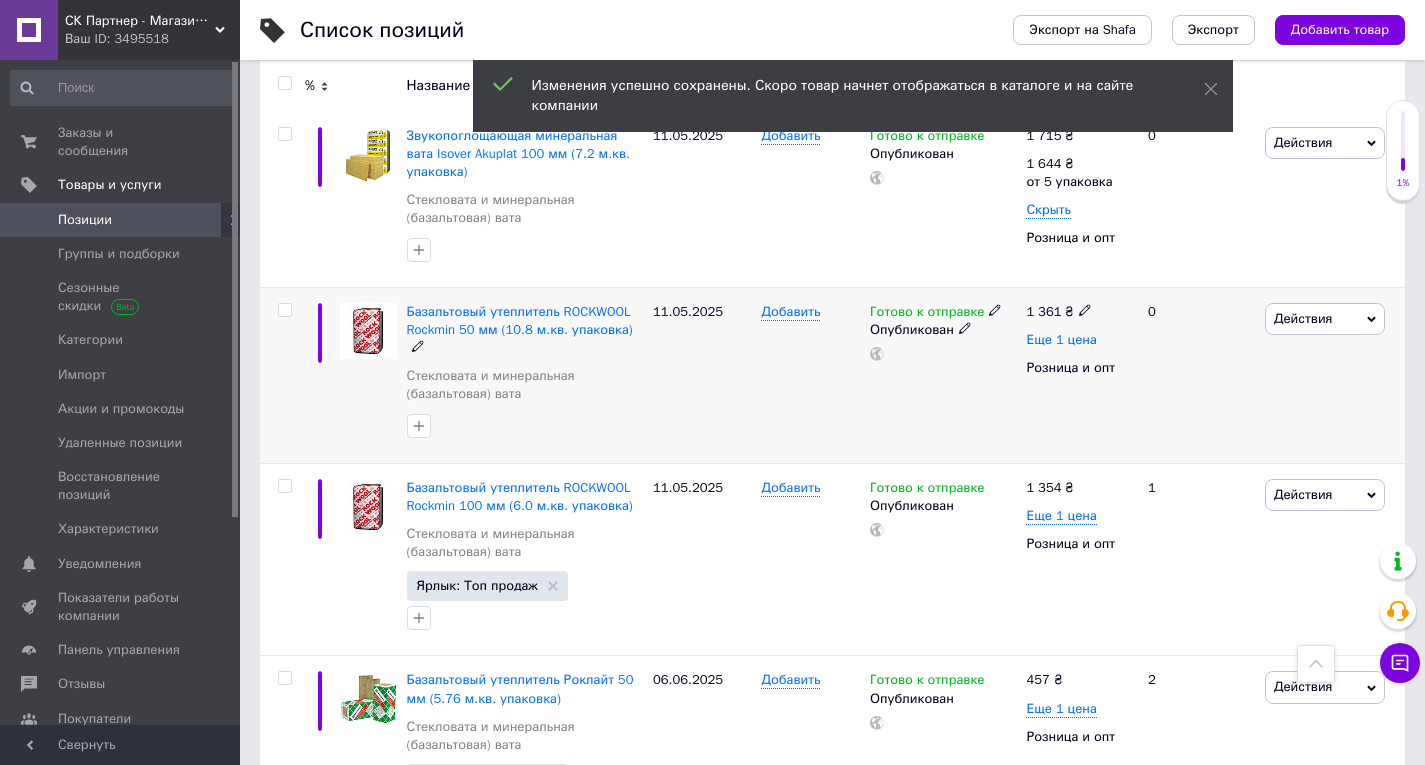 click on "Еще 1 цена" at bounding box center [1061, 340] 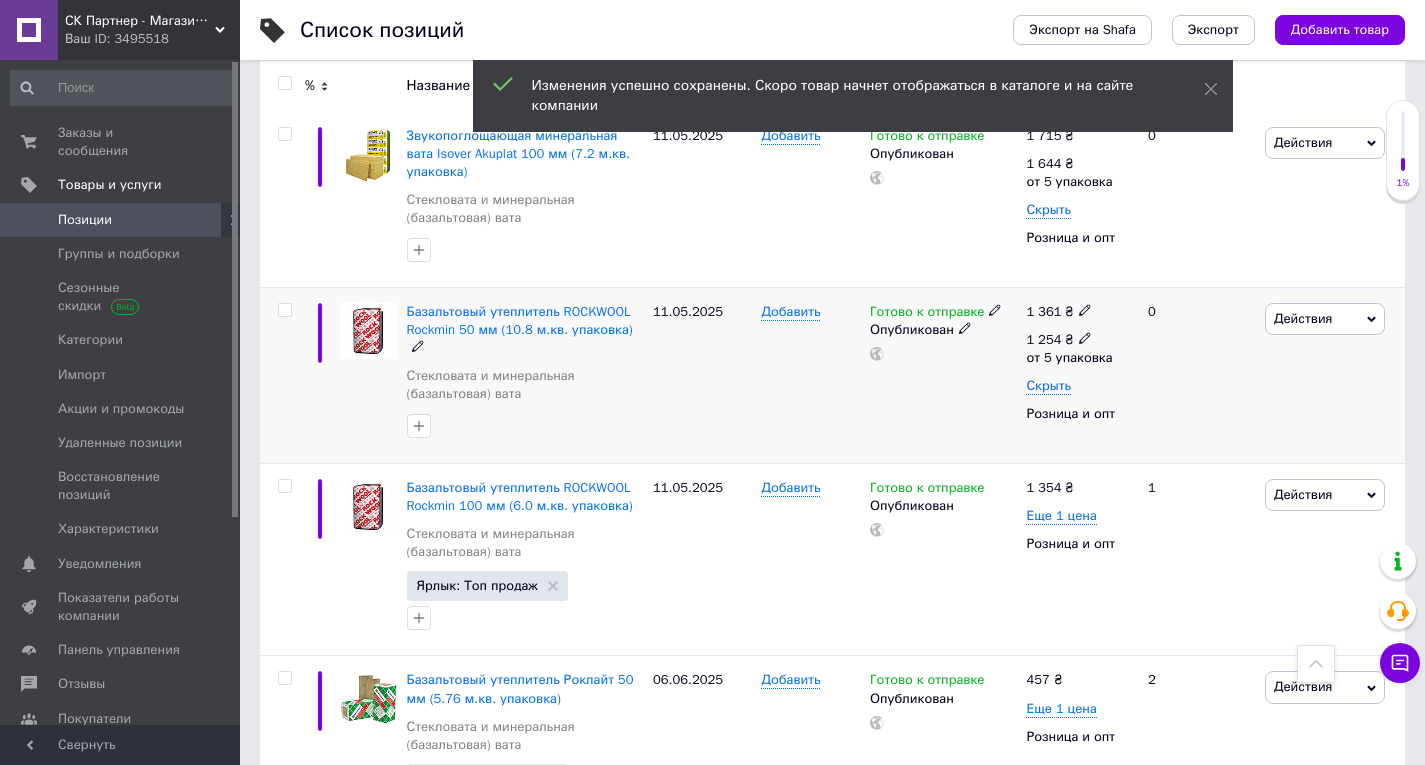 click 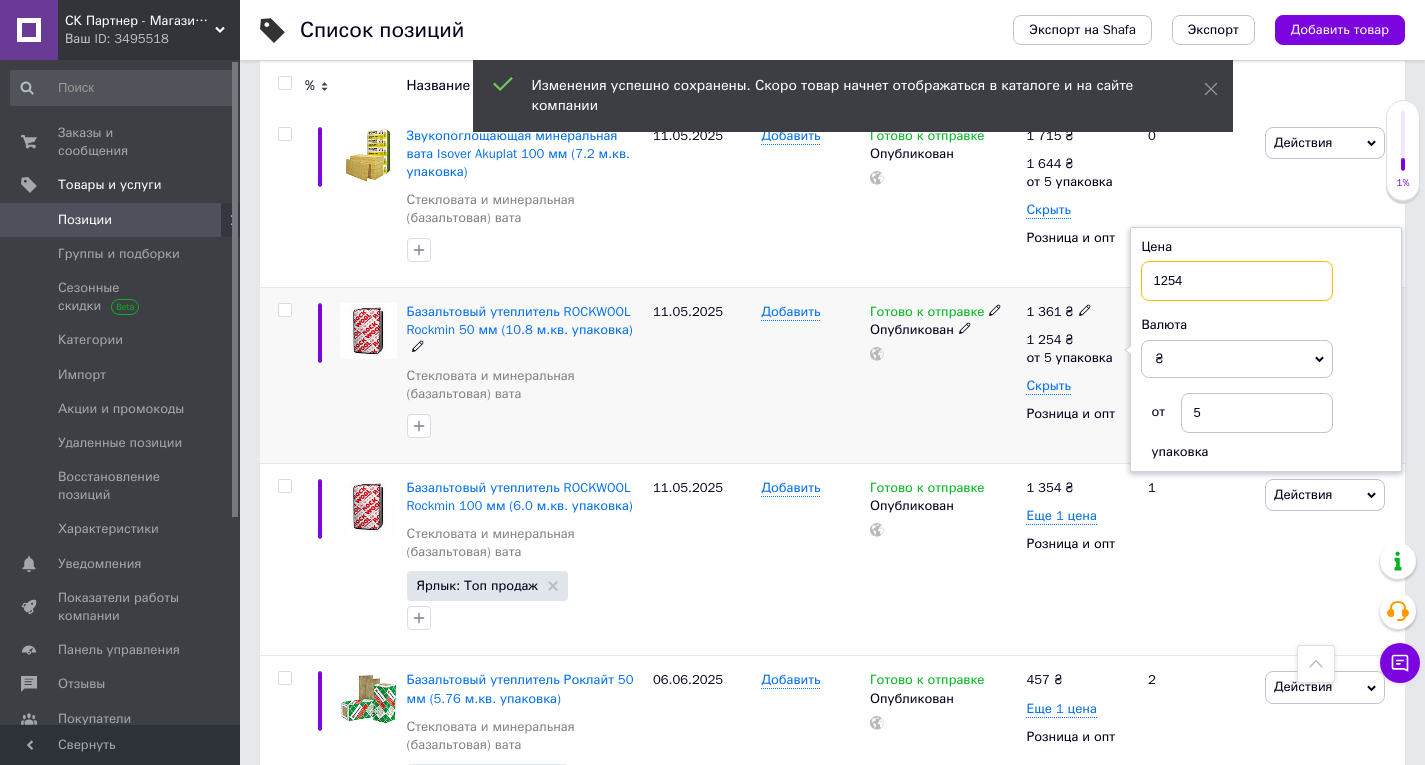 click on "1254" at bounding box center (1237, 281) 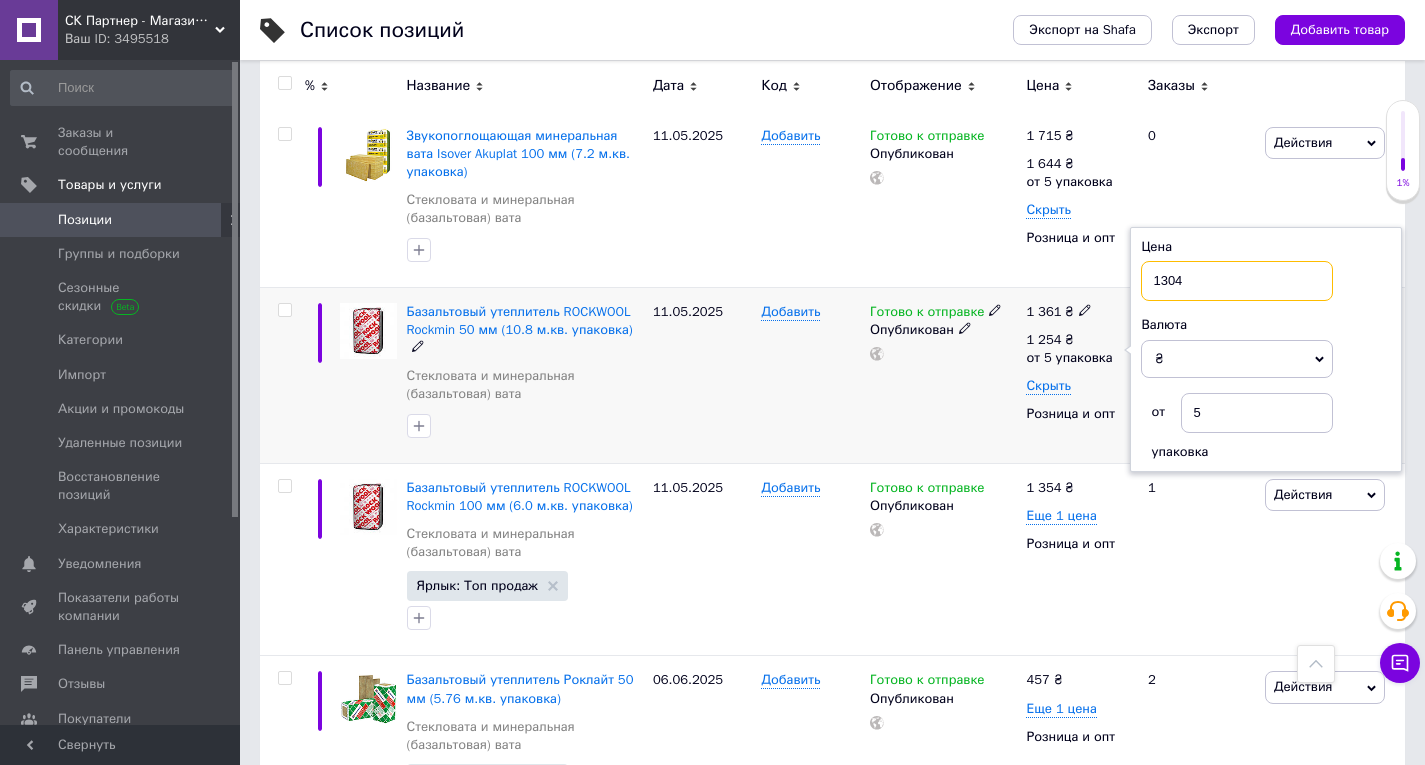 type on "1304" 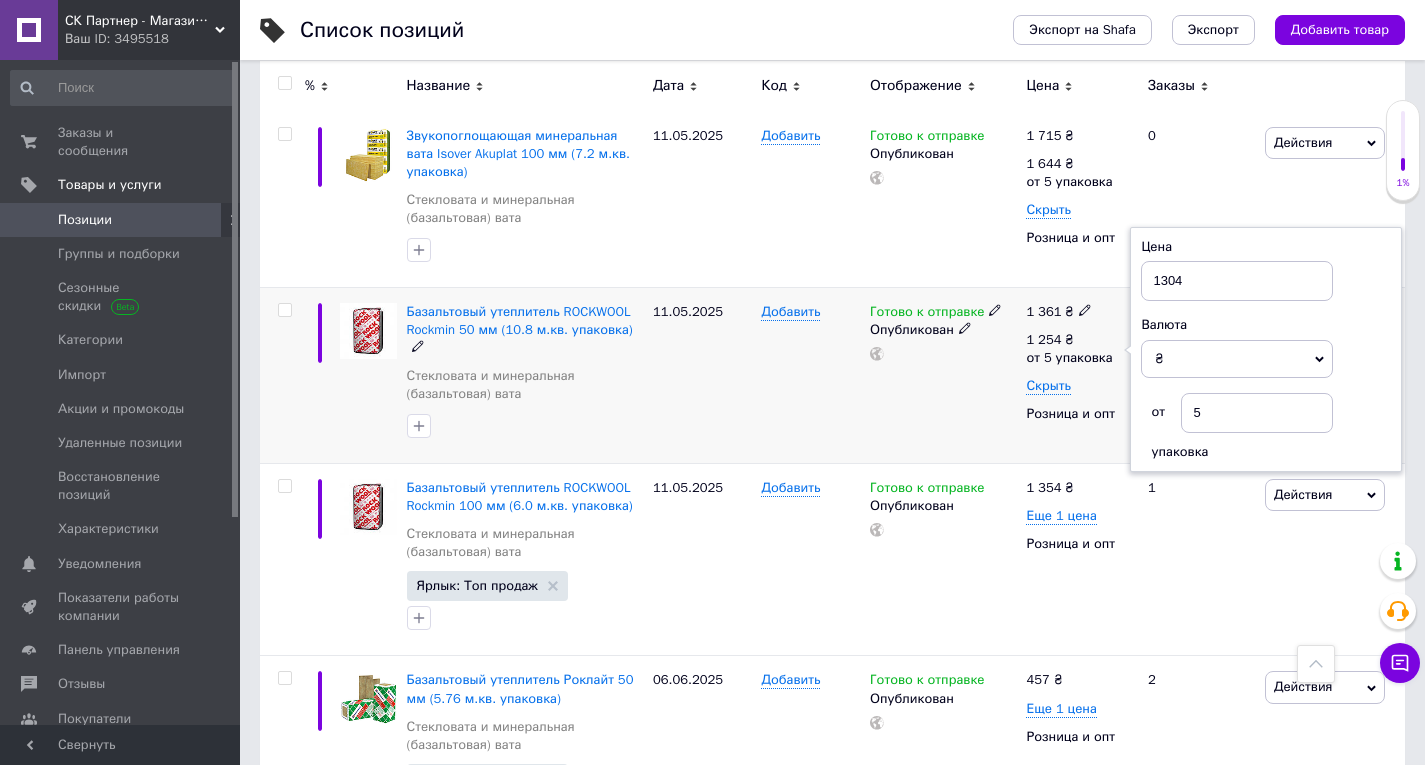 click on "Готово к отправке Опубликован" at bounding box center (943, 375) 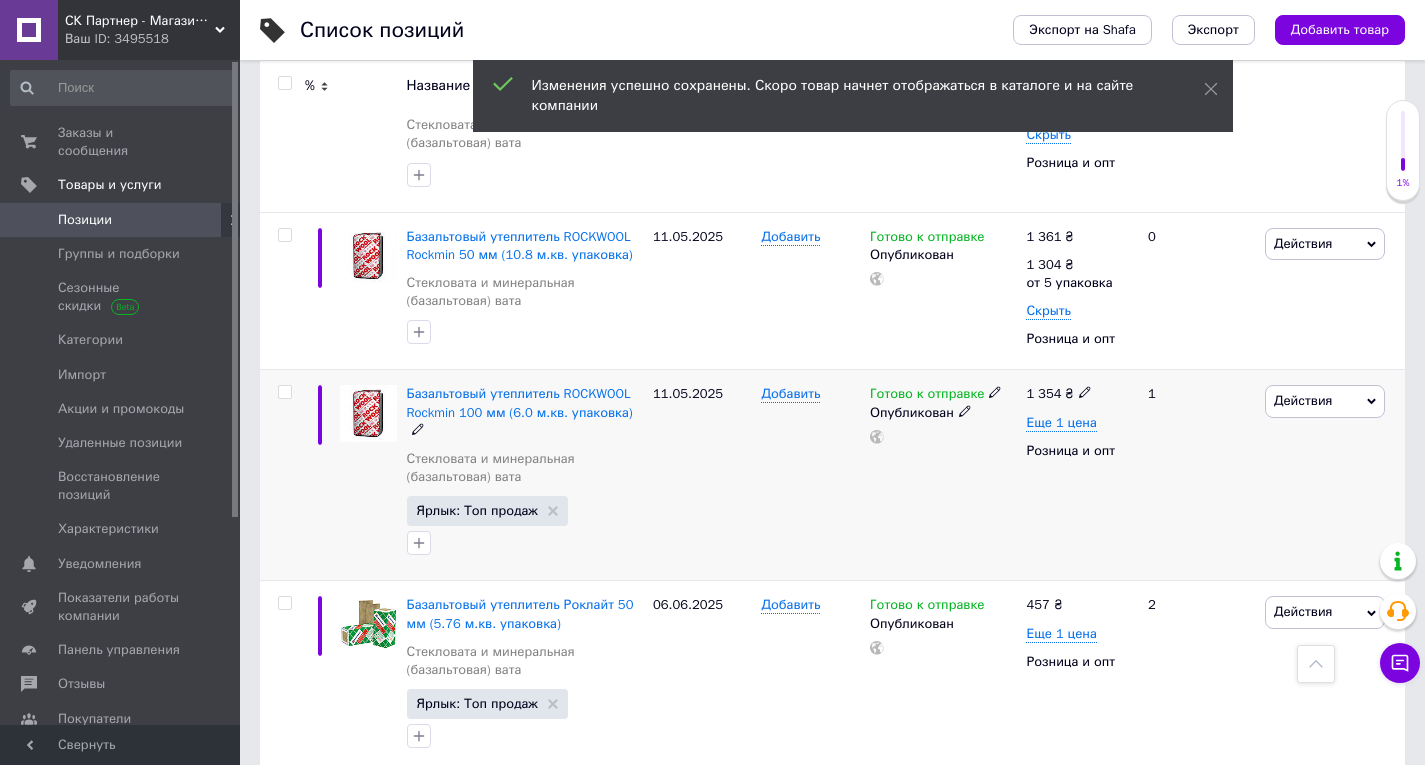 scroll, scrollTop: 1000, scrollLeft: 0, axis: vertical 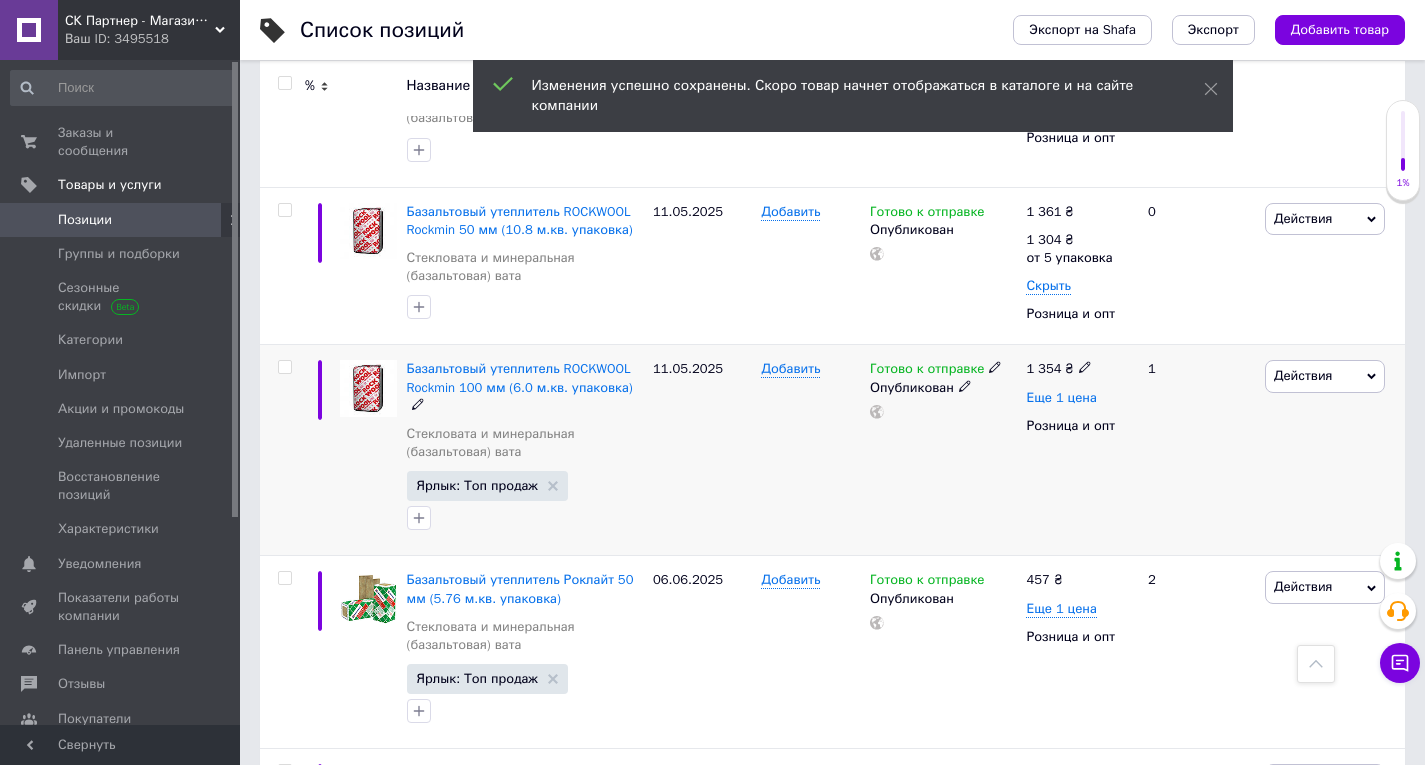 click on "Еще 1 цена" at bounding box center [1061, 398] 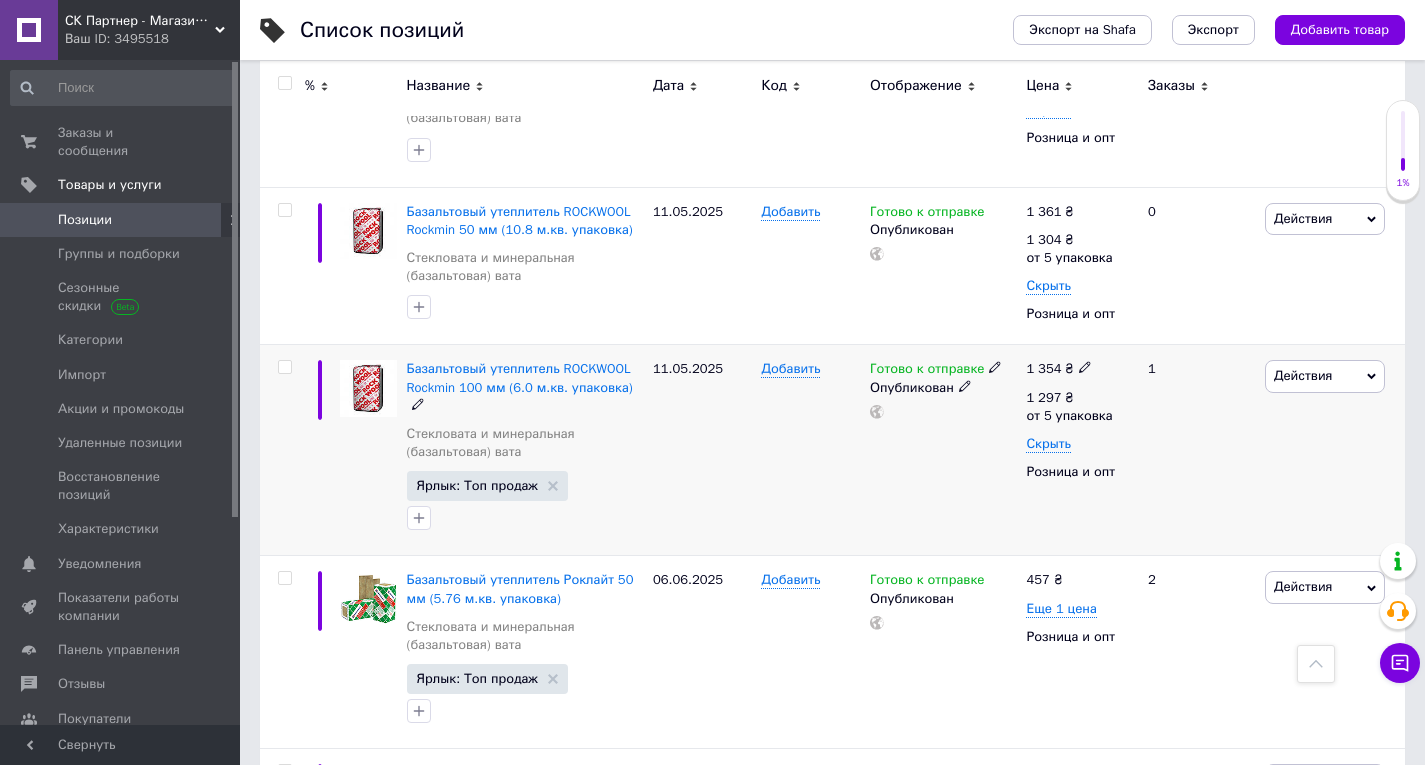 click 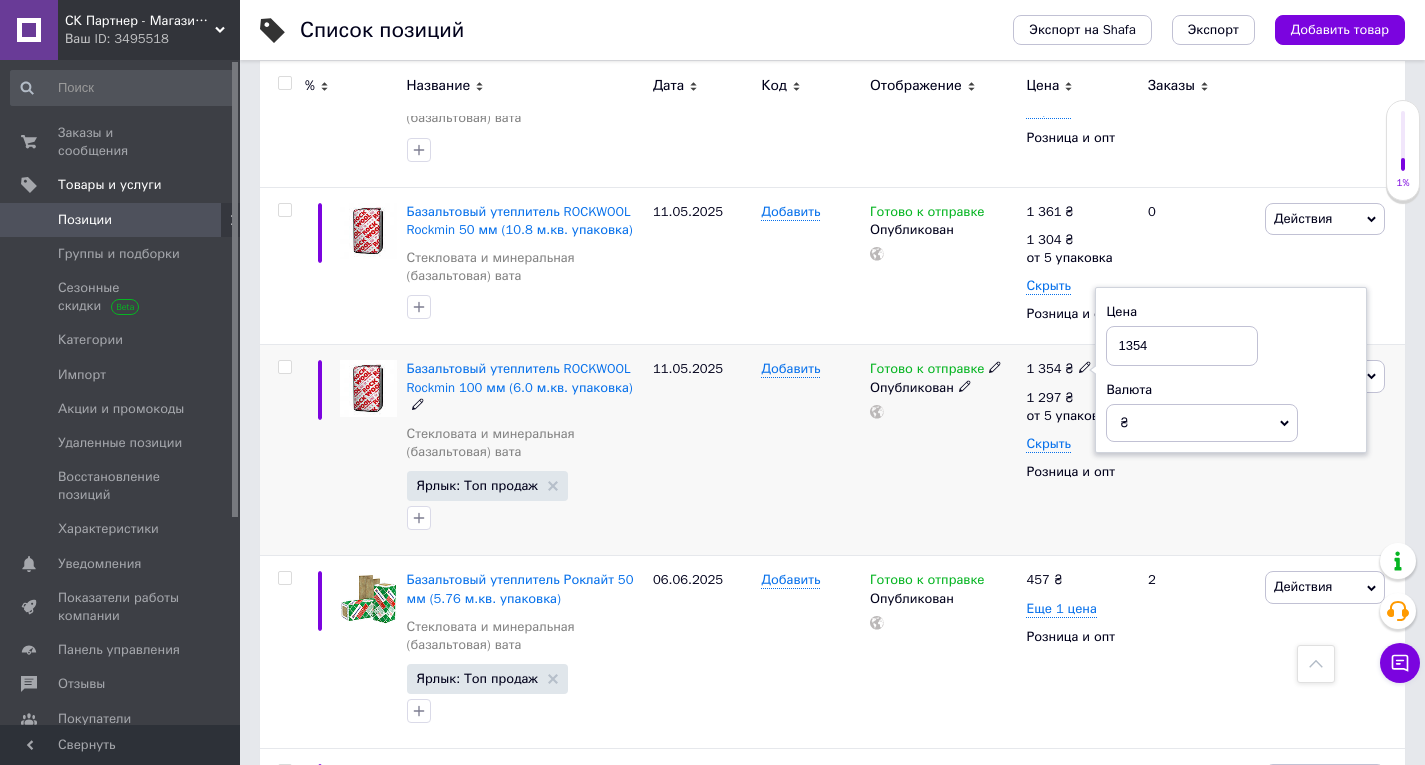 click on "1354" at bounding box center (1182, 346) 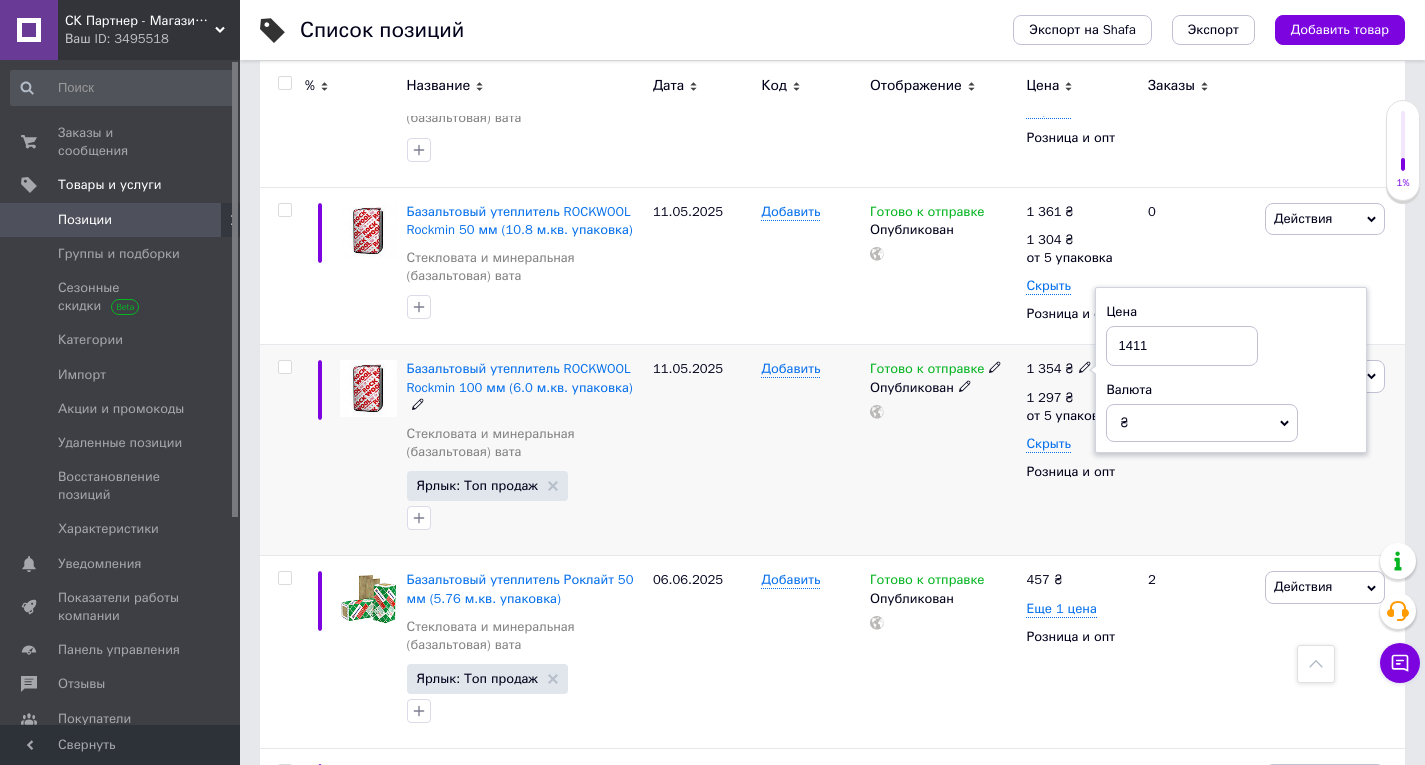 type on "1411" 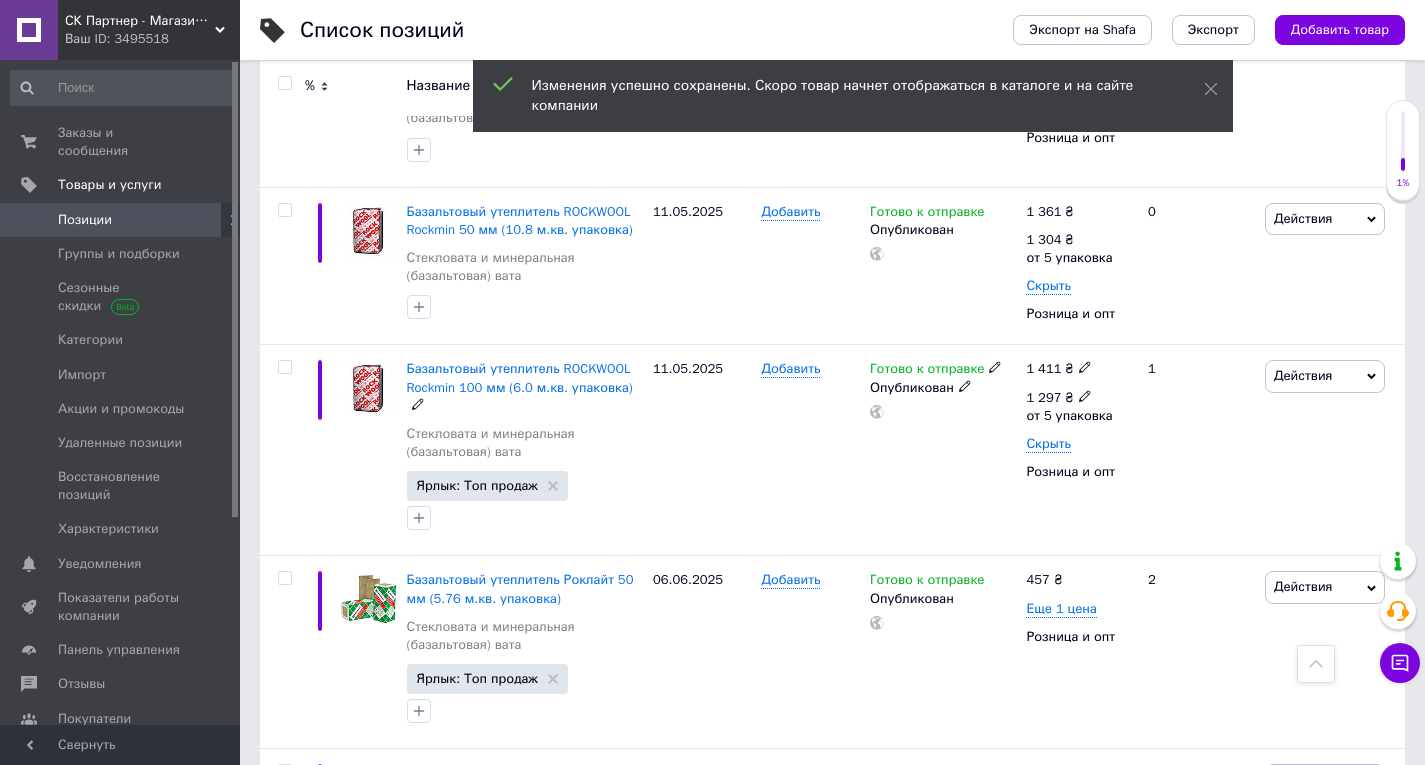 click 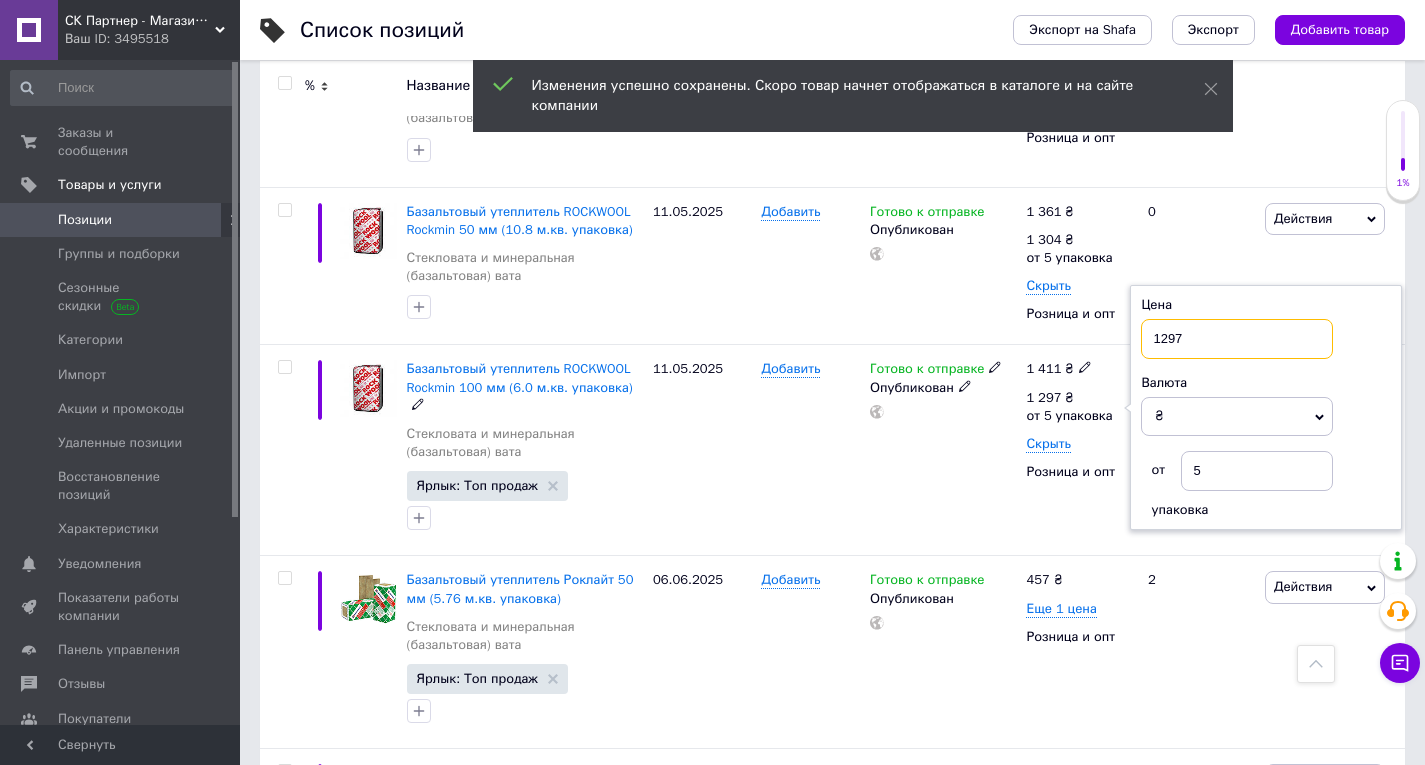 click on "1297" at bounding box center [1237, 339] 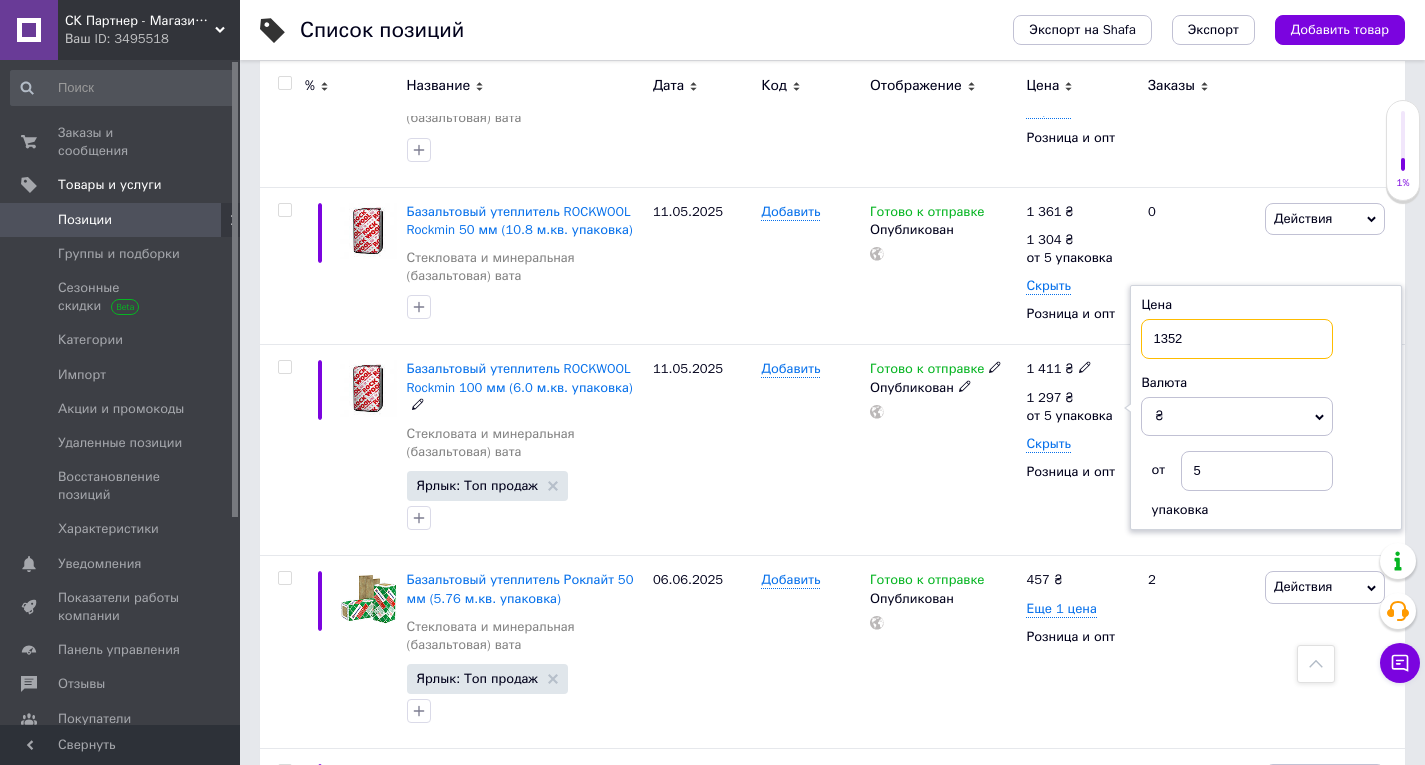 type on "1352" 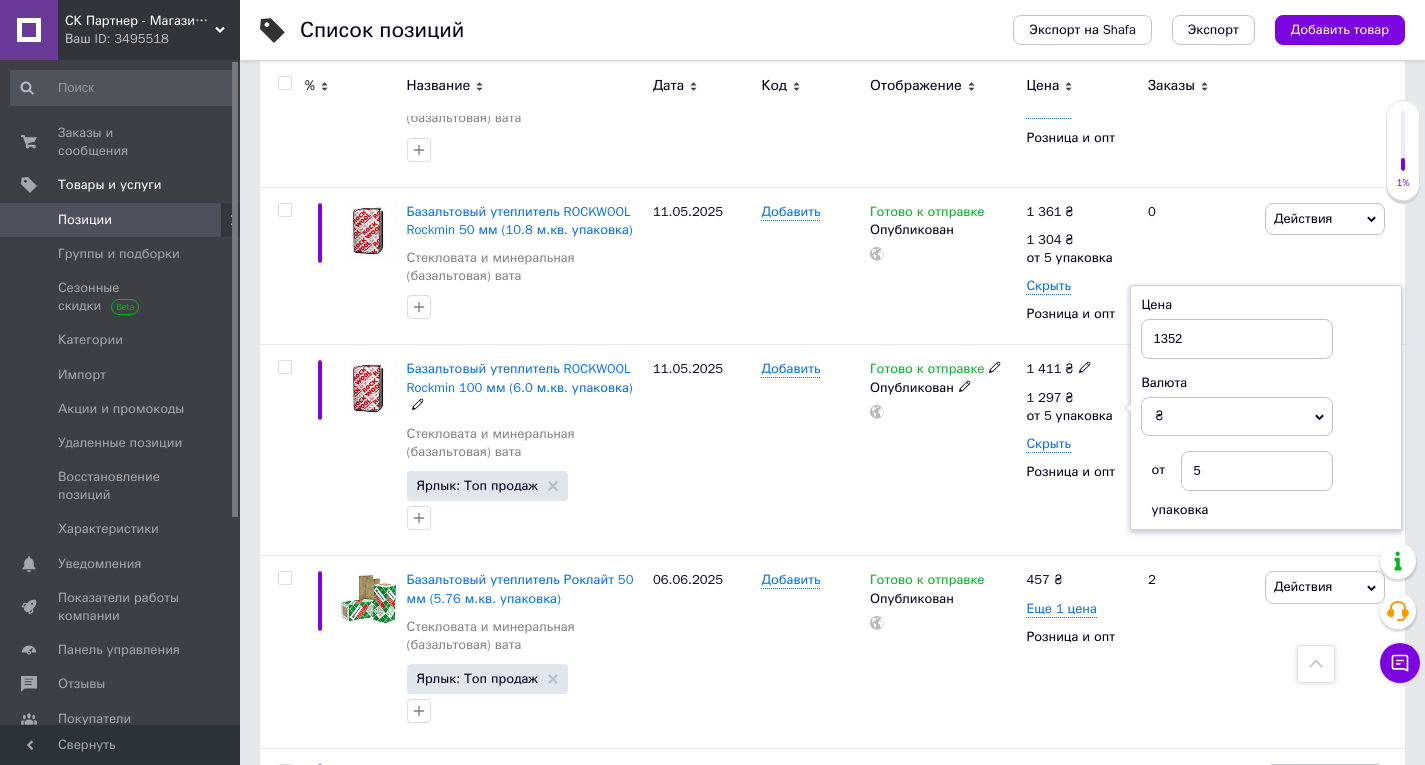 click on "Готово к отправке Опубликован" at bounding box center (943, 450) 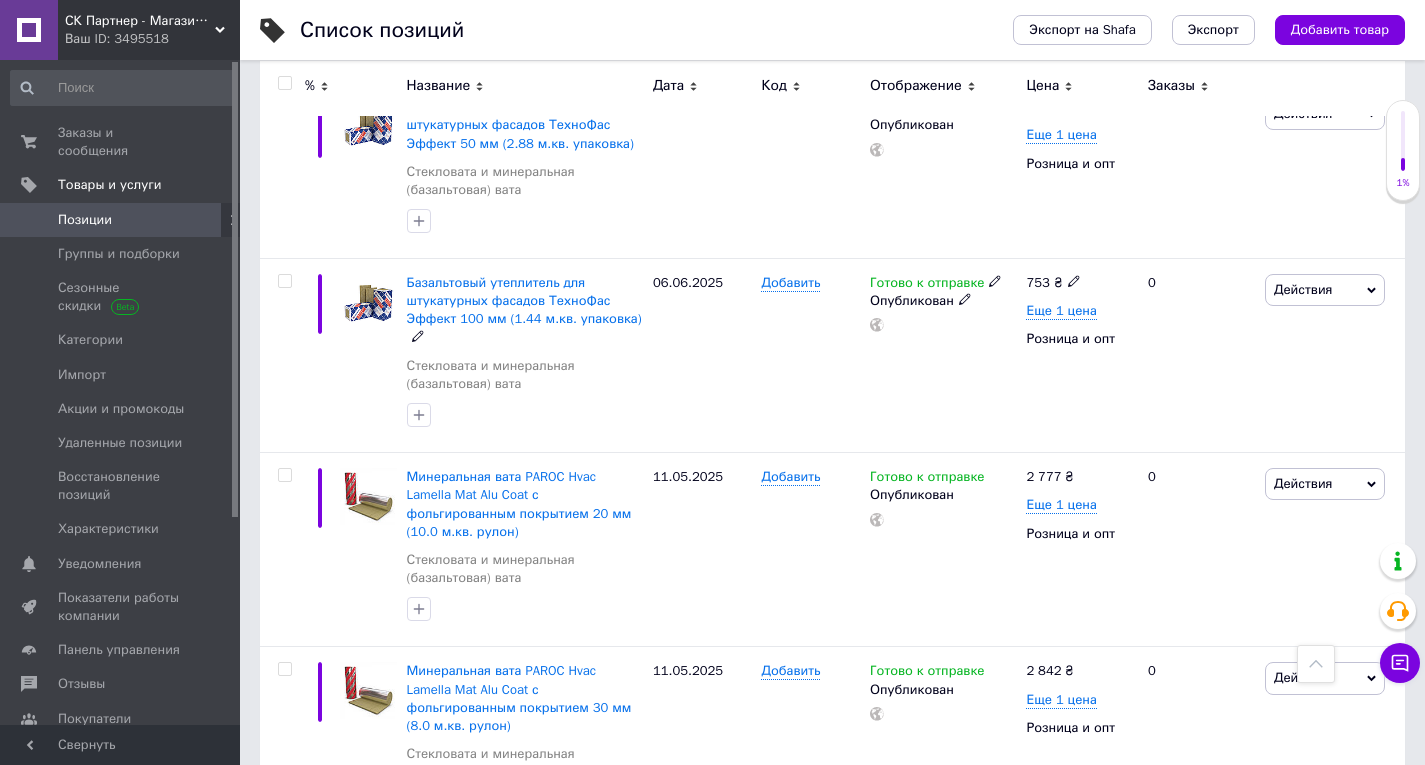 scroll, scrollTop: 3000, scrollLeft: 0, axis: vertical 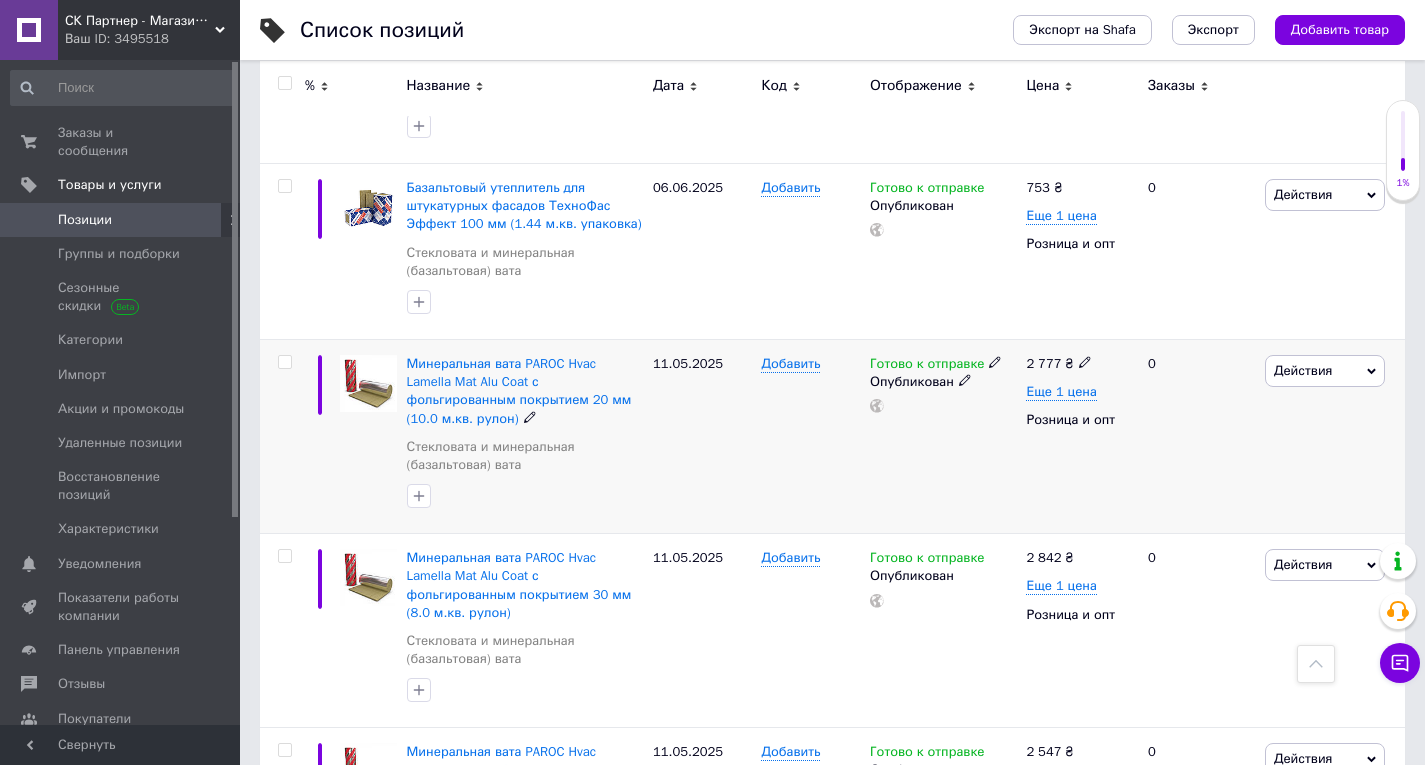 click 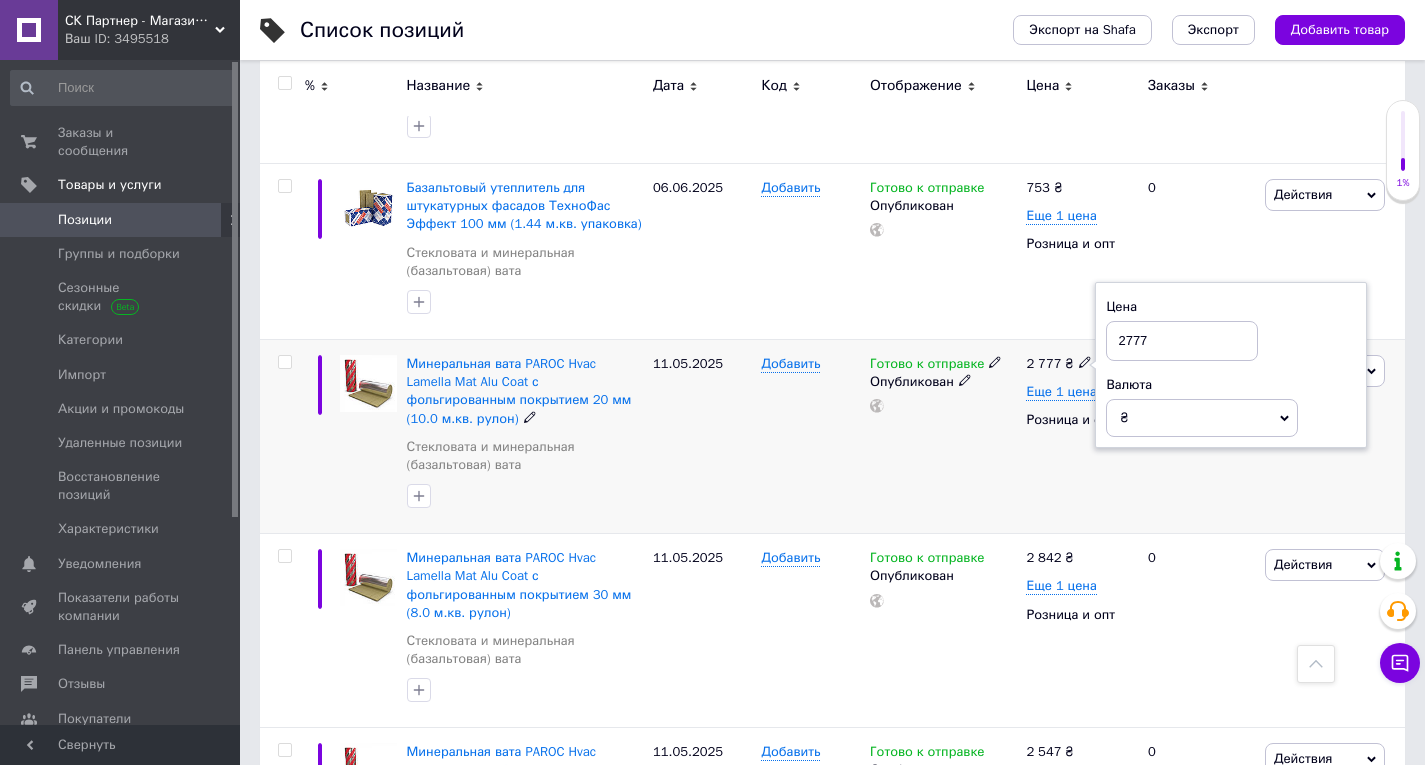 click on "2777" at bounding box center (1182, 341) 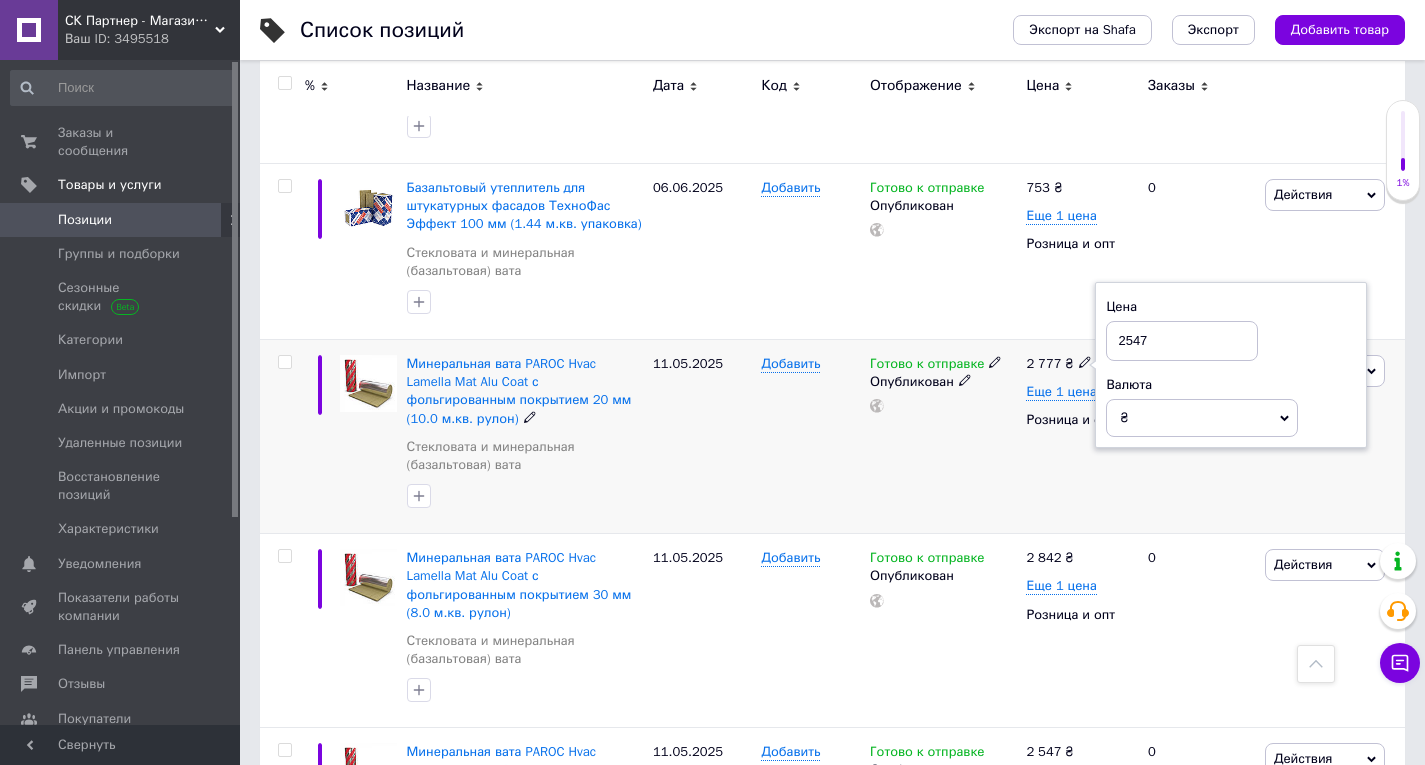 click on "Готово к отправке Опубликован" at bounding box center (943, 437) 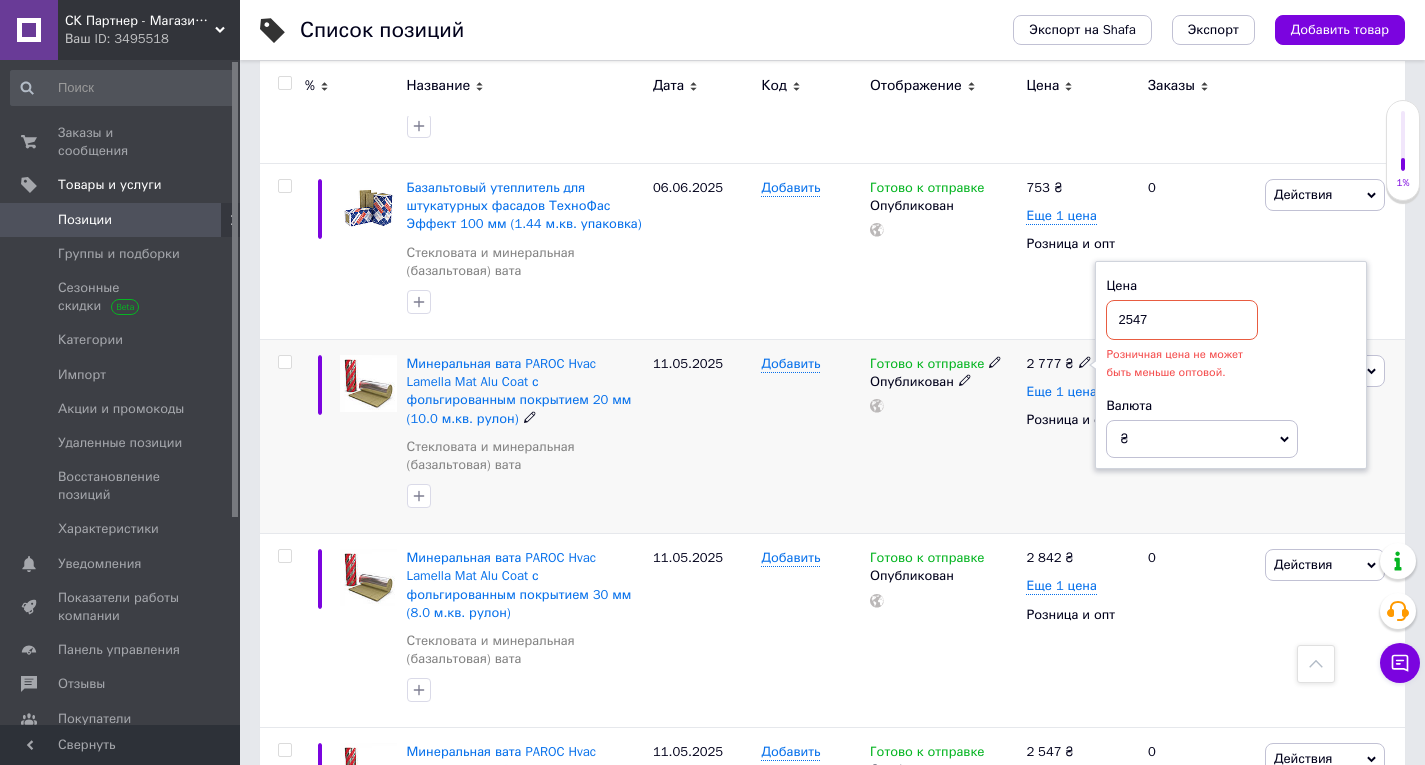 click on "Еще 1 цена" at bounding box center [1061, 392] 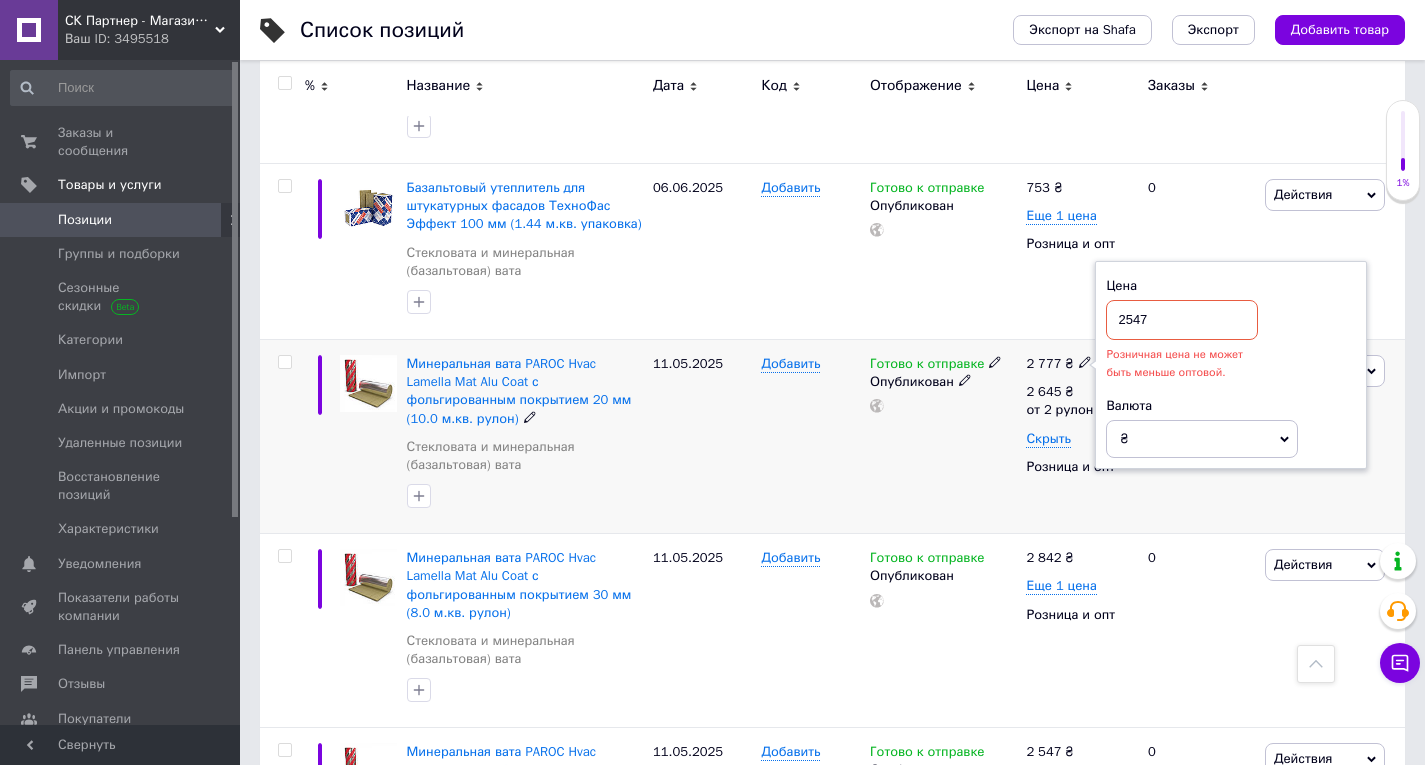 click on "2547" at bounding box center [1182, 320] 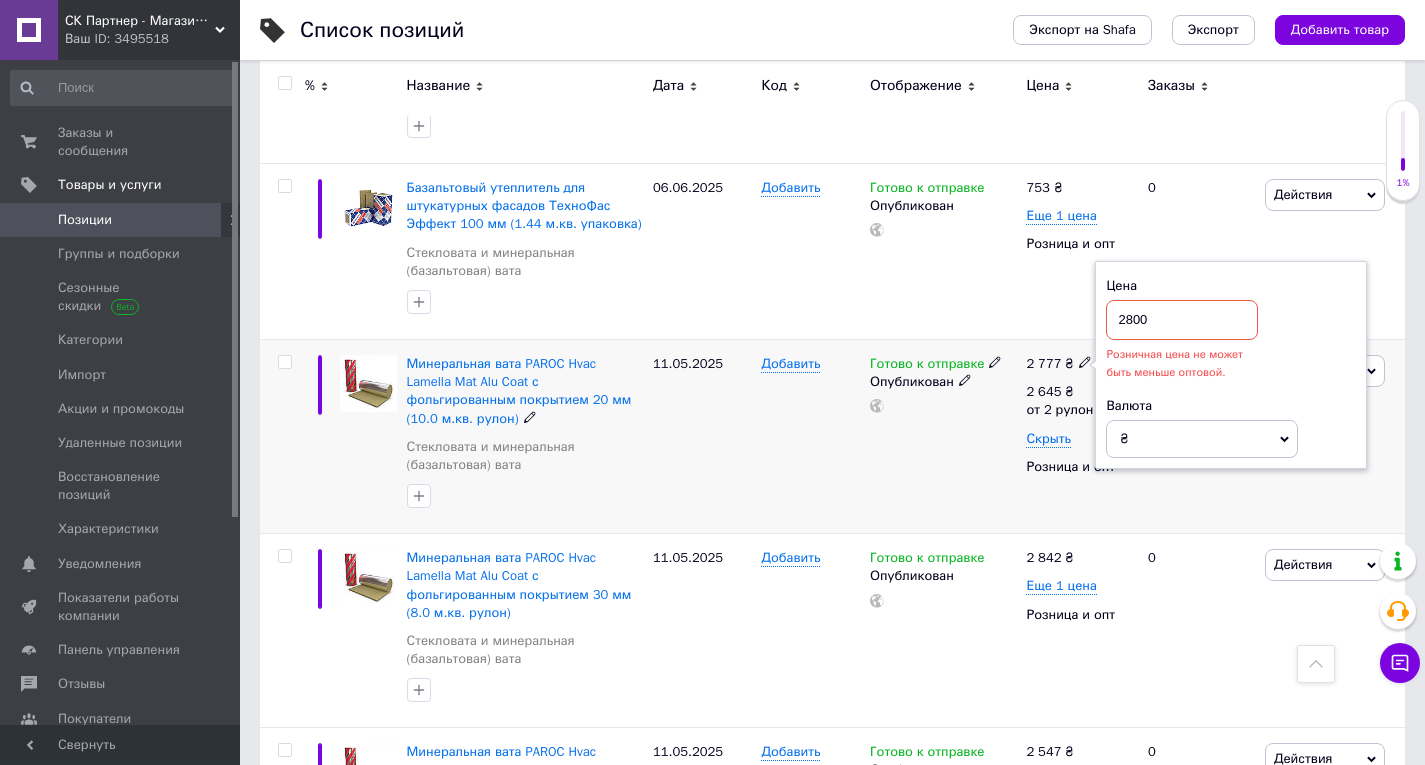 type on "2800" 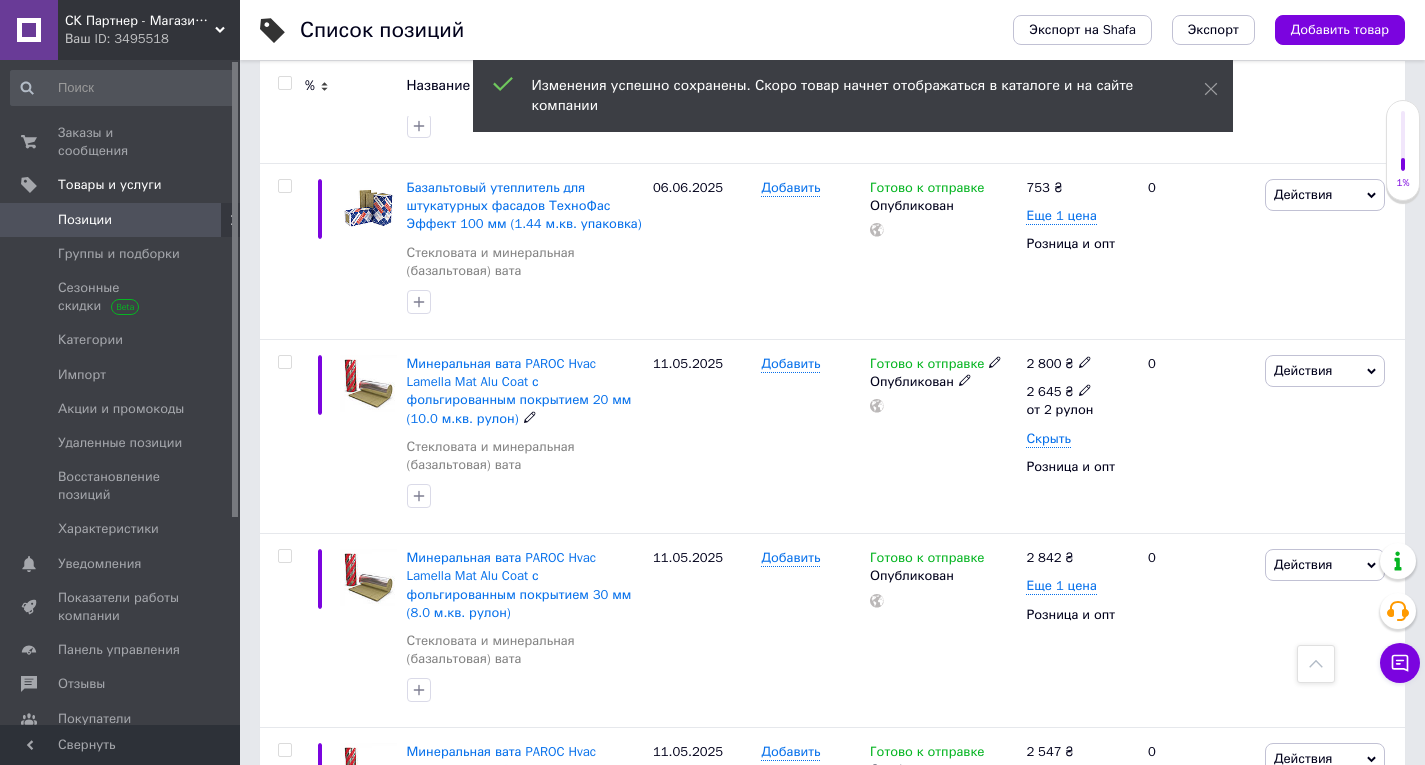click on "2 645   ₴" at bounding box center (1059, 392) 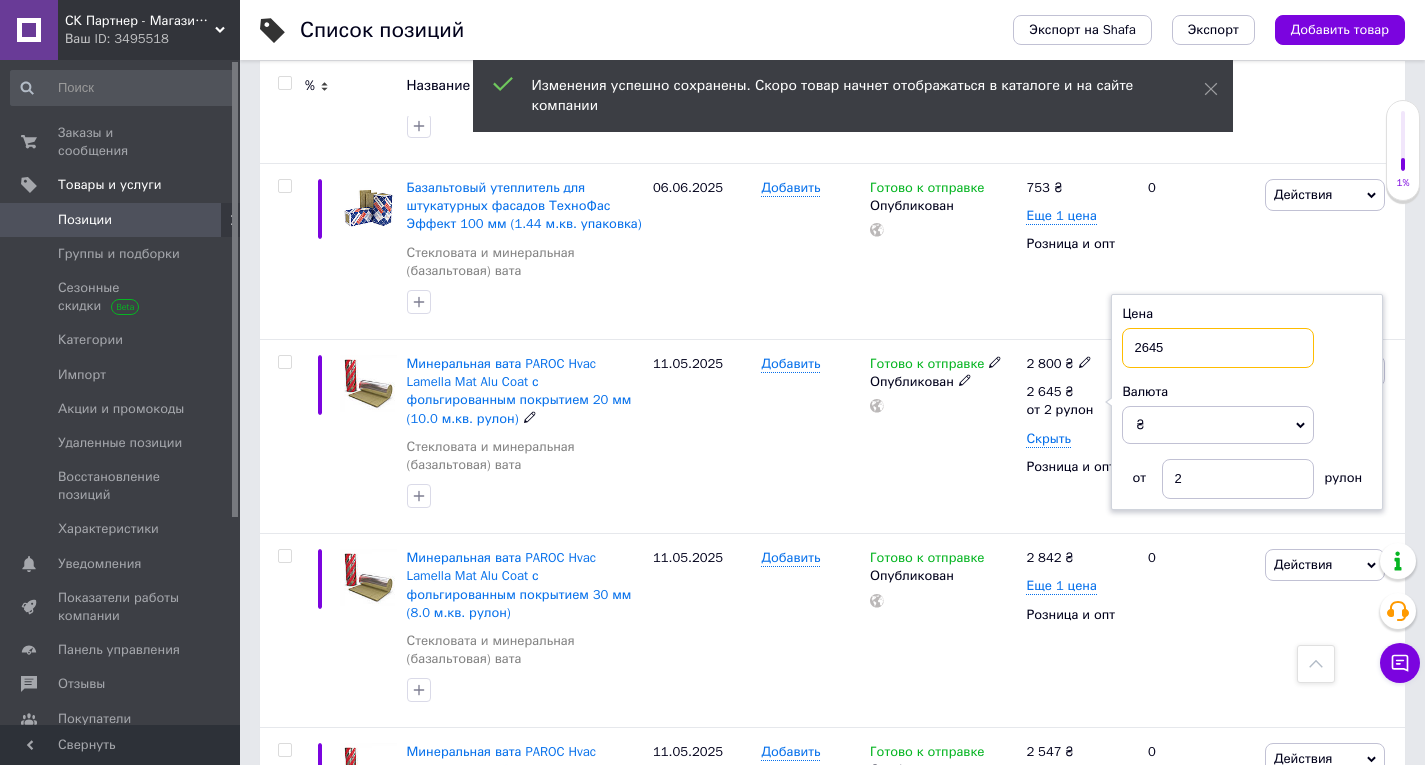 click on "2645" at bounding box center (1218, 348) 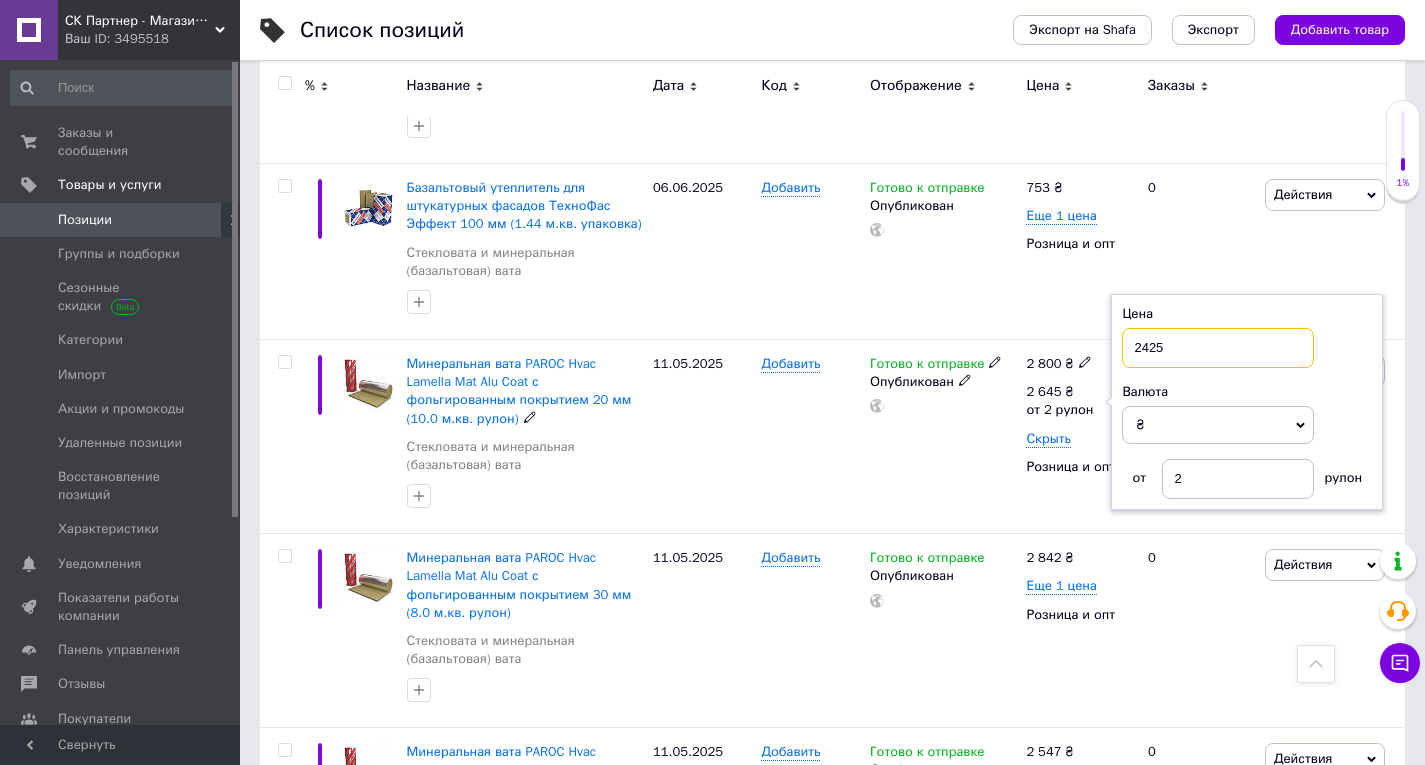 type on "2425" 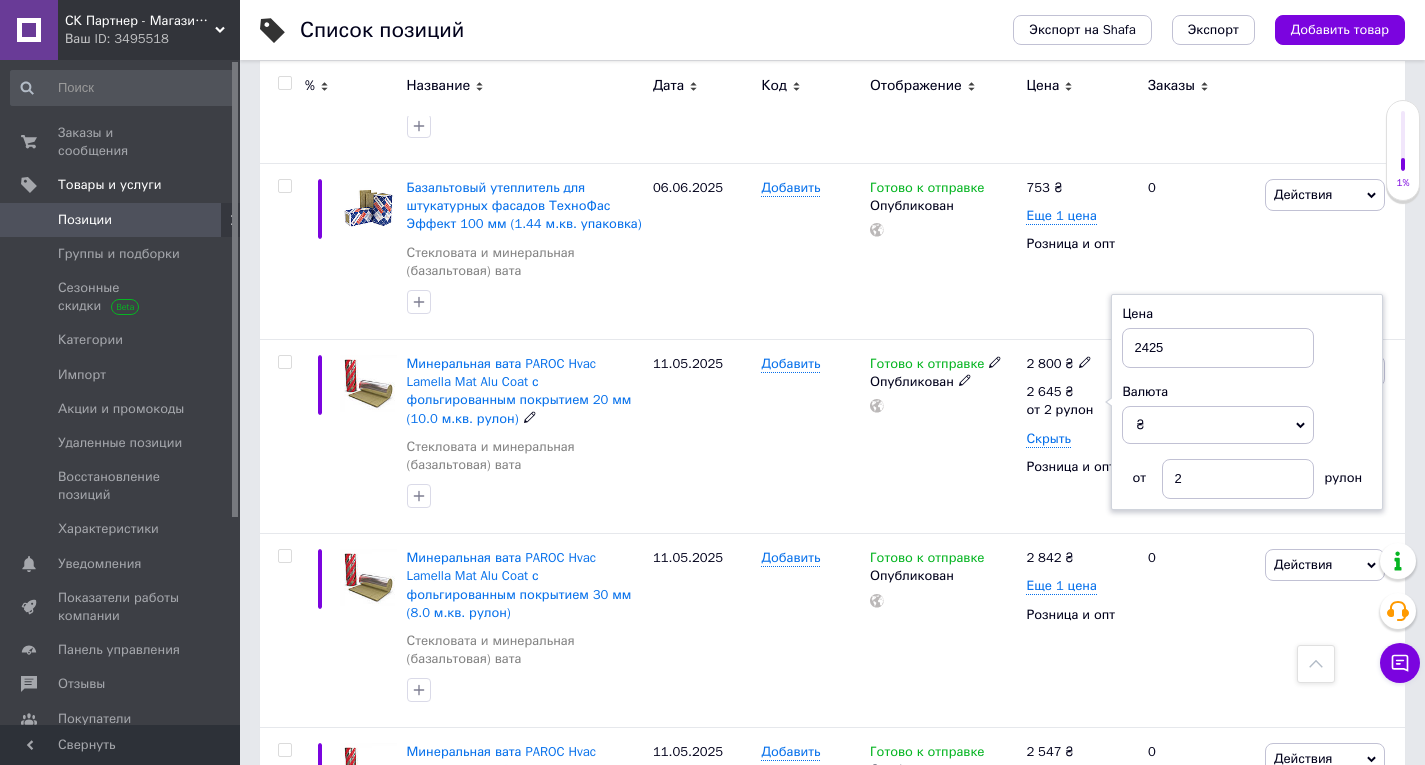 click on "Готово к отправке Опубликован" at bounding box center (943, 437) 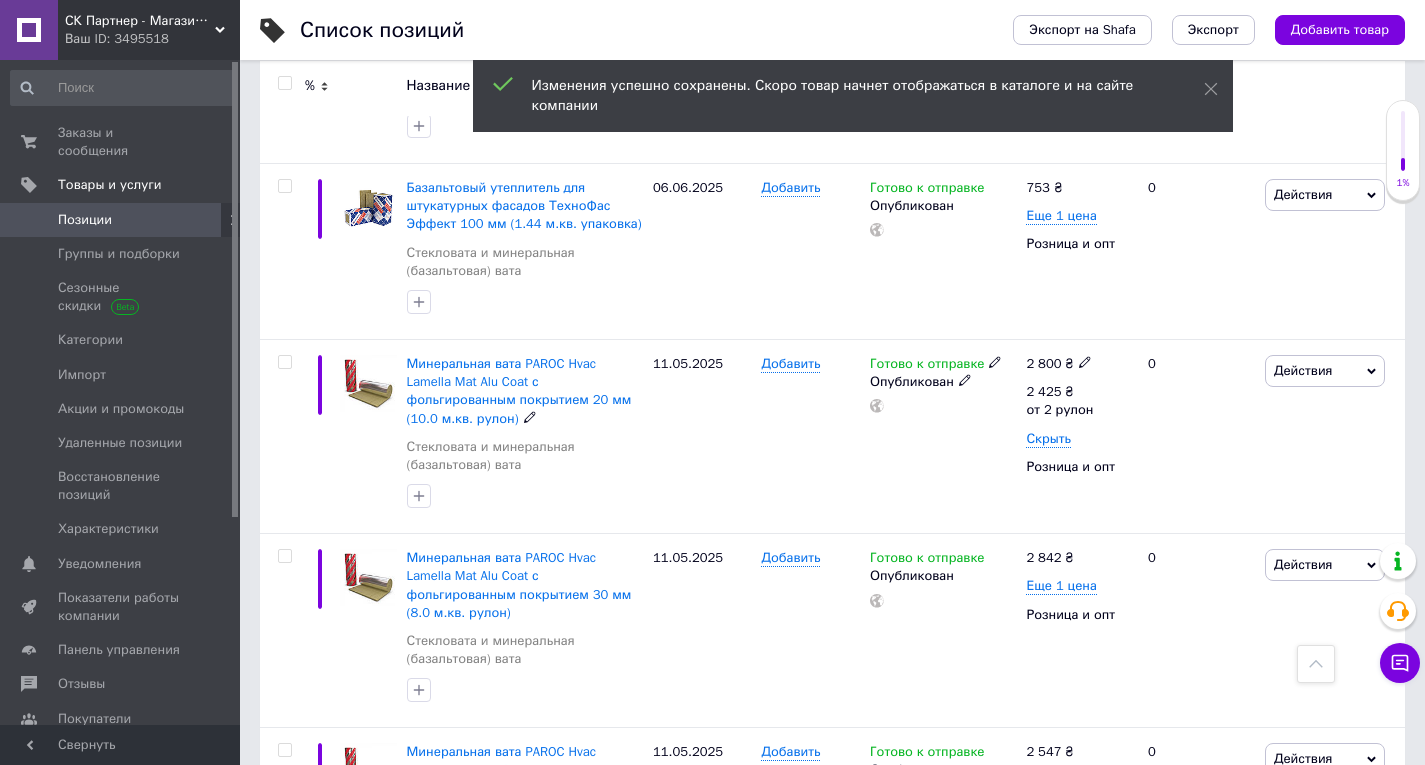 click 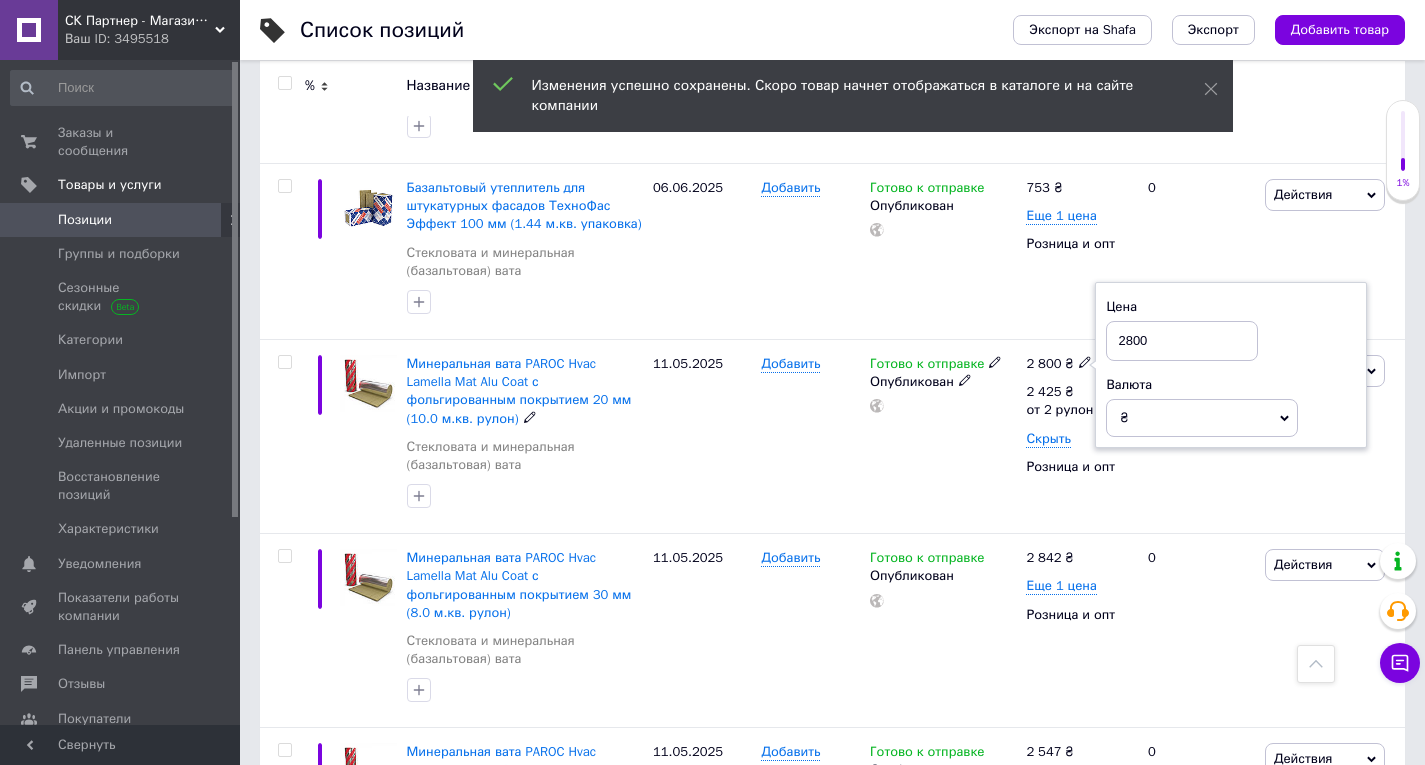click on "2800" at bounding box center (1182, 341) 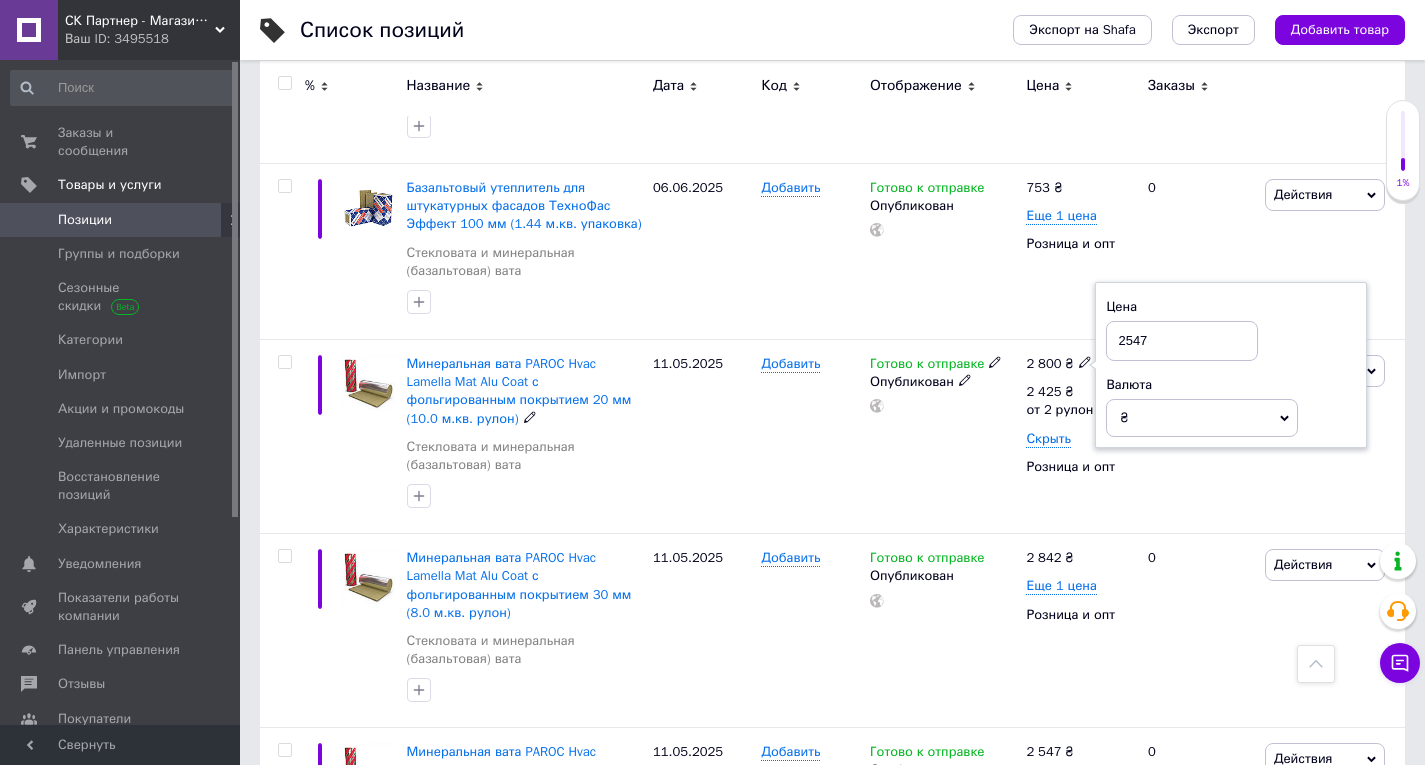 type on "2547" 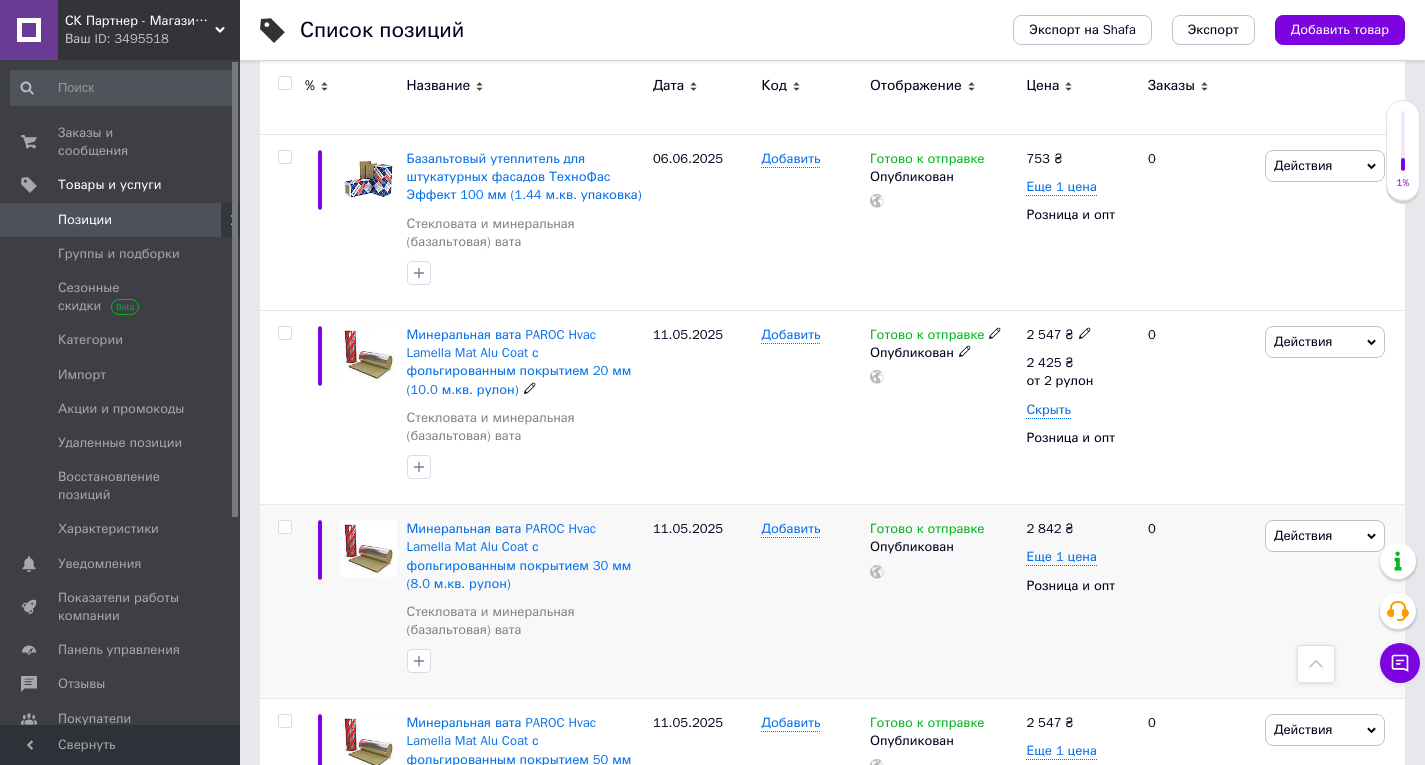 scroll, scrollTop: 3100, scrollLeft: 0, axis: vertical 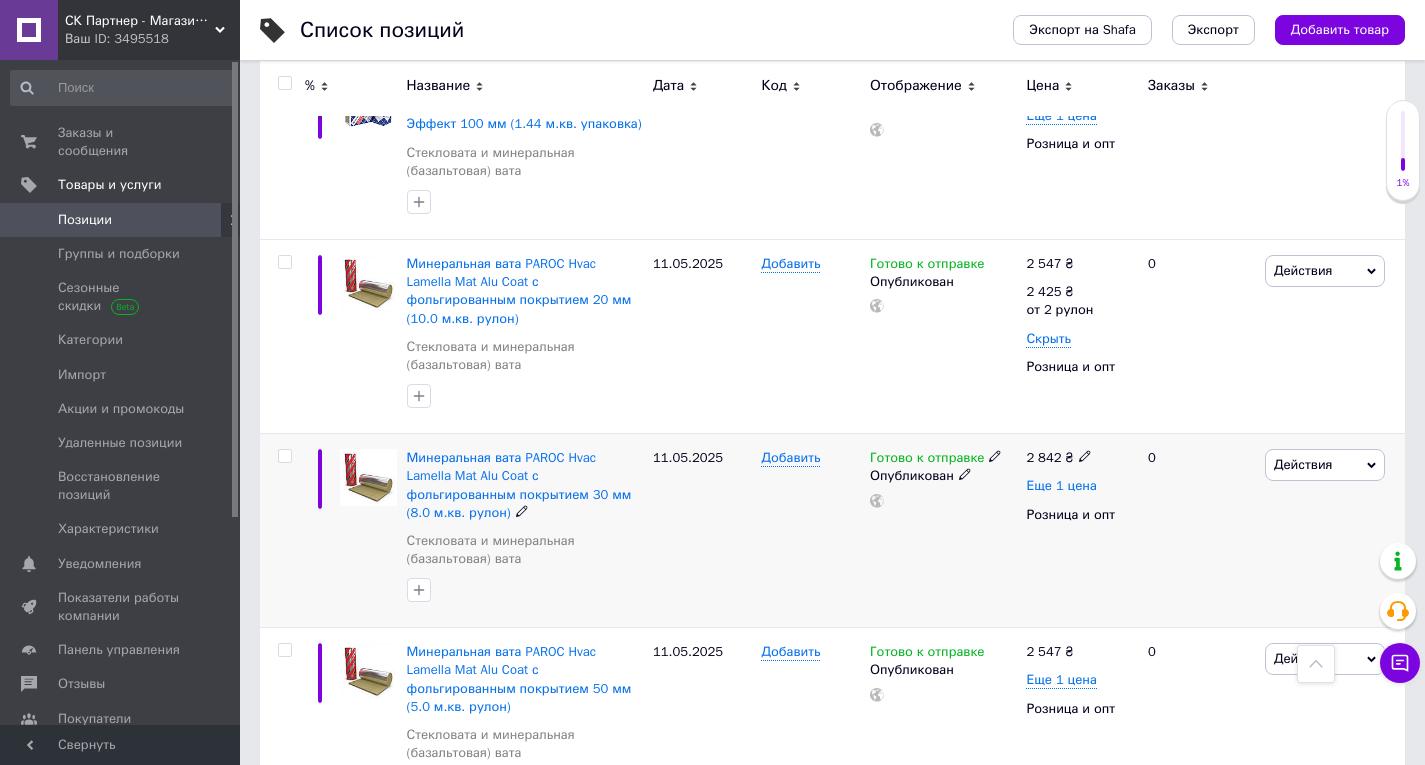 click on "Еще 1 цена" at bounding box center (1061, 486) 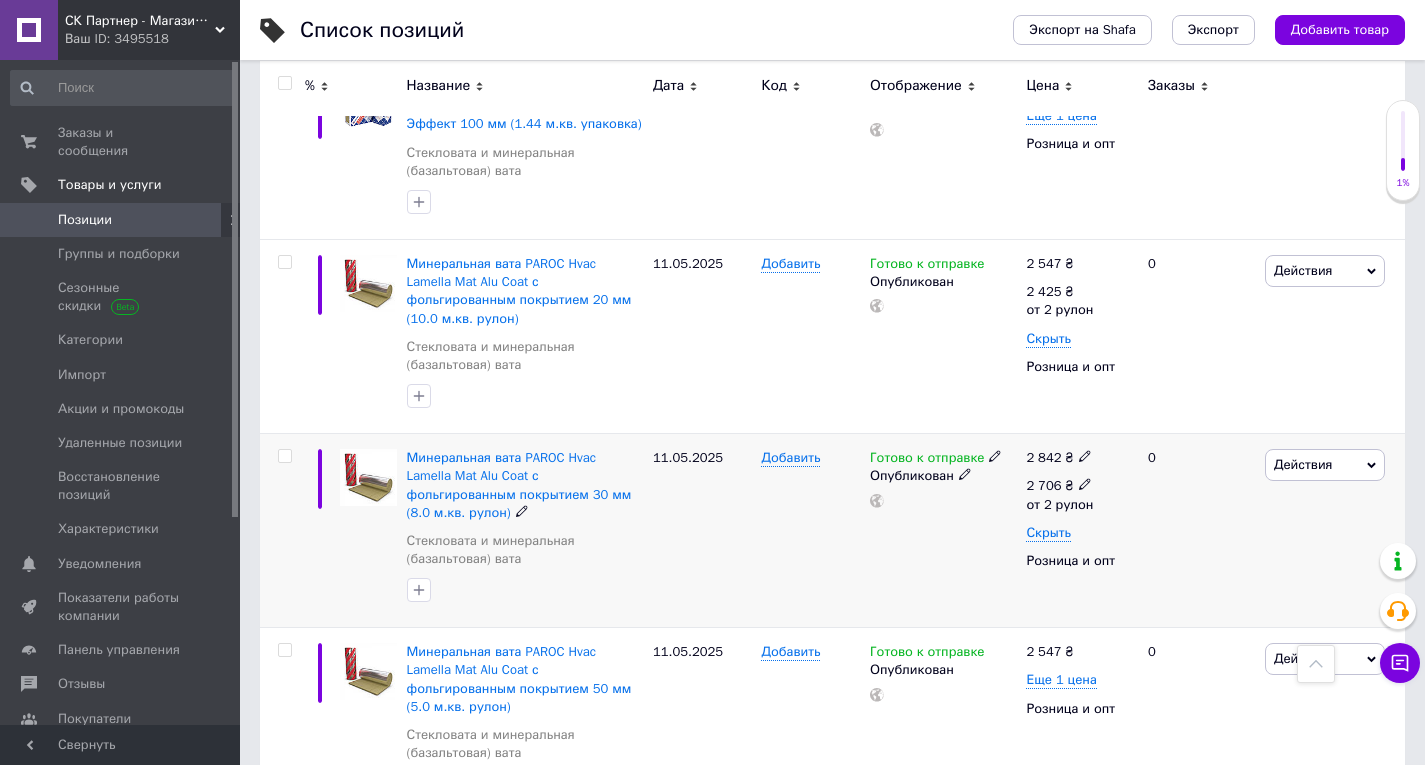 click 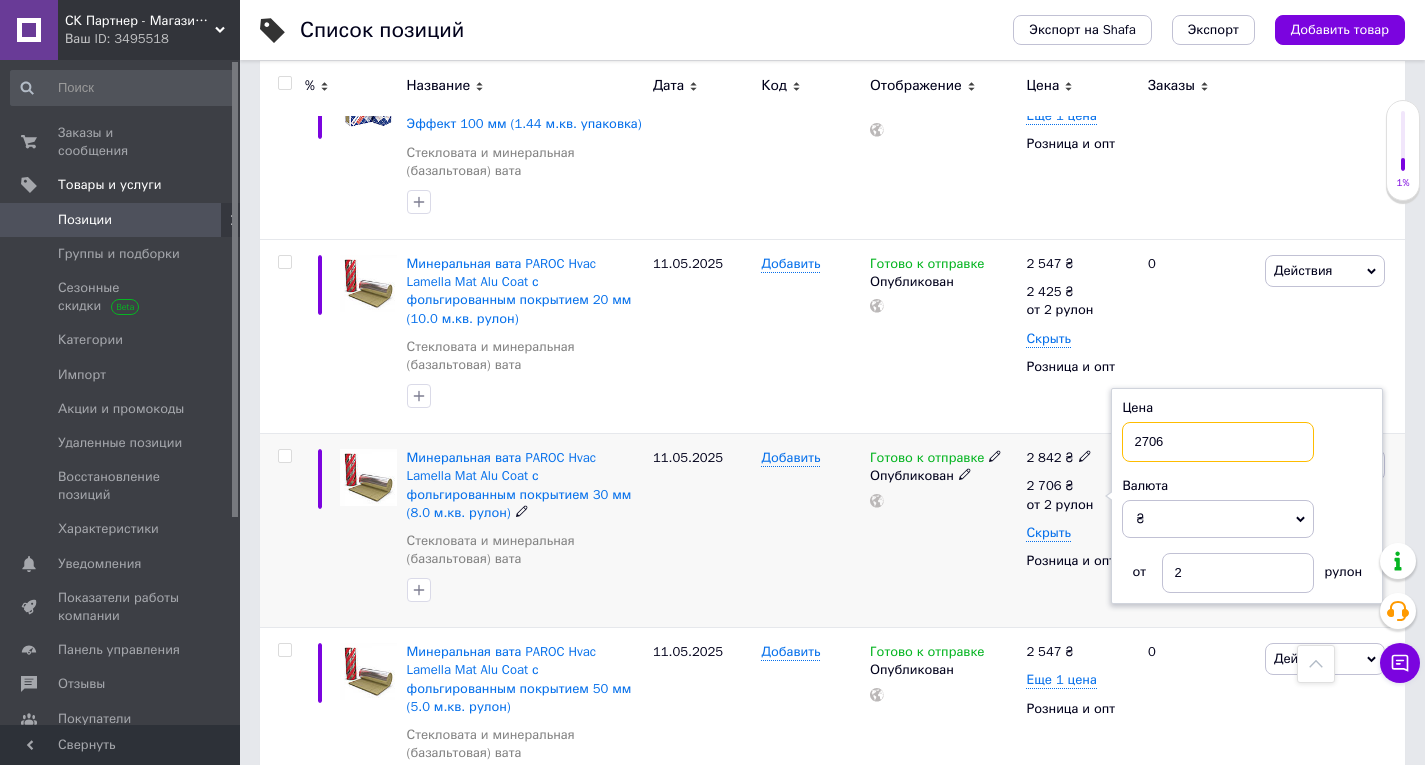 click on "2706" at bounding box center (1218, 442) 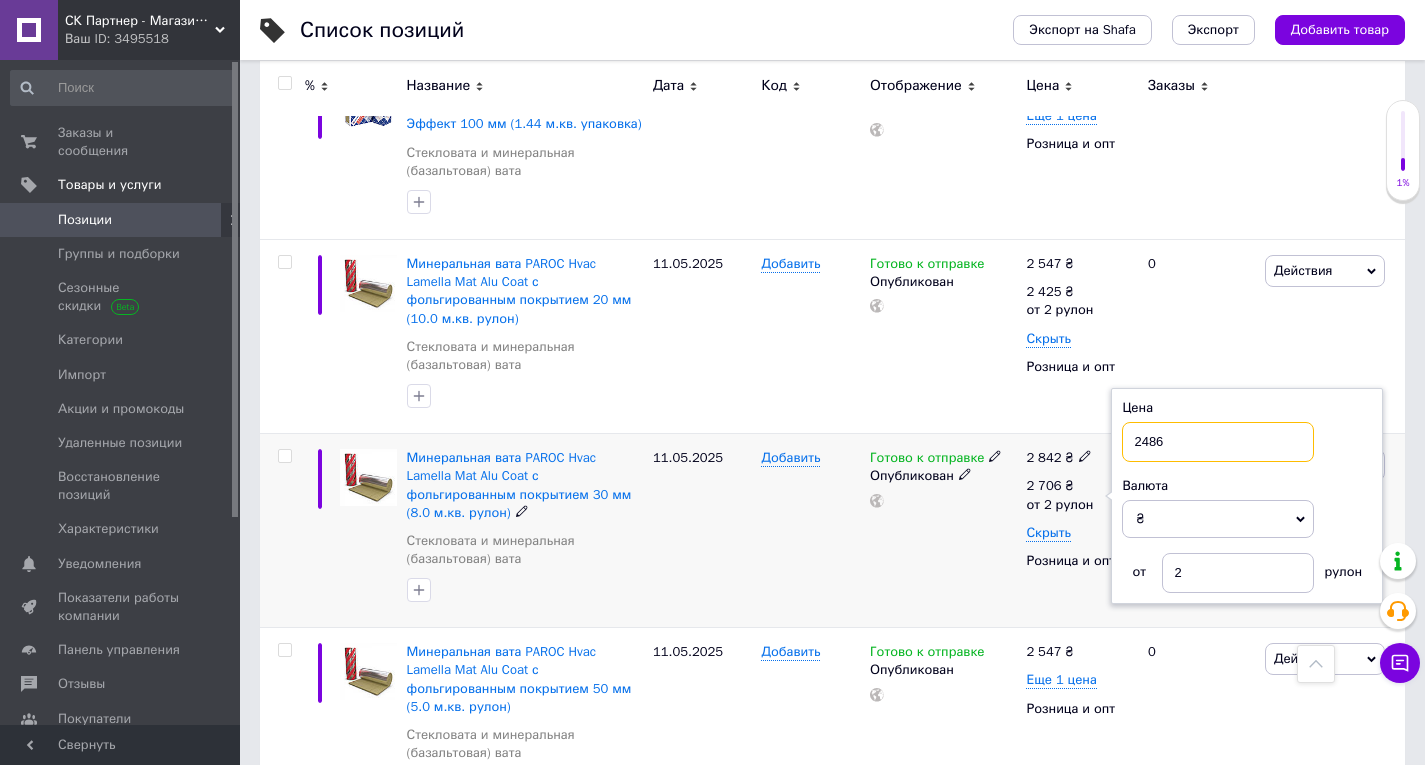 type on "2486" 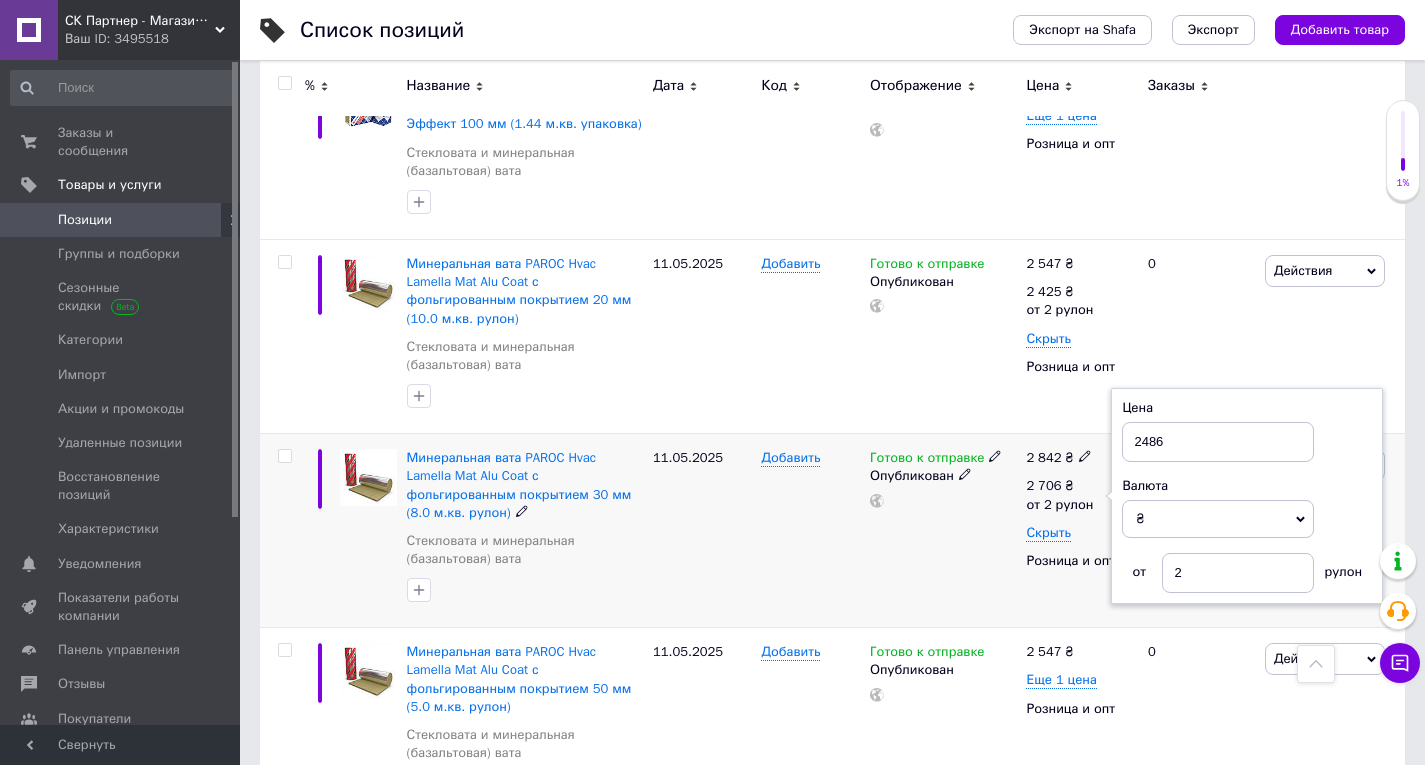 click on "Готово к отправке Опубликован" at bounding box center [943, 531] 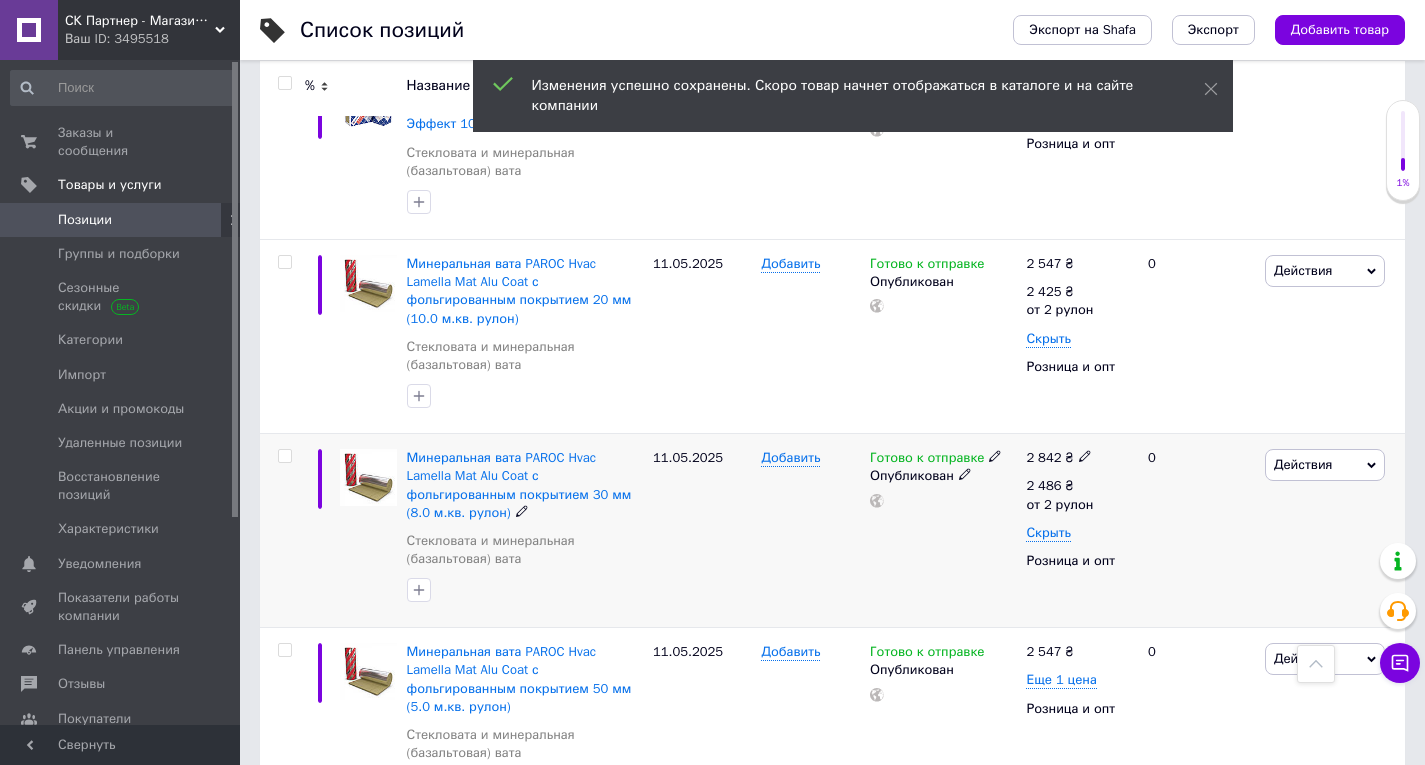 click on "2 842   ₴" at bounding box center (1059, 458) 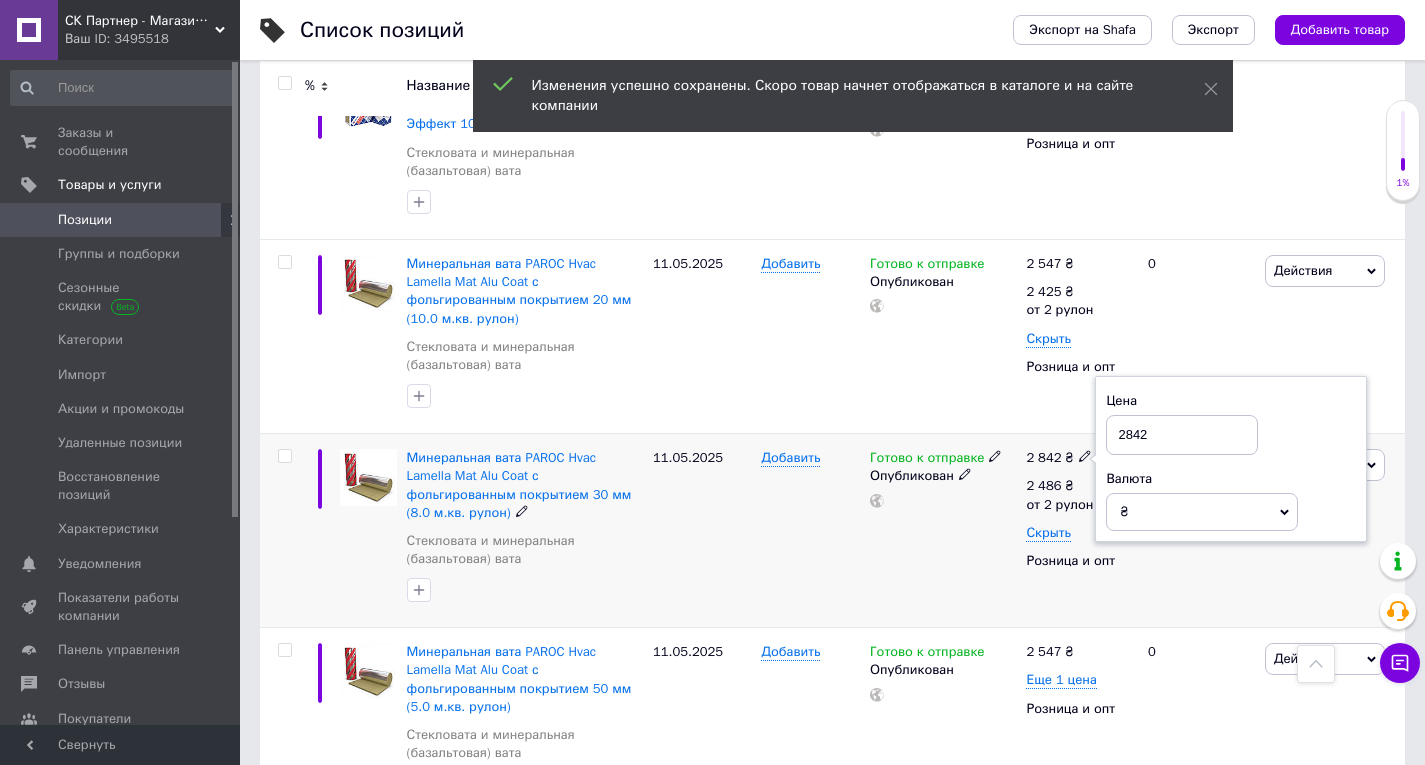 click on "2842" at bounding box center [1182, 435] 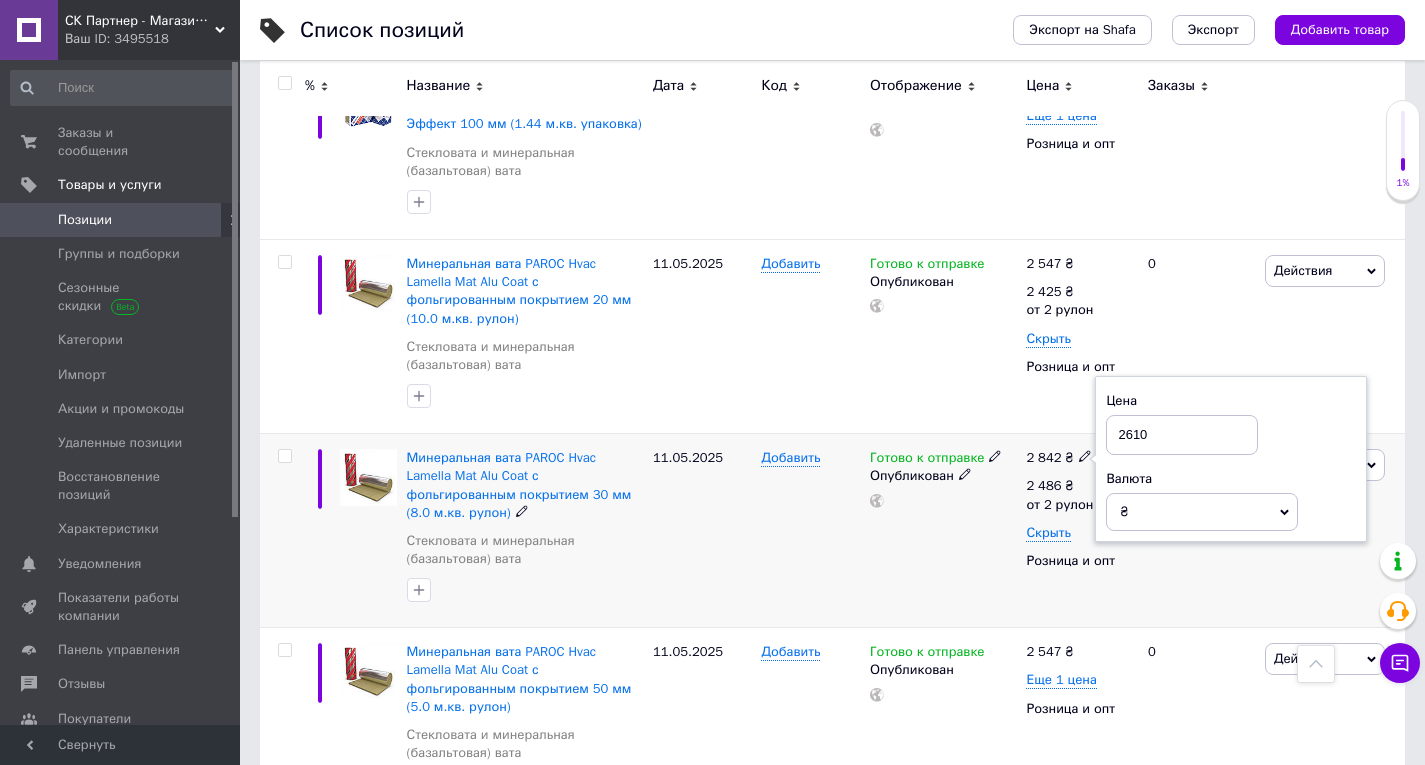 type on "2610" 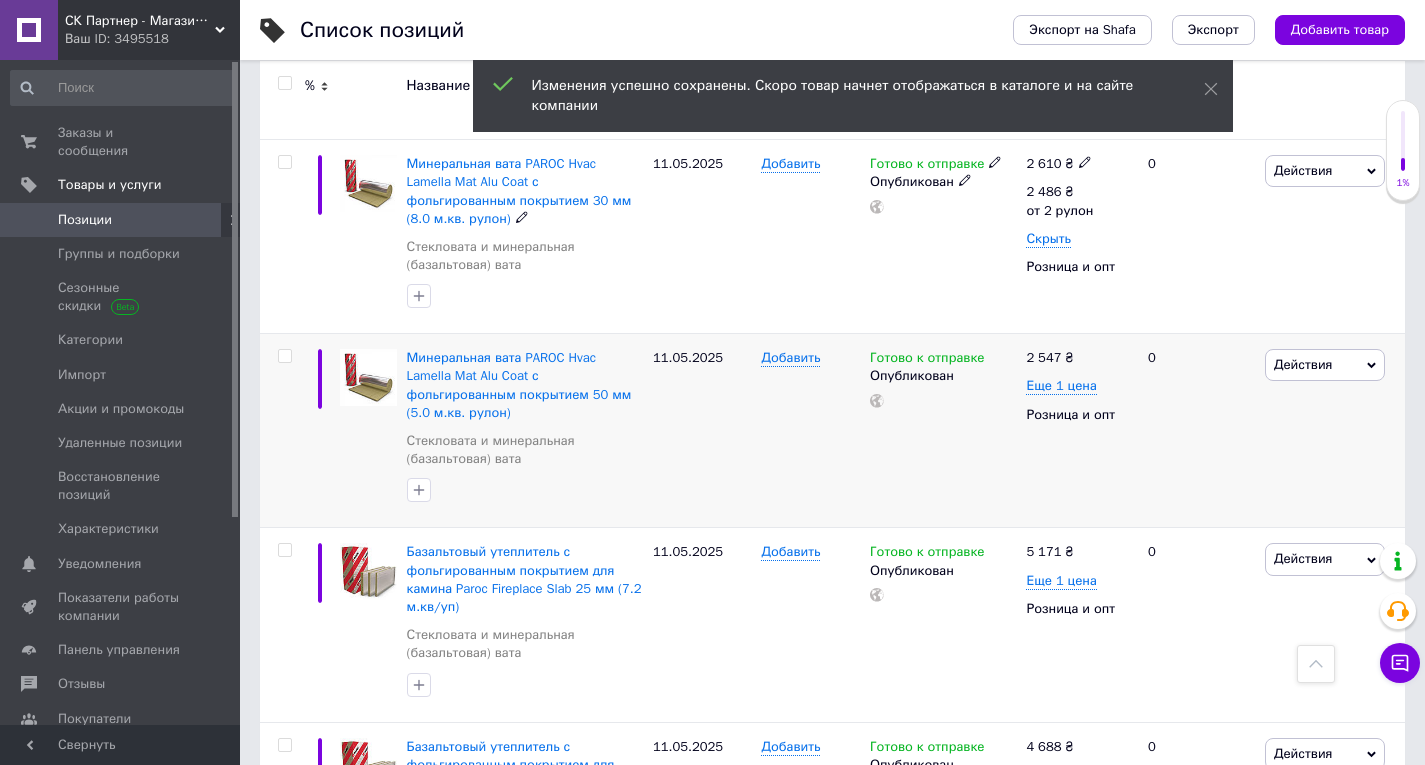 scroll, scrollTop: 3400, scrollLeft: 0, axis: vertical 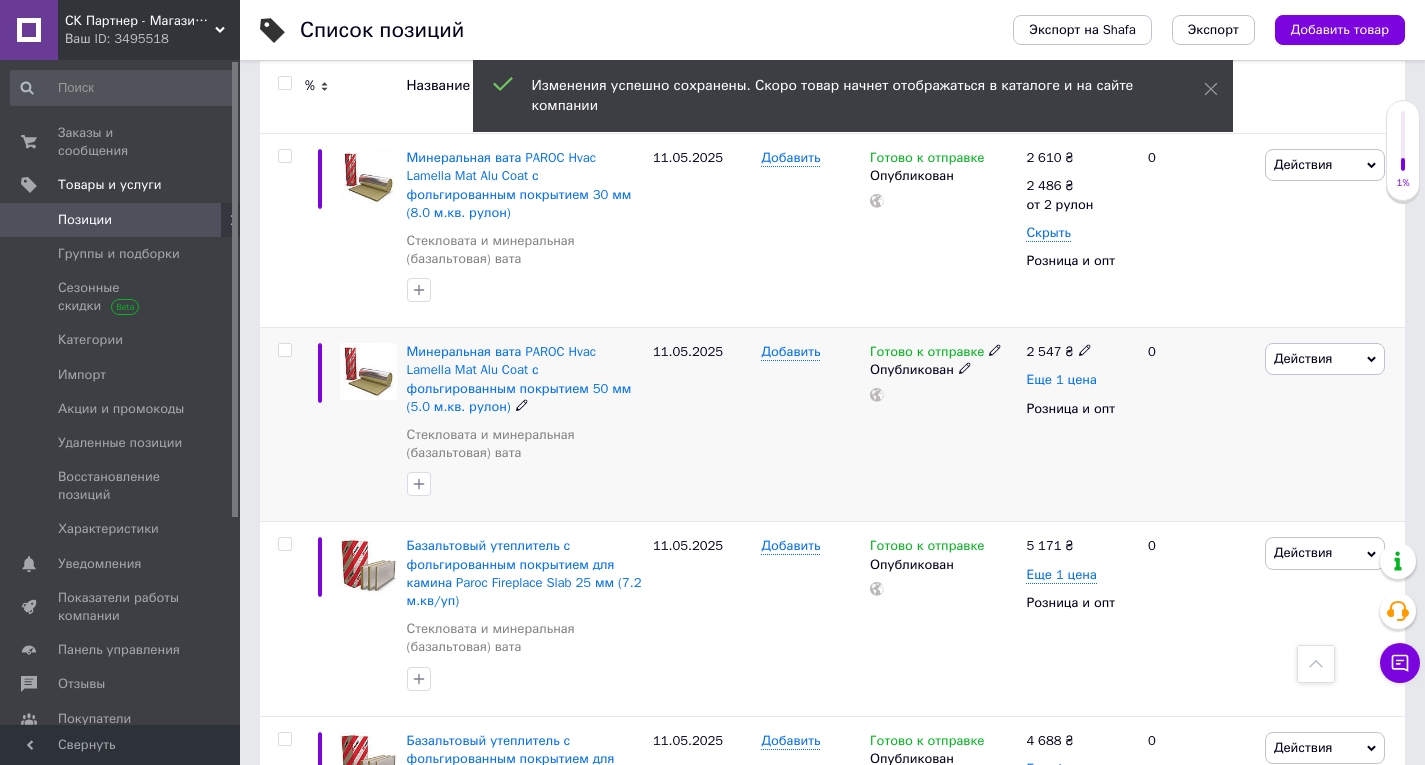 click on "Еще 1 цена" at bounding box center [1061, 380] 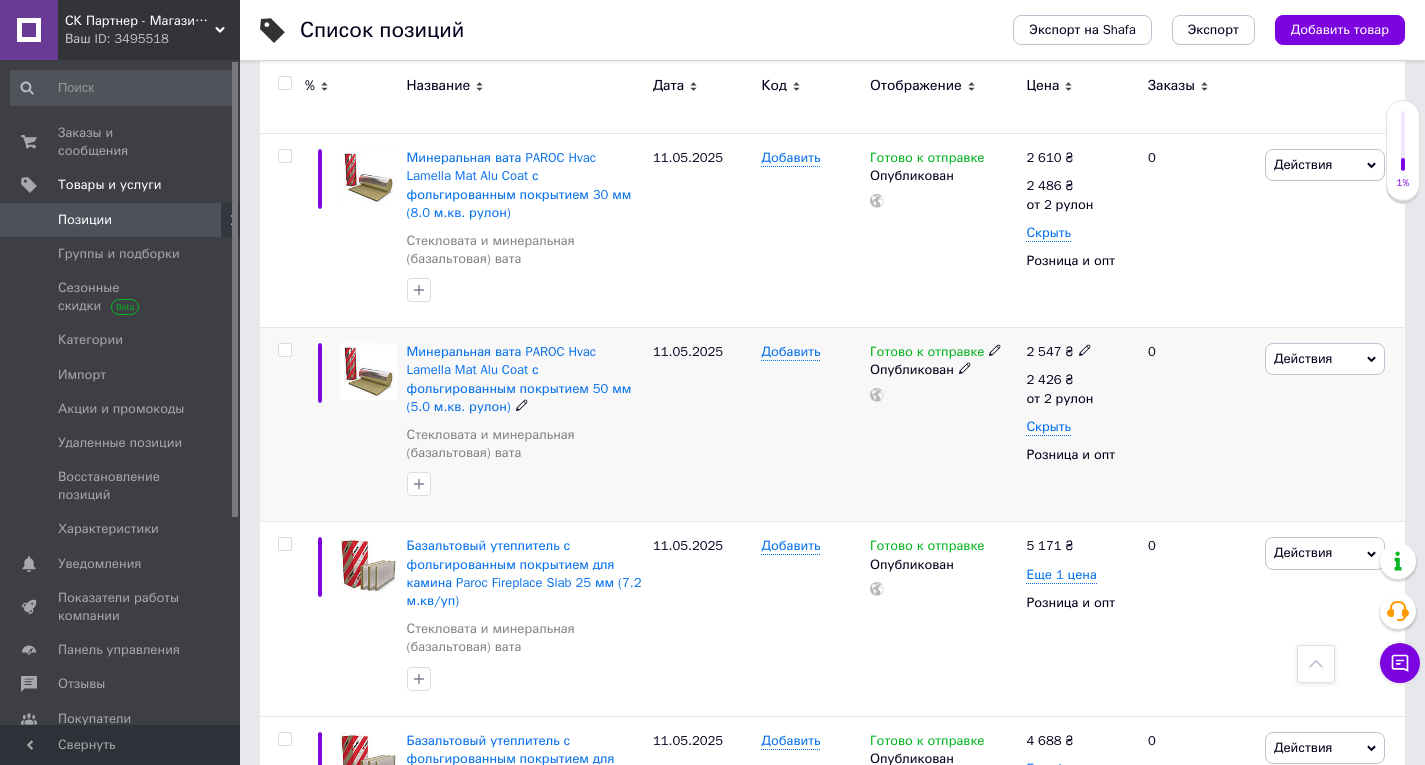 scroll, scrollTop: 3300, scrollLeft: 0, axis: vertical 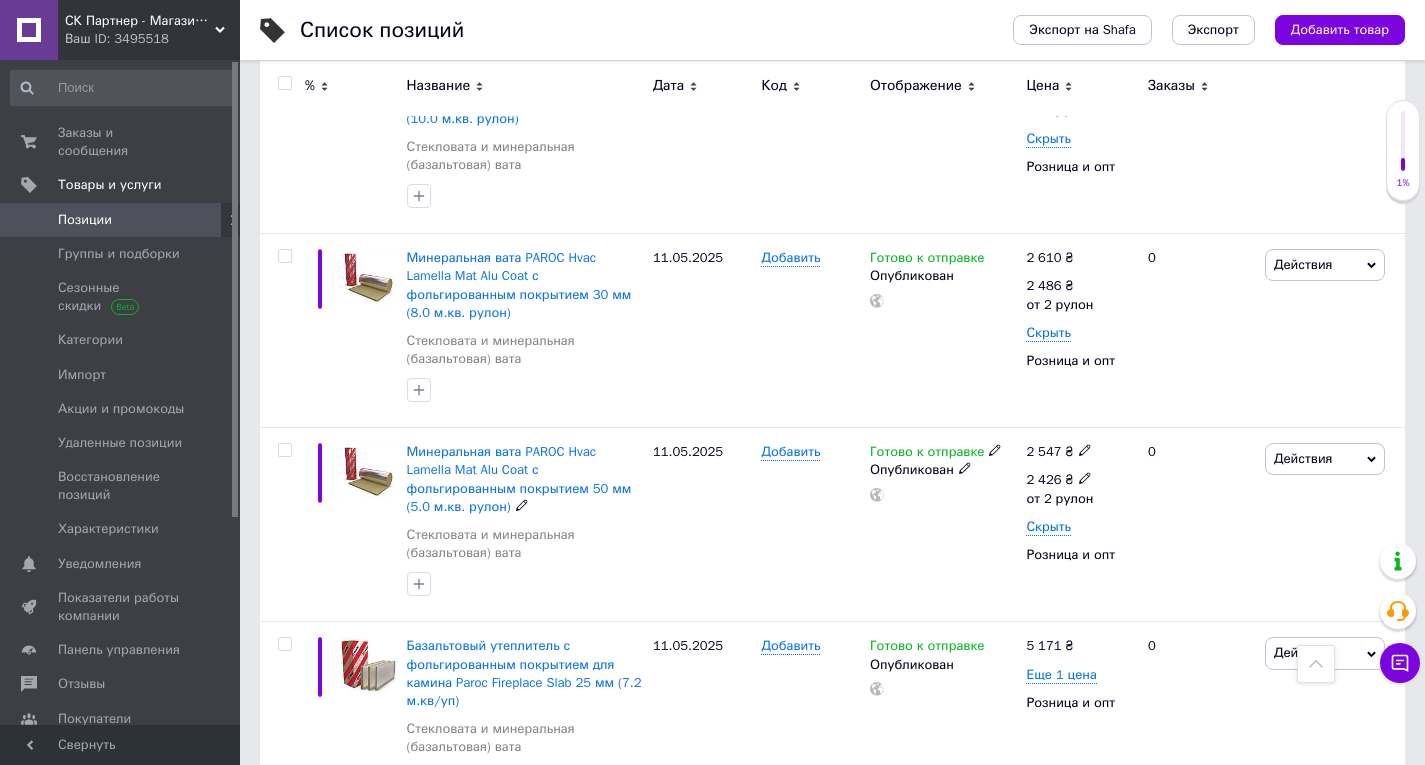 click 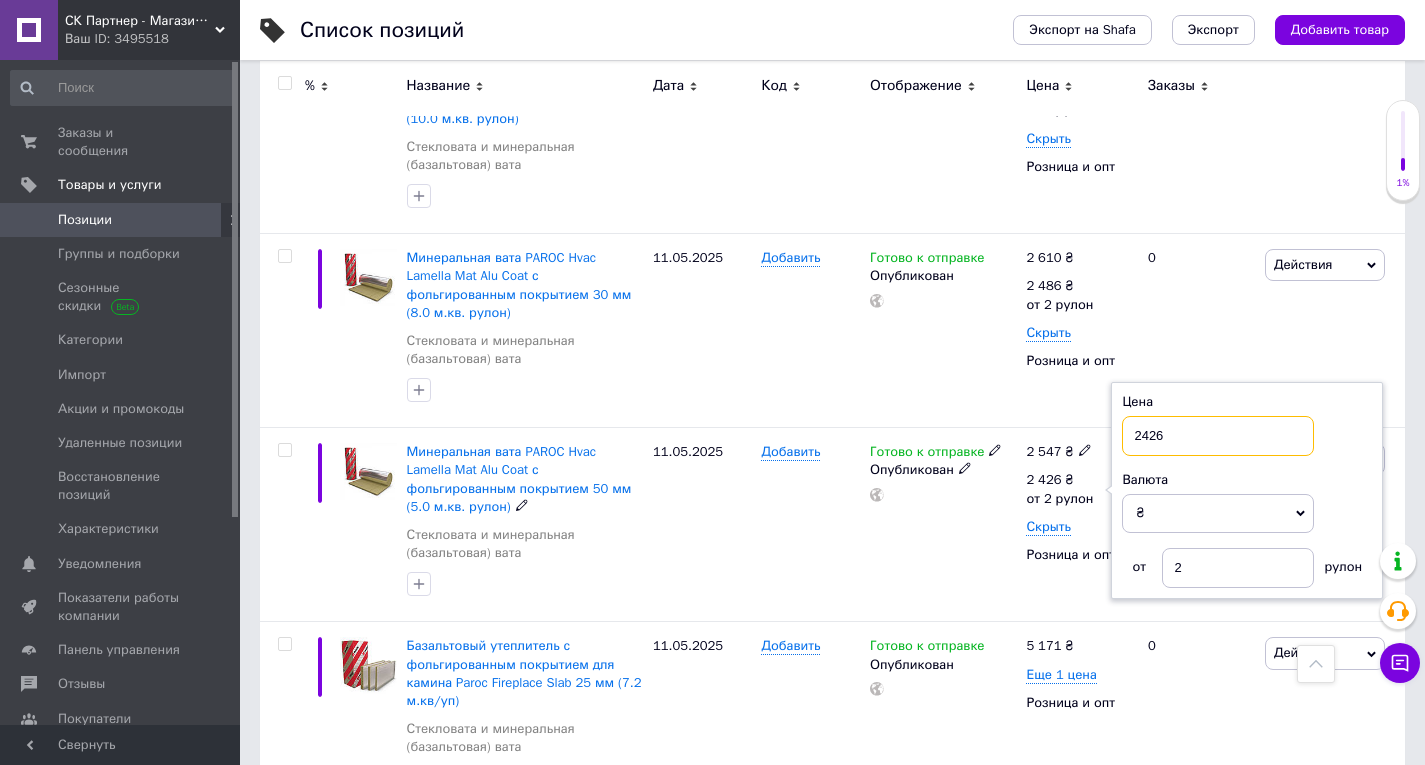 click on "2426" at bounding box center [1218, 436] 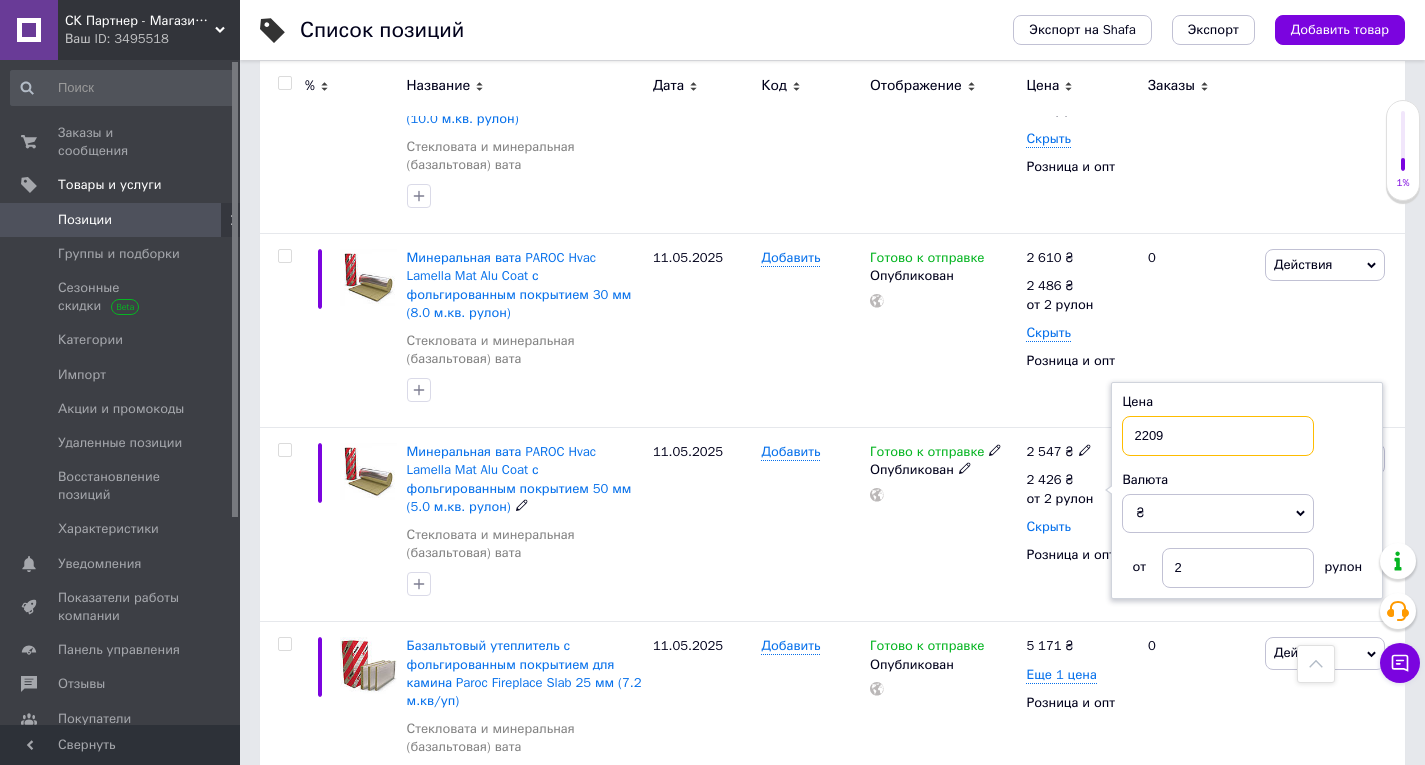 type on "2209" 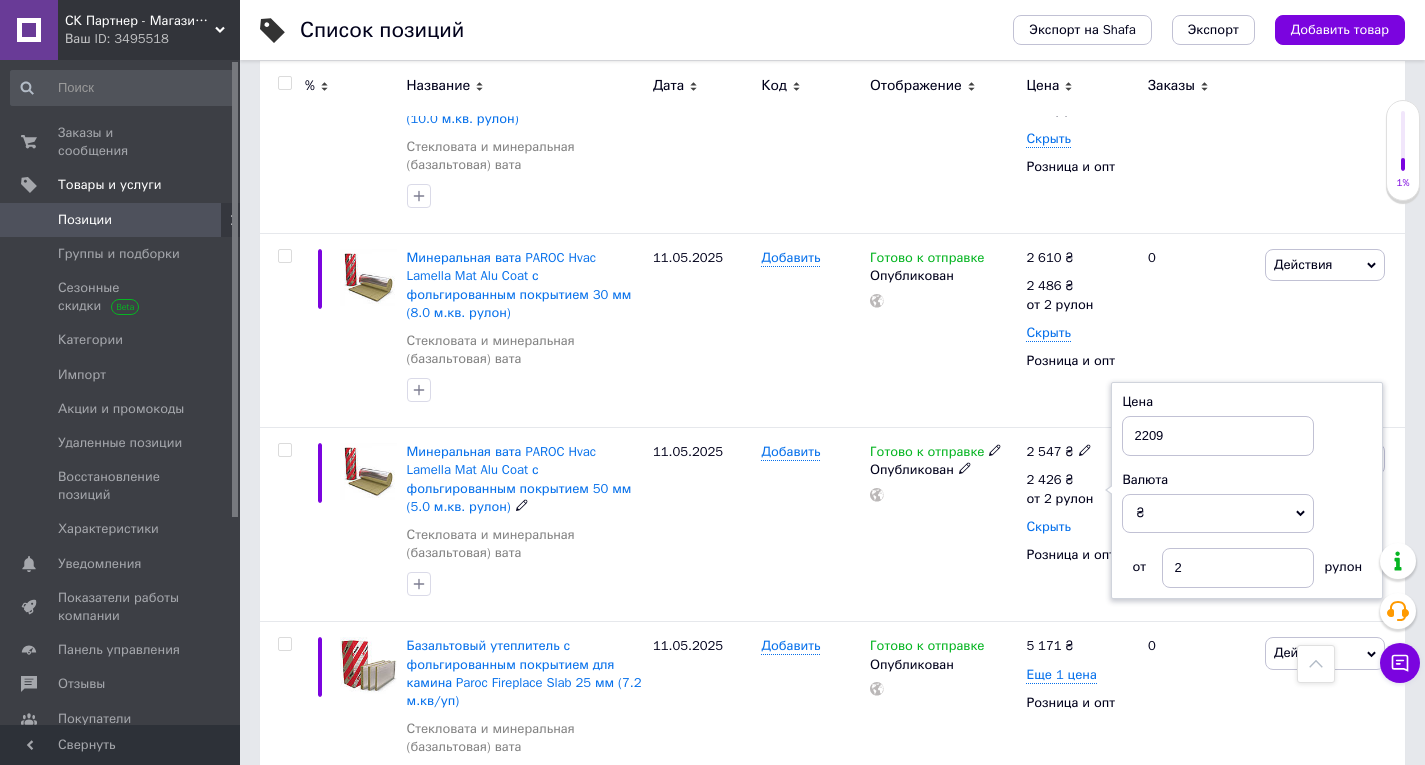 click on "Скрыть" at bounding box center (1048, 527) 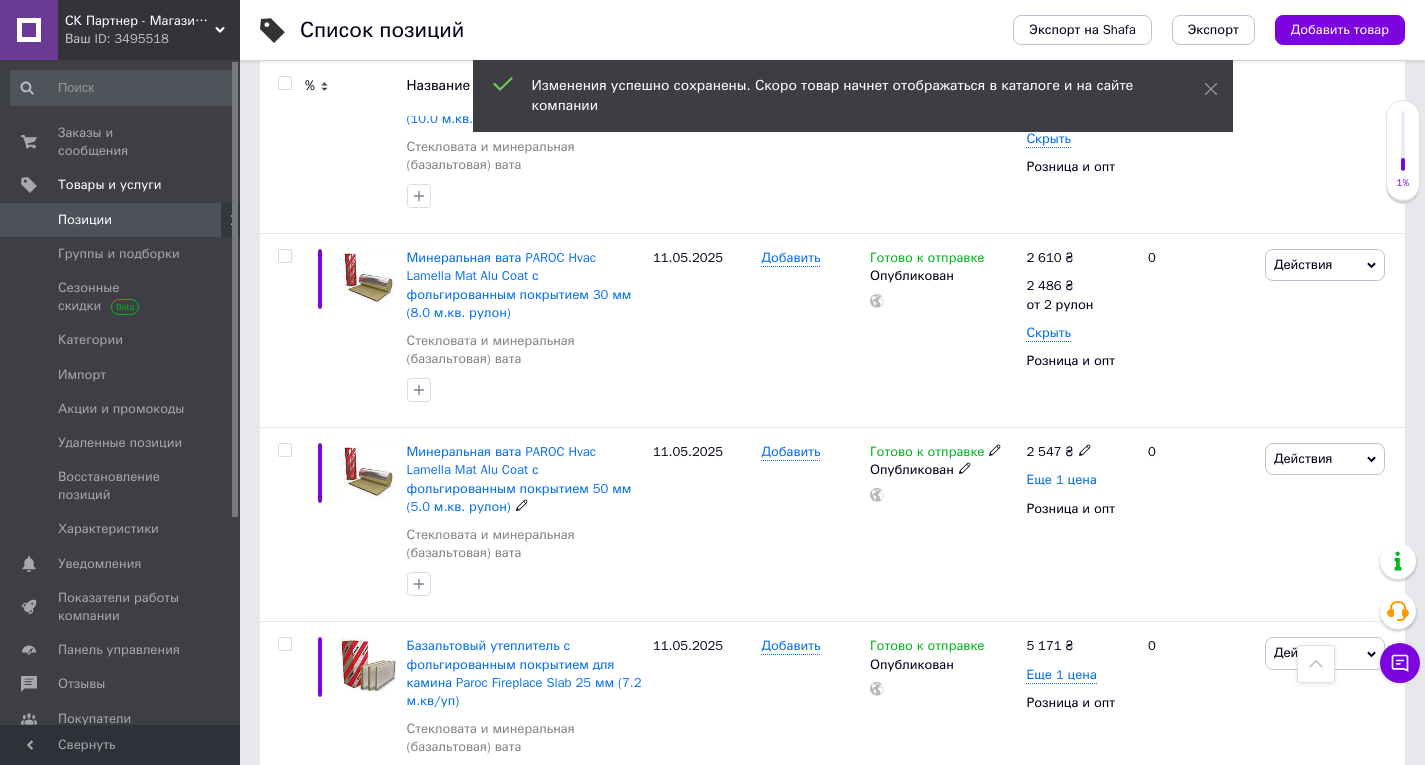 click on "Еще 1 цена" at bounding box center [1061, 480] 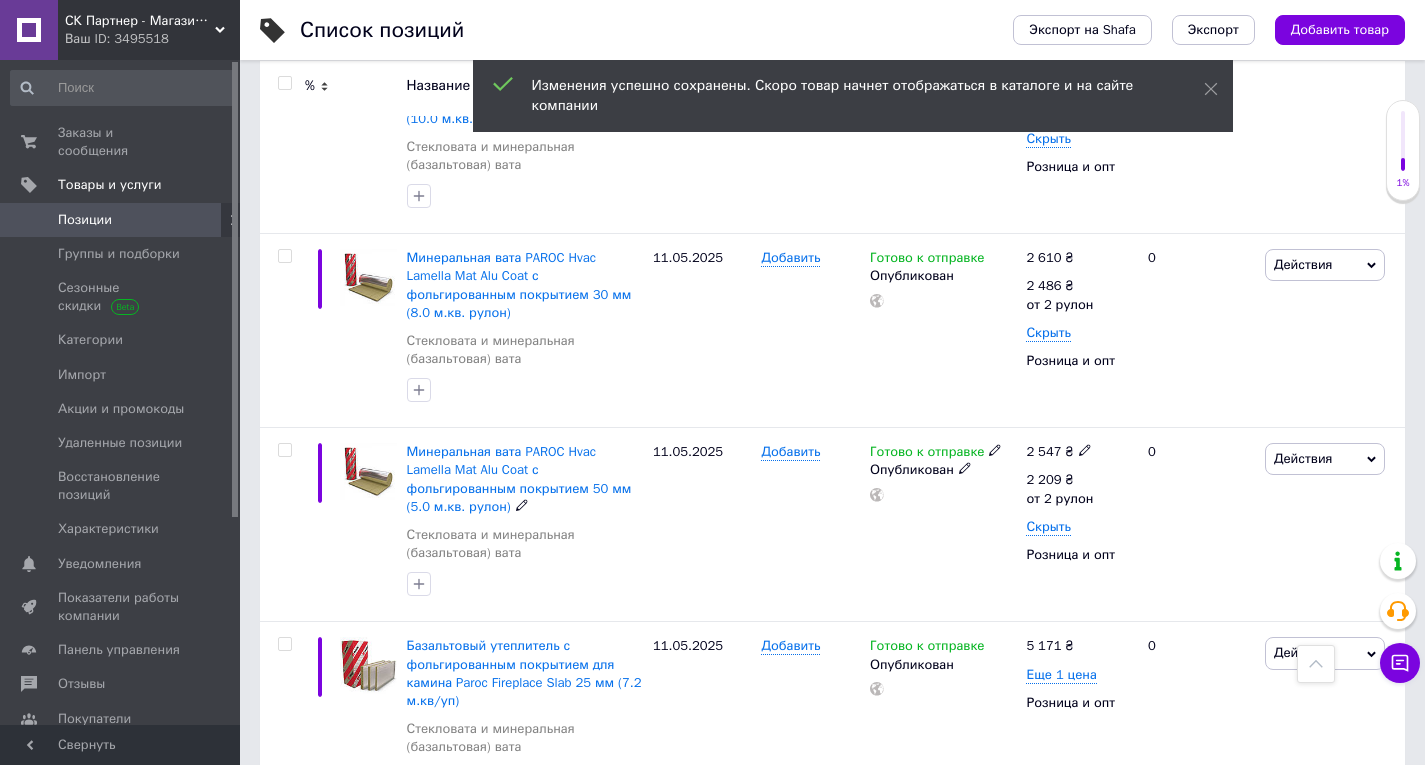 click 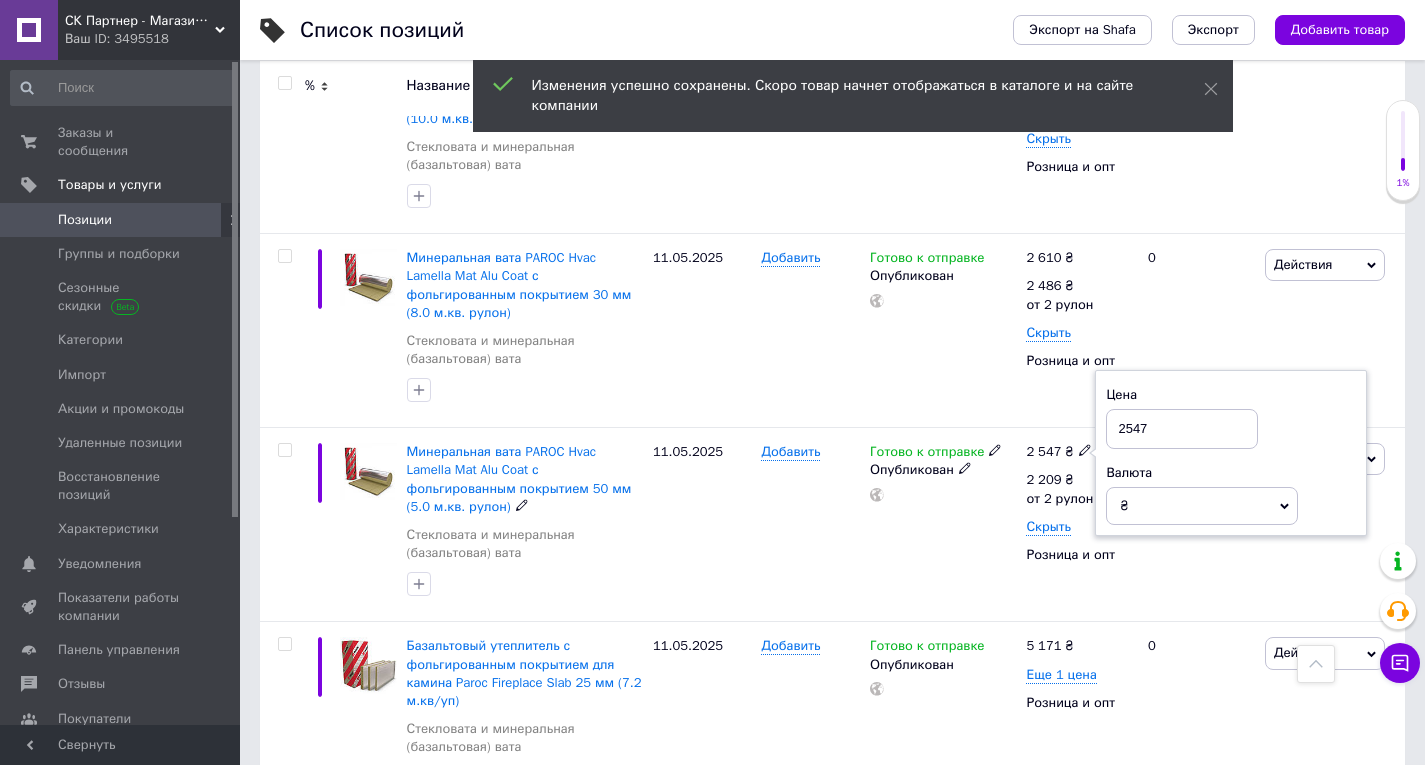 click on "2547" at bounding box center (1182, 429) 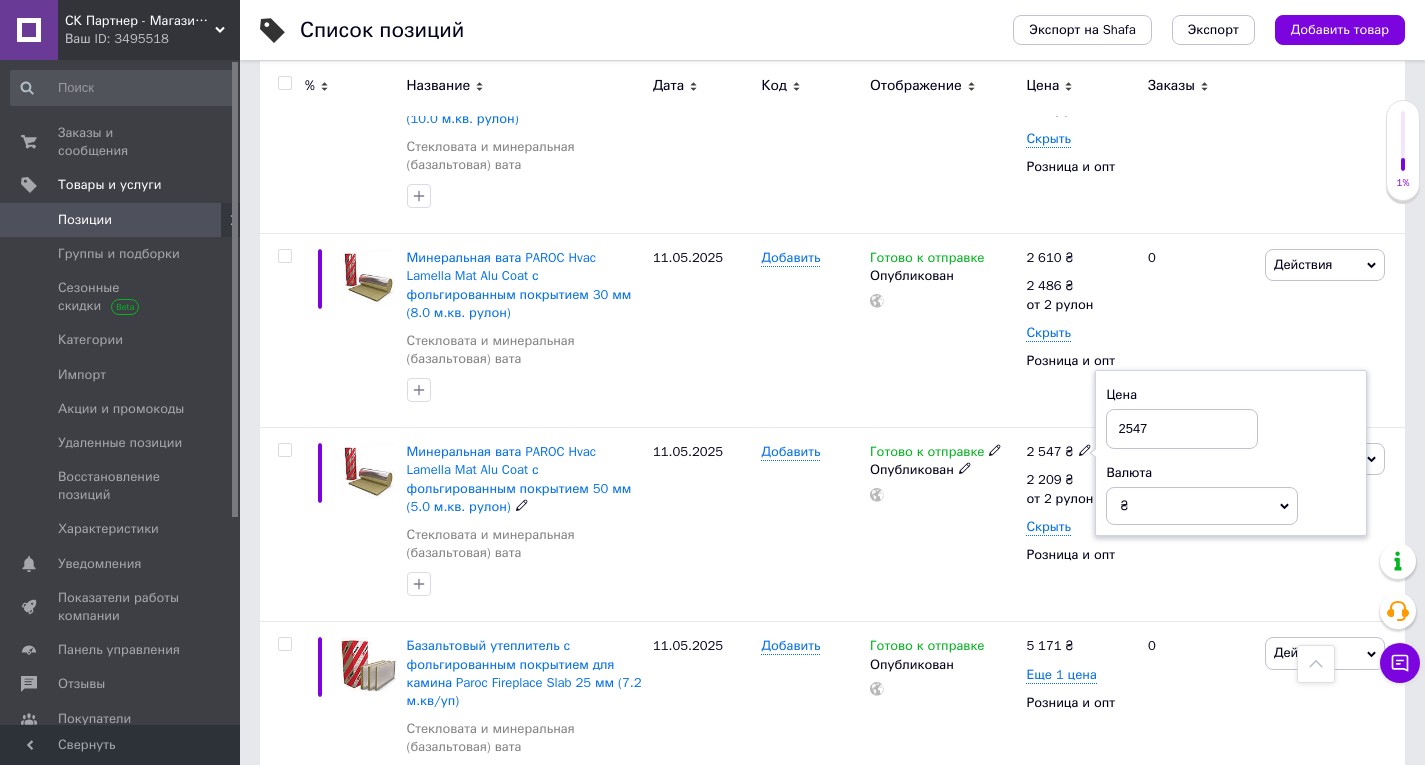 type on "3" 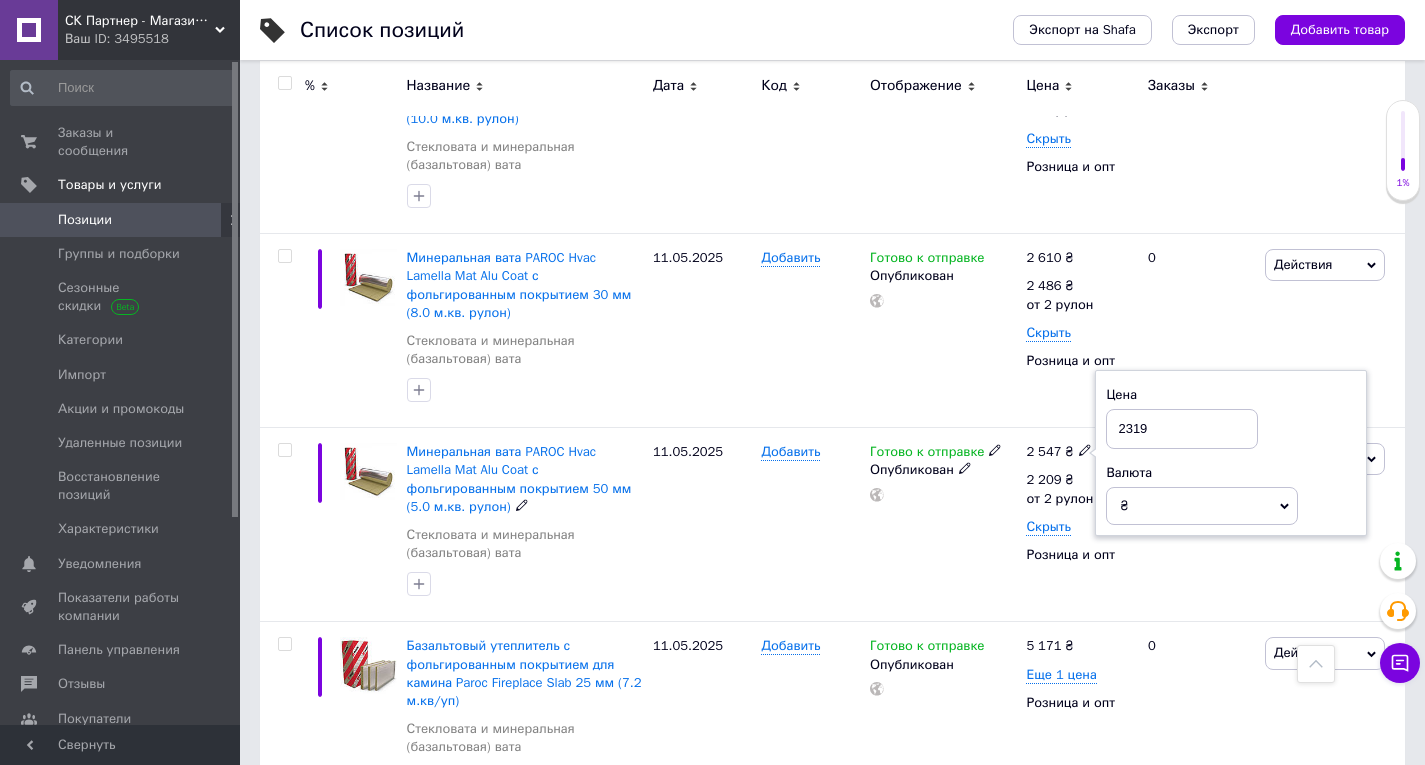 type on "2319" 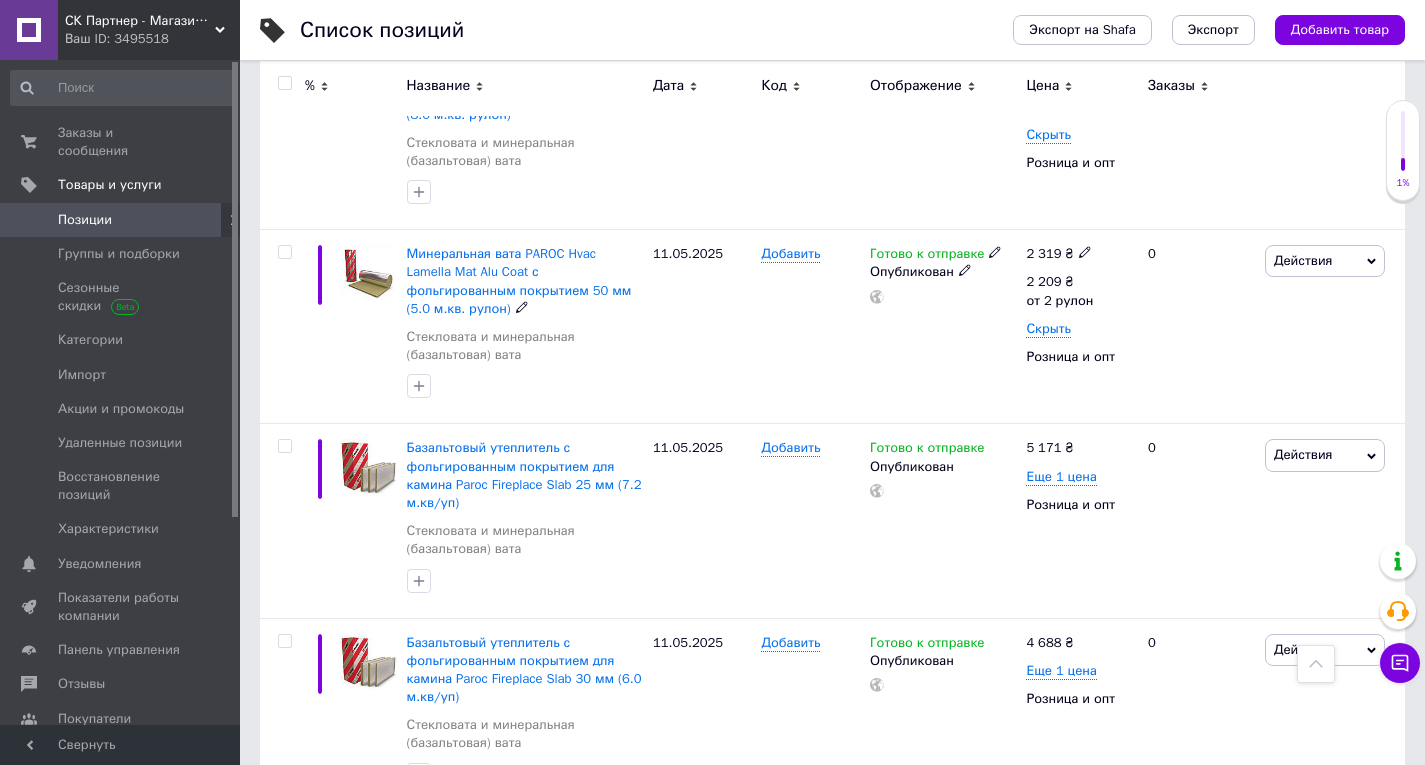 scroll, scrollTop: 3500, scrollLeft: 0, axis: vertical 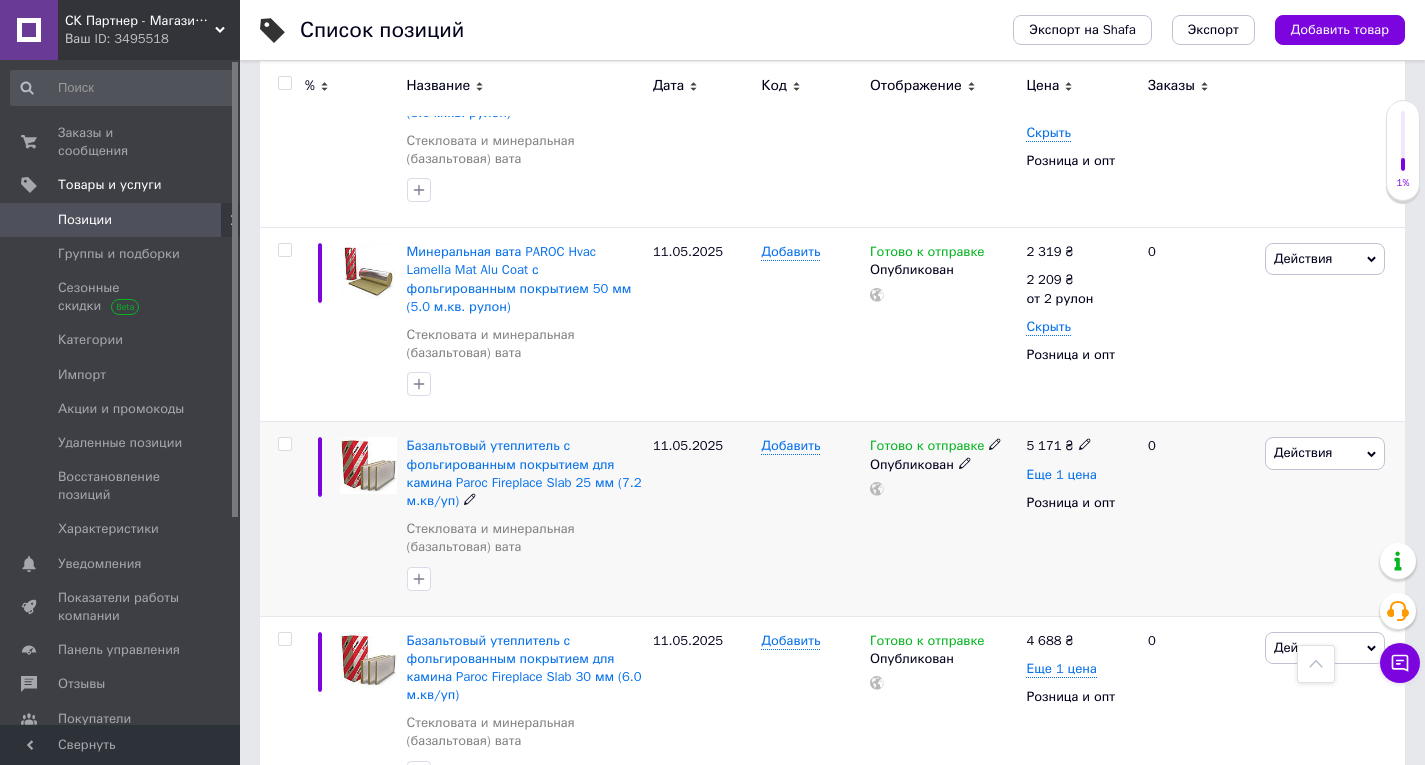 click on "Еще 1 цена" at bounding box center (1061, 475) 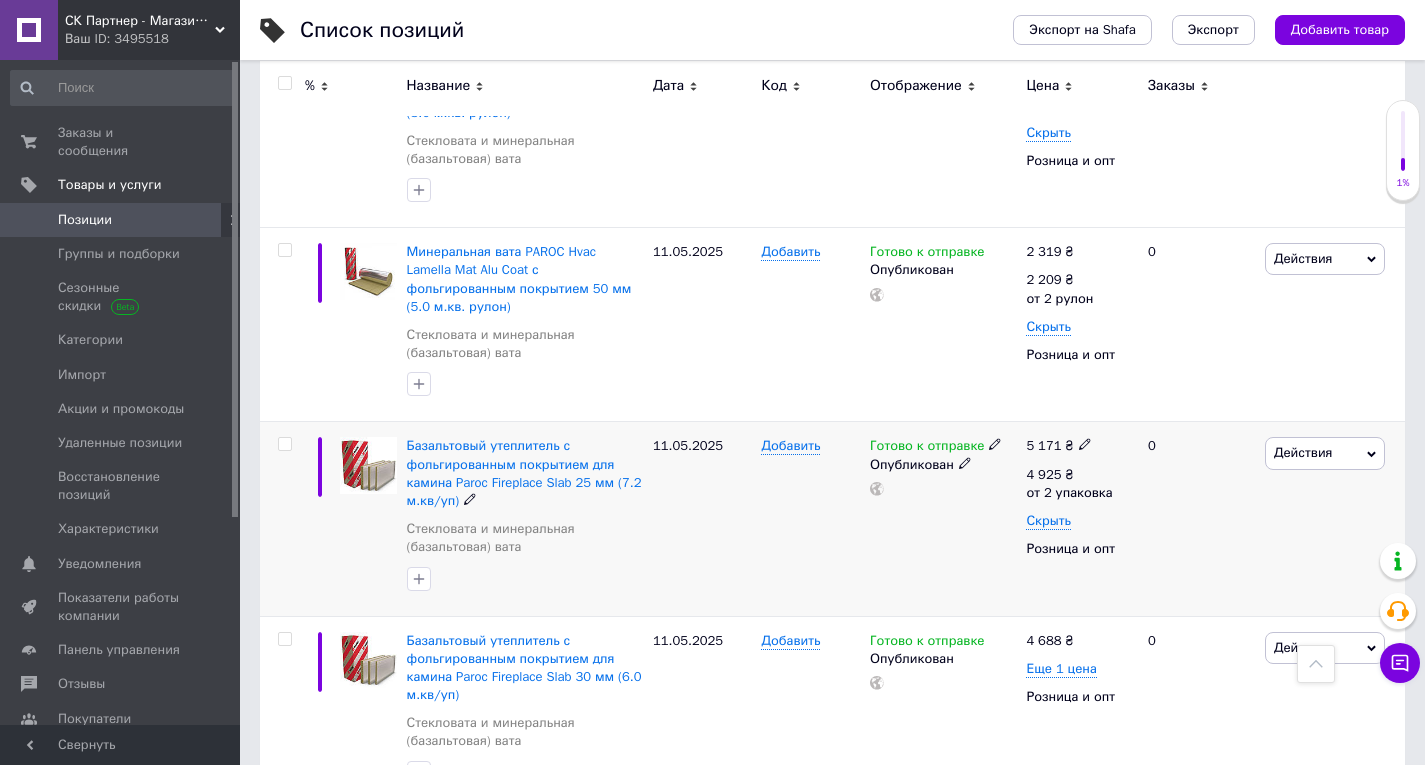click 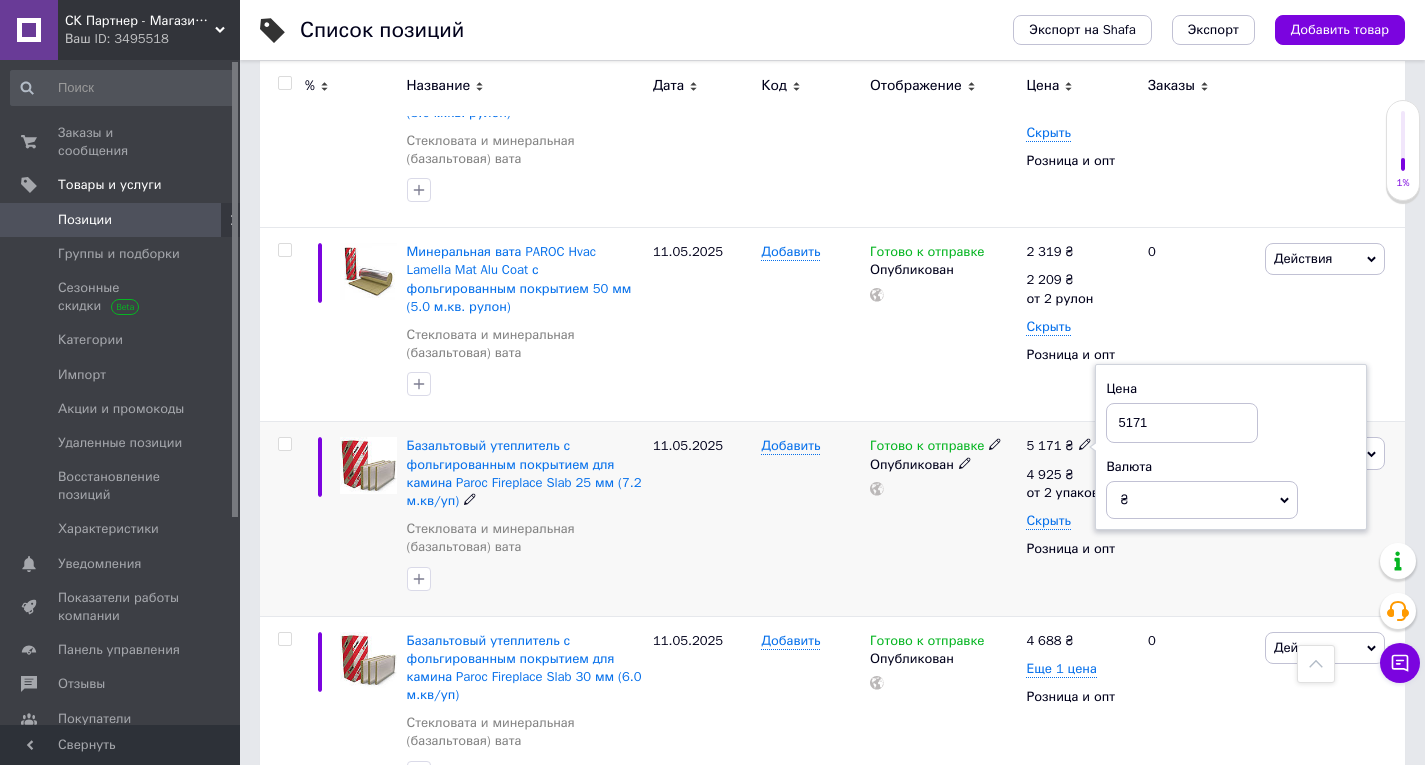 click on "5171" at bounding box center (1182, 423) 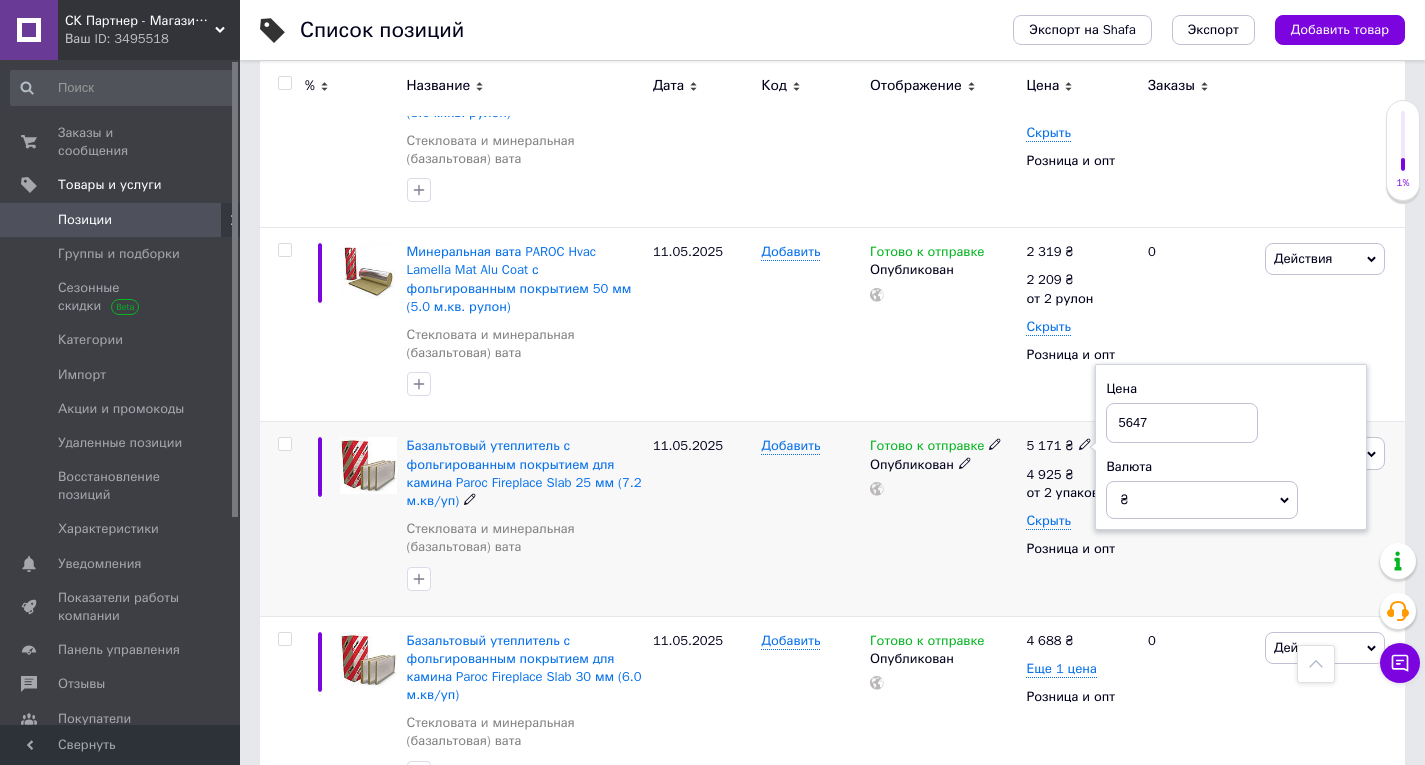 type on "5647" 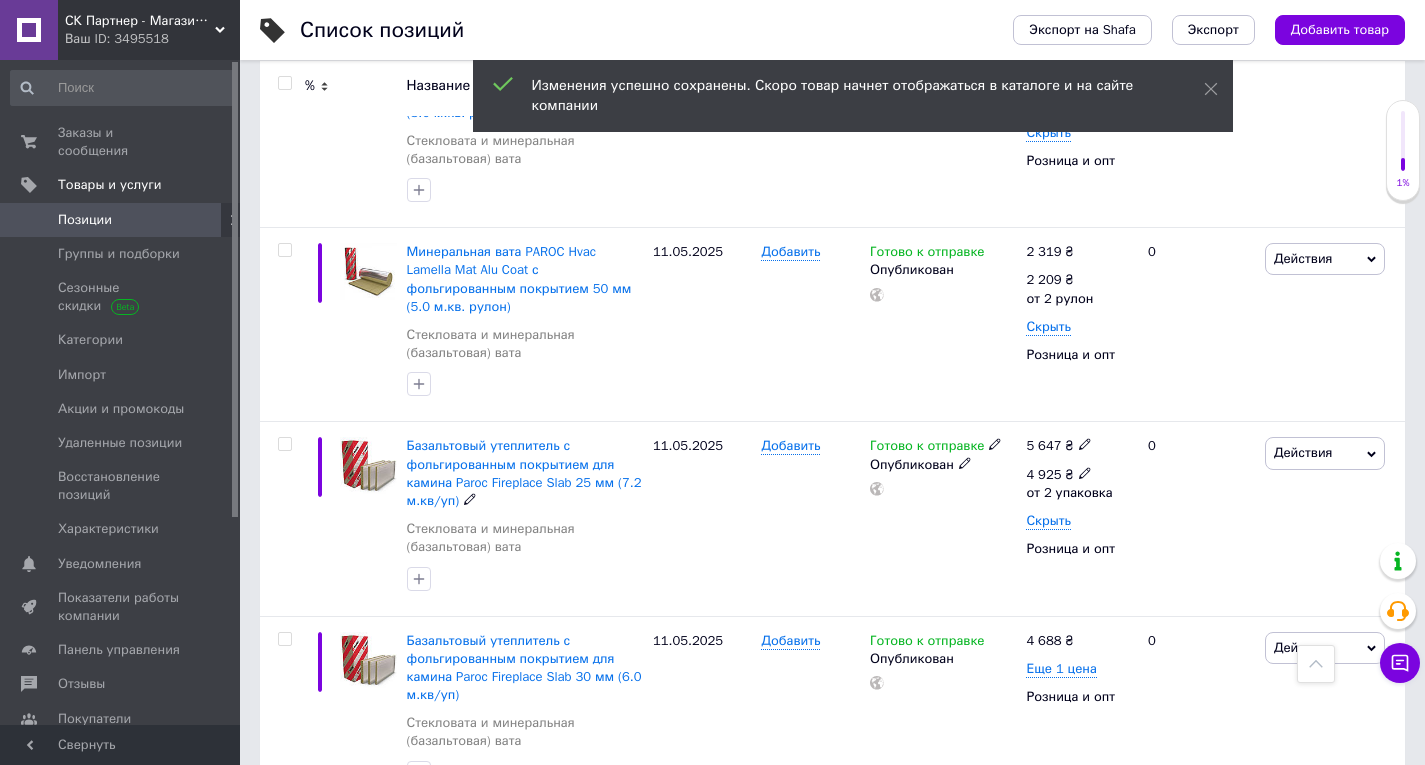 click 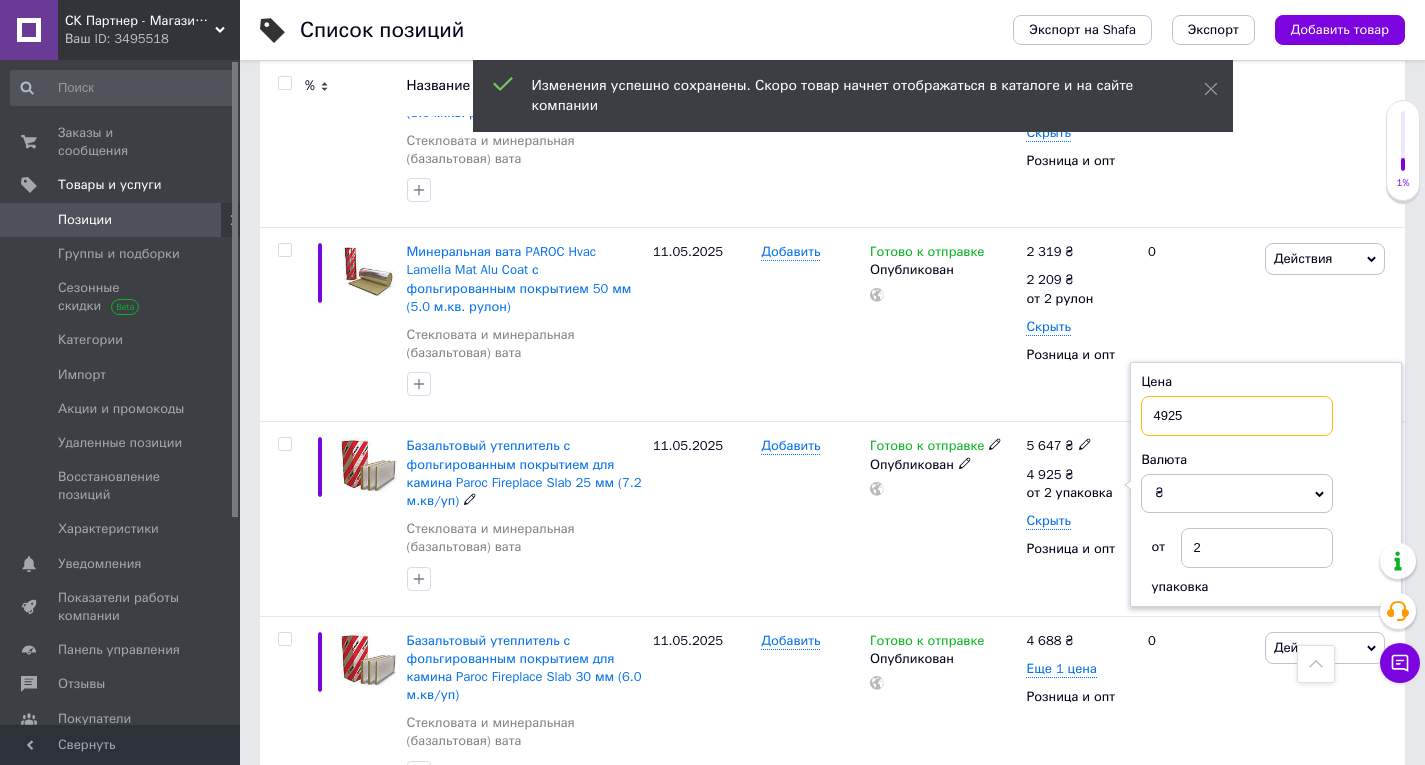 click on "4925" at bounding box center [1237, 416] 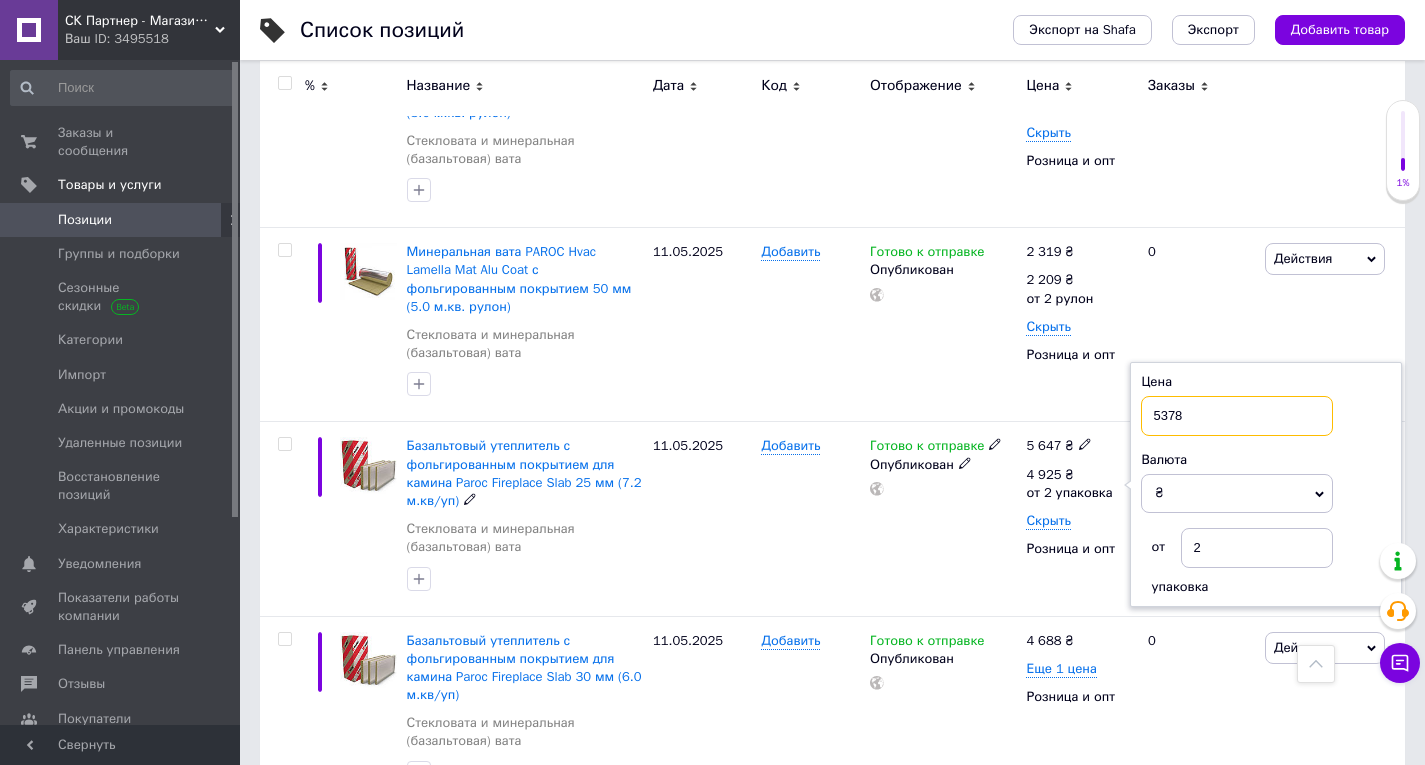 type on "5378" 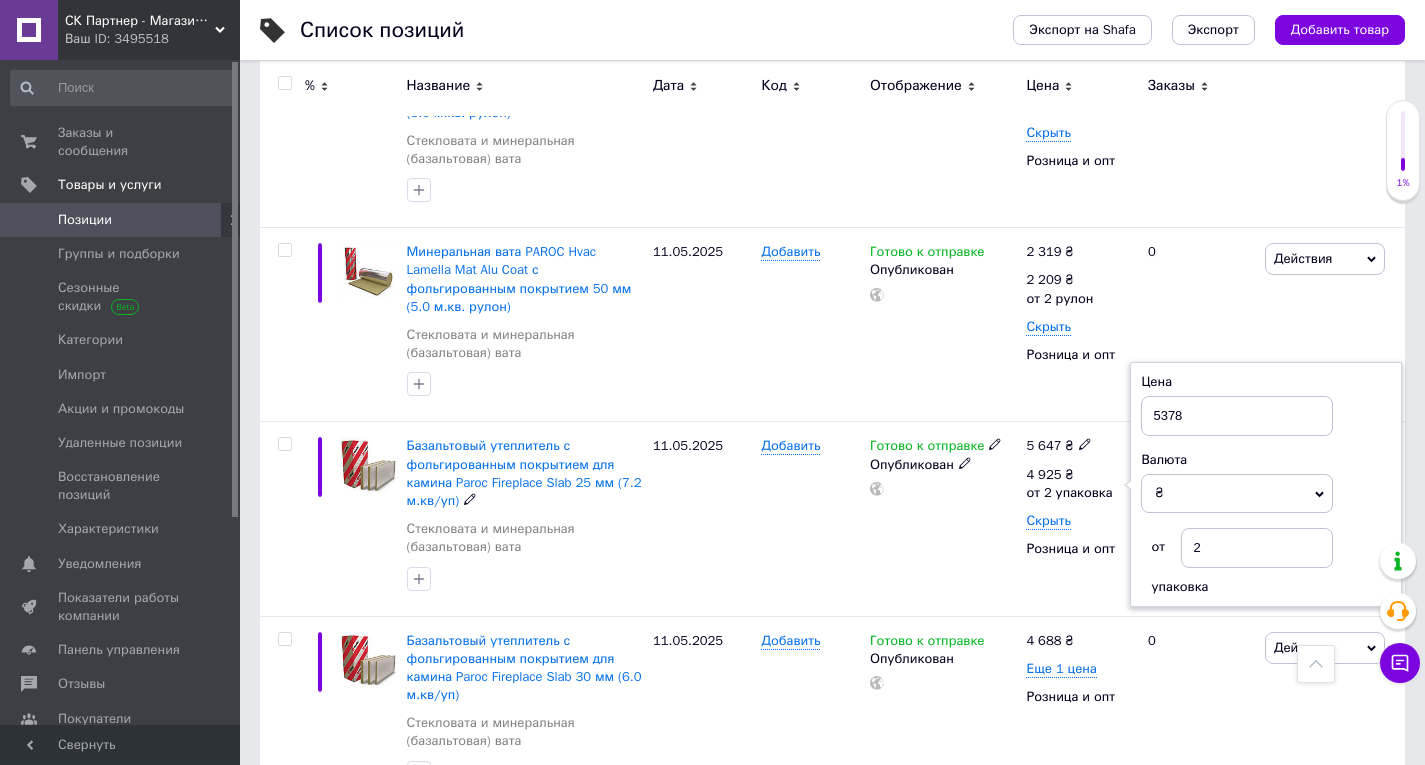 click on "Готово к отправке Опубликован" at bounding box center [943, 519] 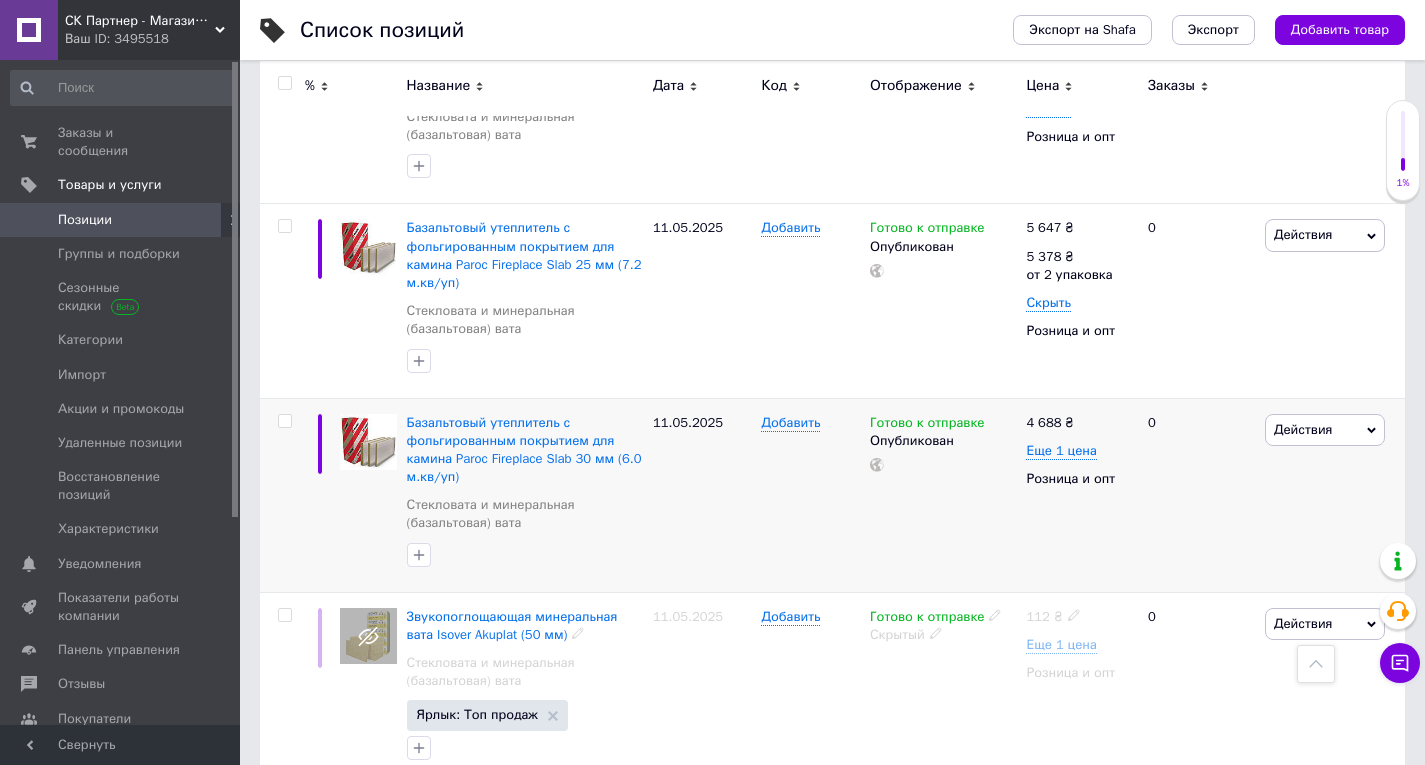 scroll, scrollTop: 3700, scrollLeft: 0, axis: vertical 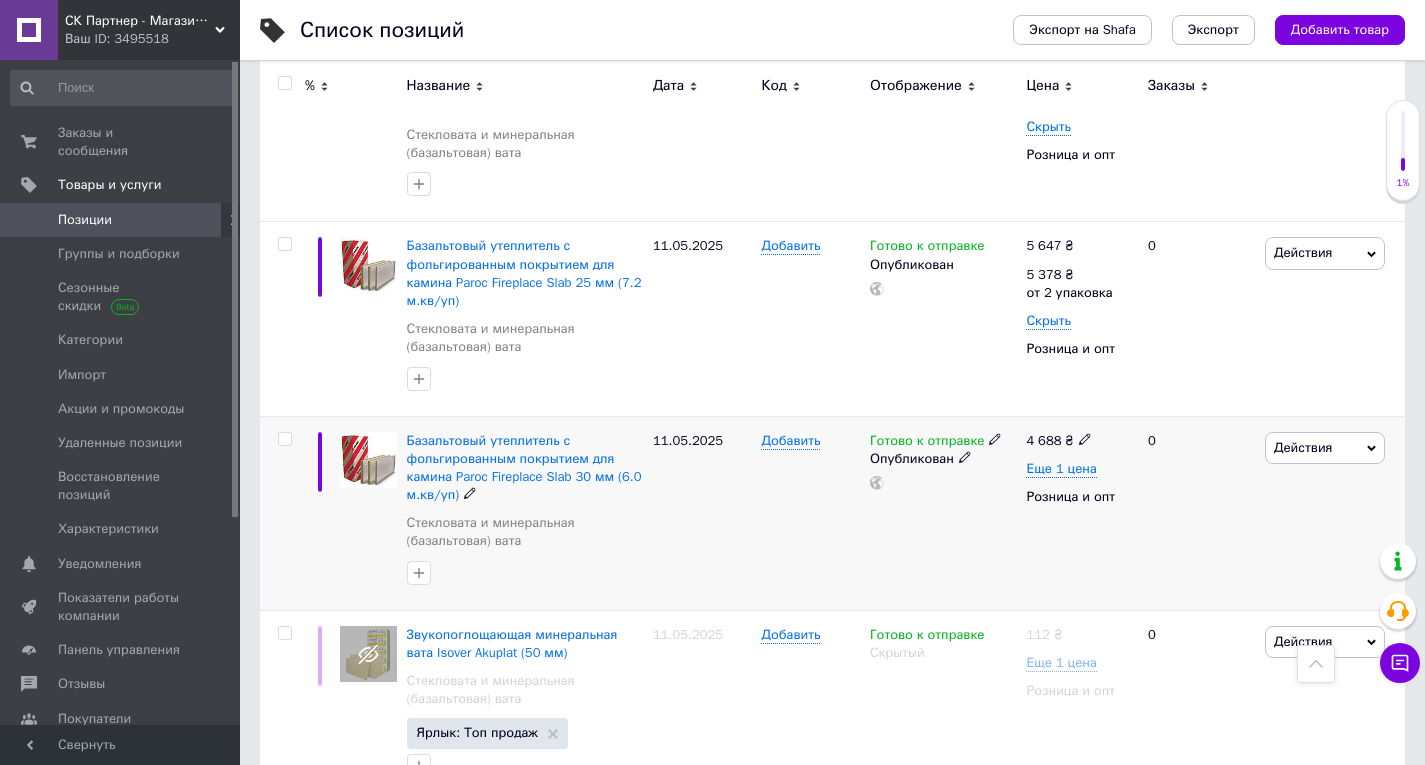 click 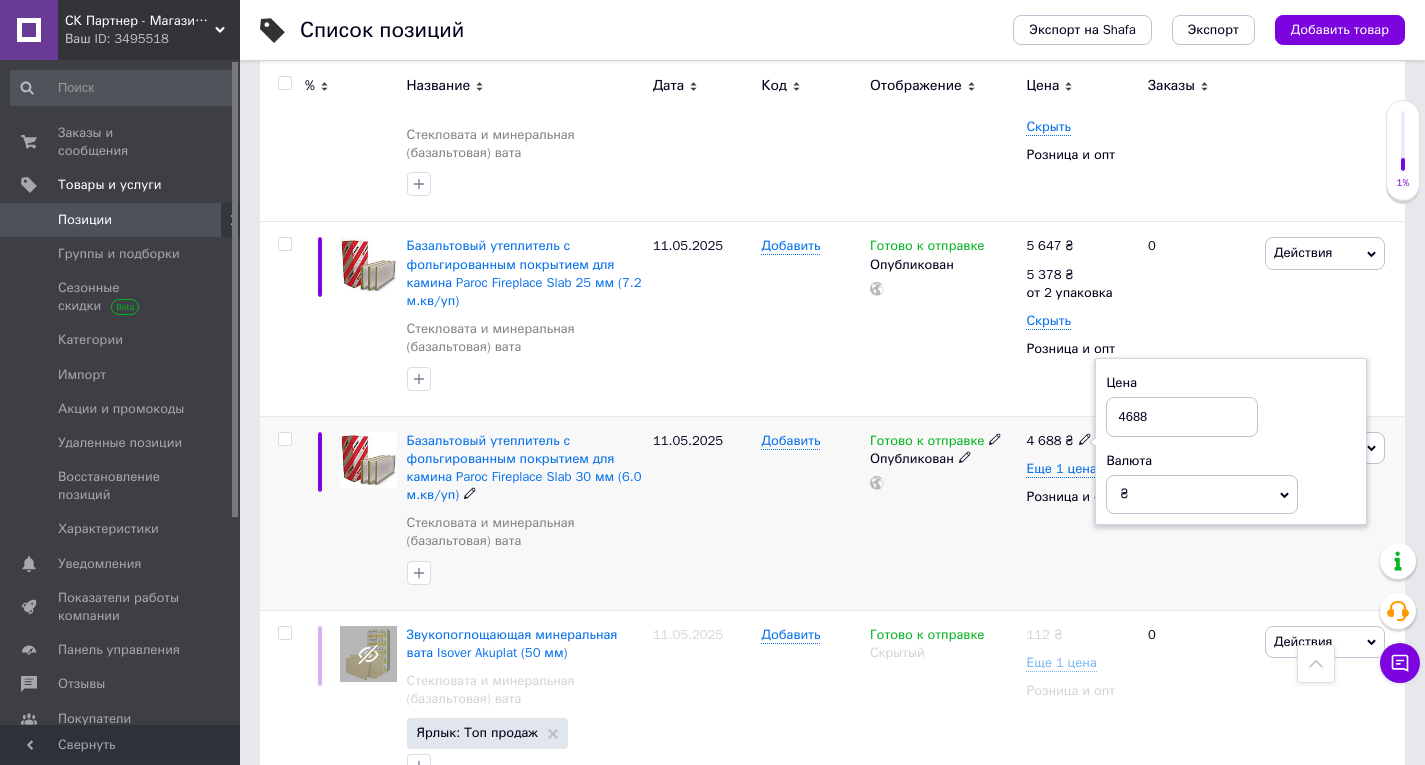 click on "4688" at bounding box center [1182, 417] 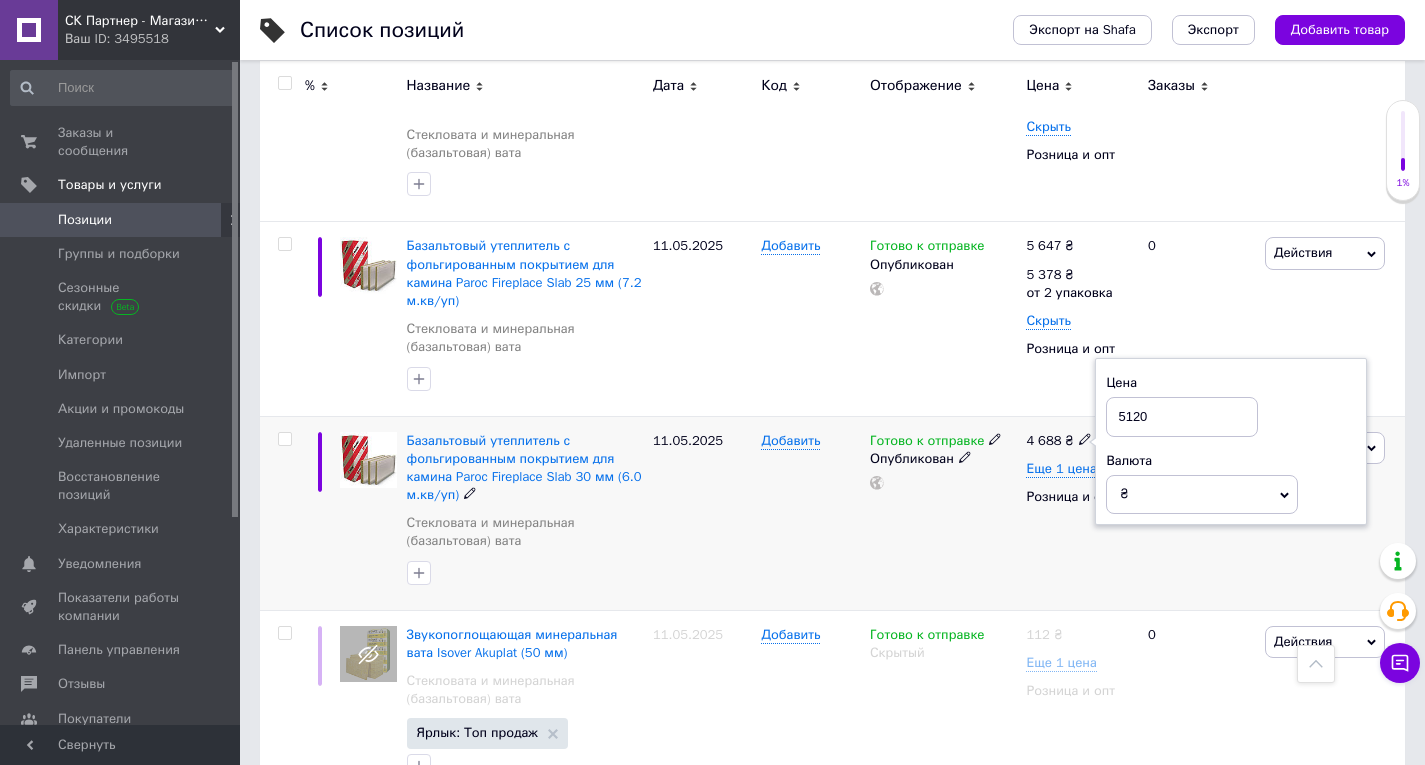 type on "5120" 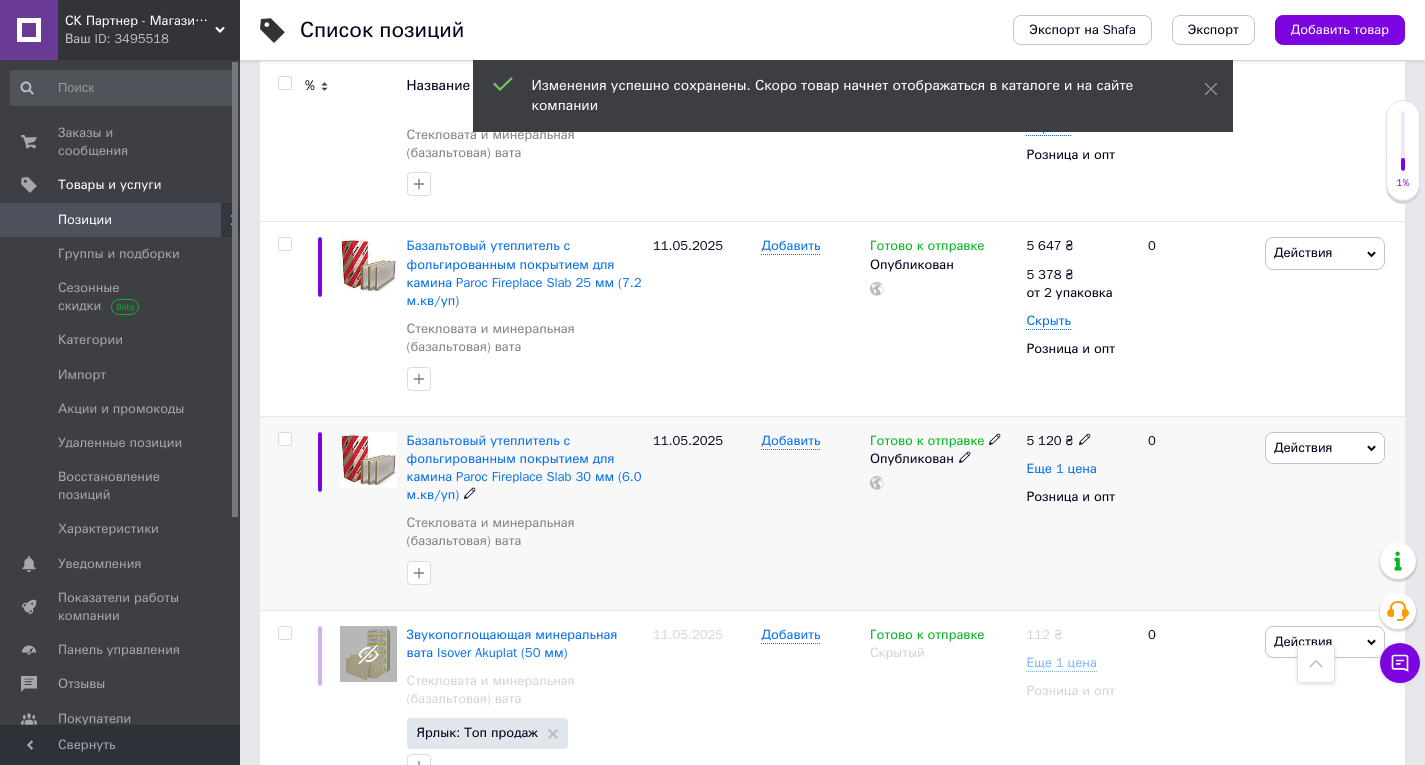 click on "Еще 1 цена" at bounding box center [1061, 469] 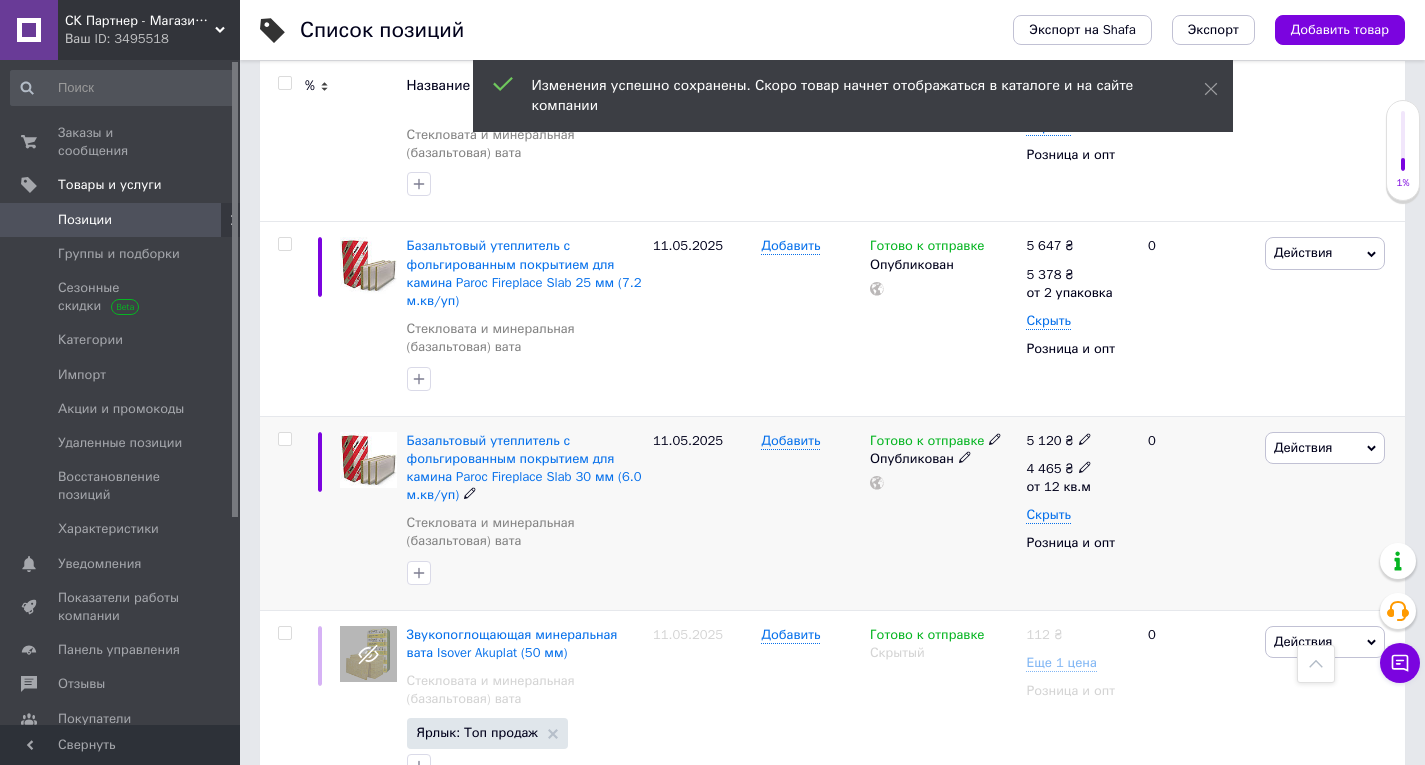 click 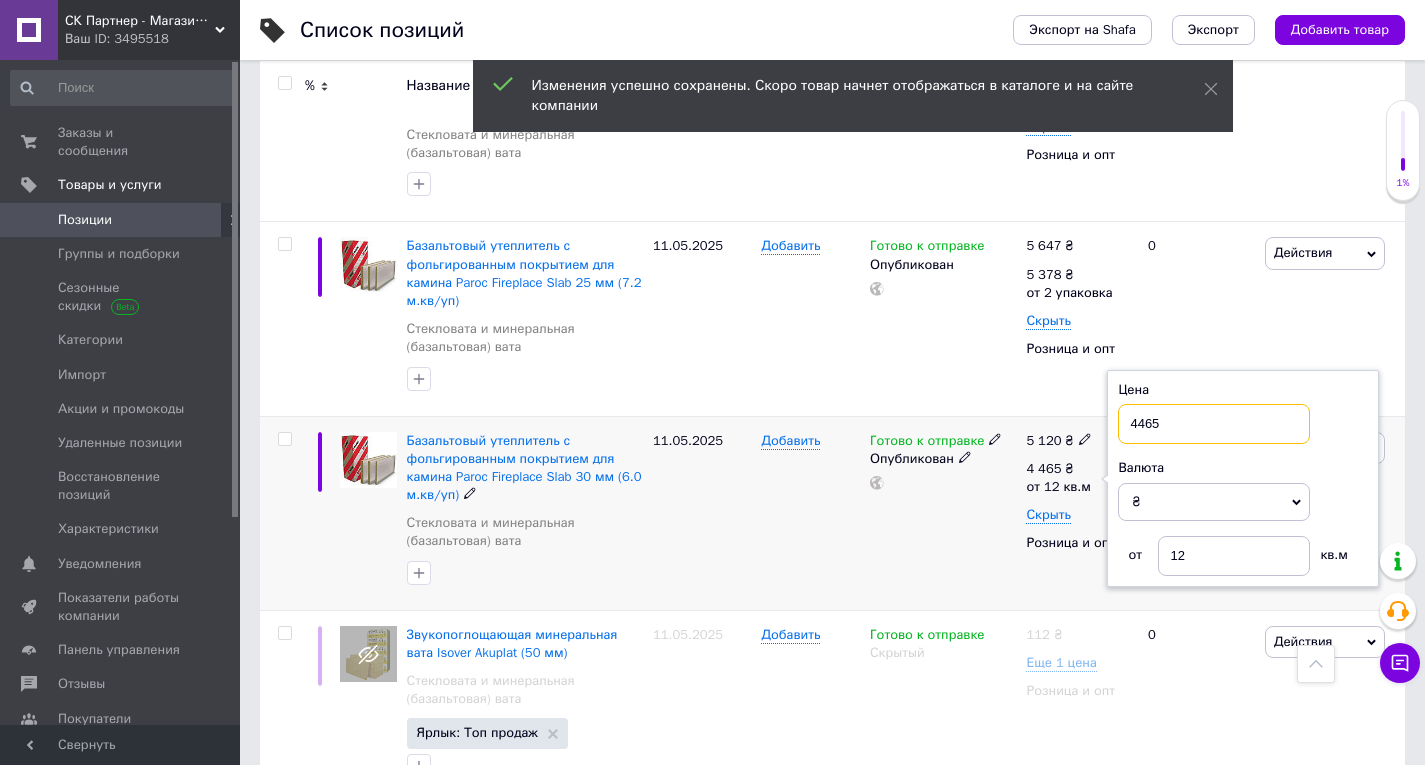click on "4465" at bounding box center (1214, 424) 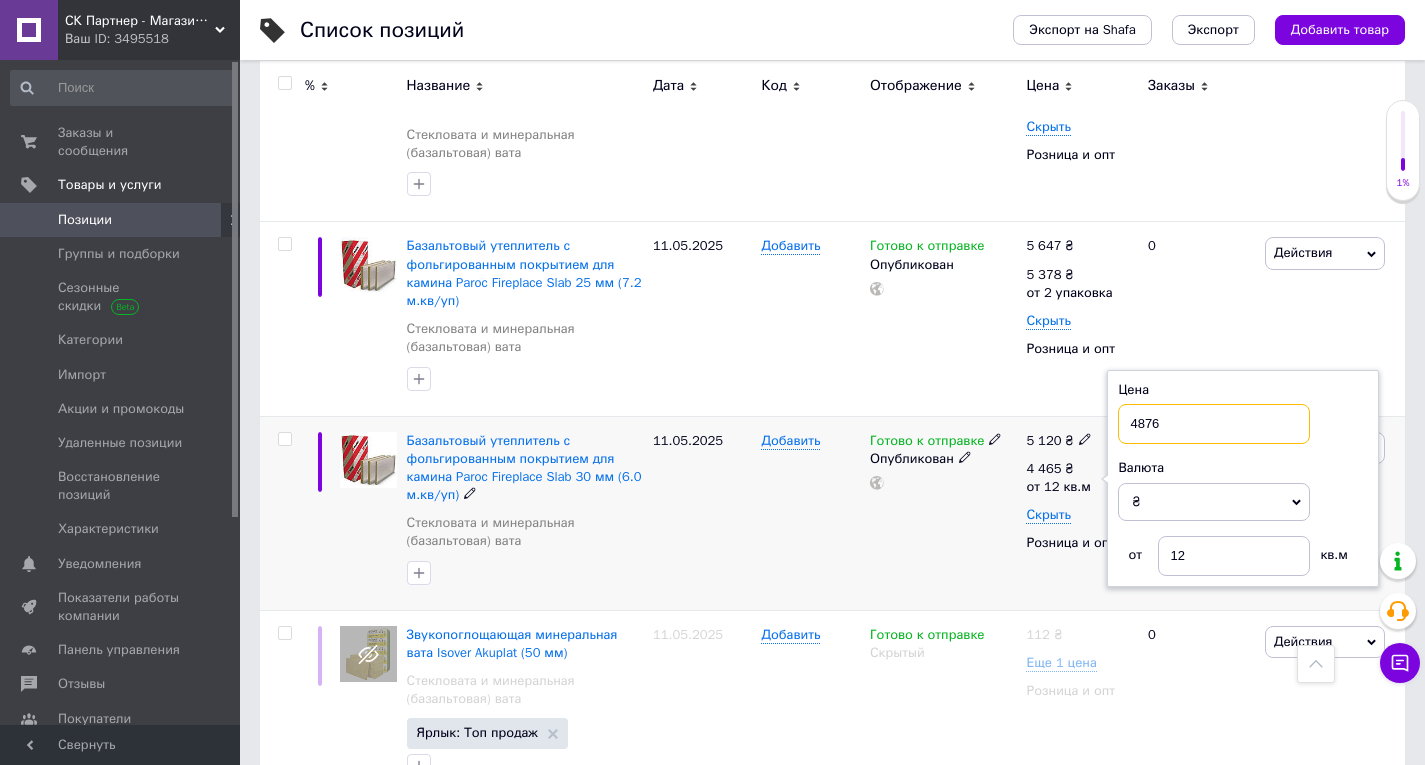 type on "4876" 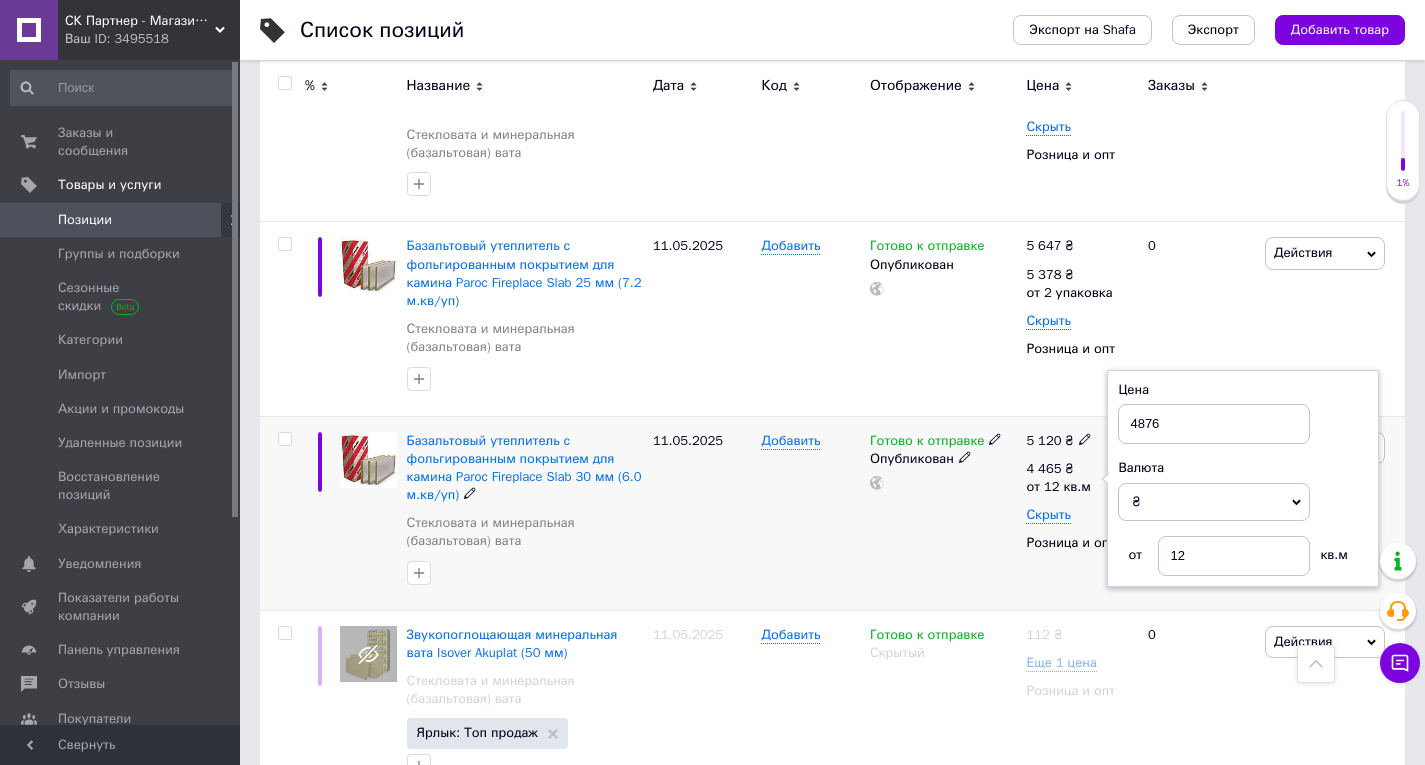 click on "Готово к отправке Опубликован" at bounding box center (943, 513) 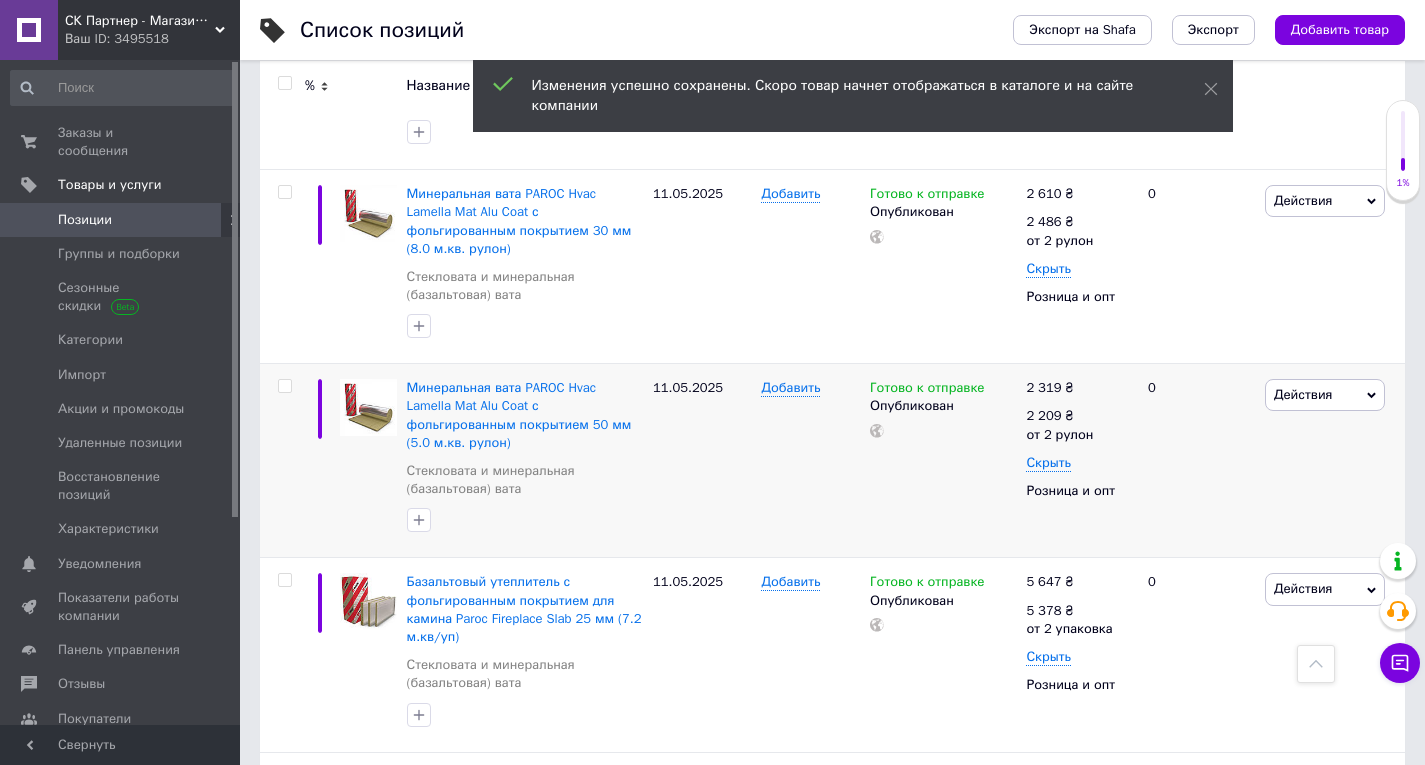 scroll, scrollTop: 3300, scrollLeft: 0, axis: vertical 